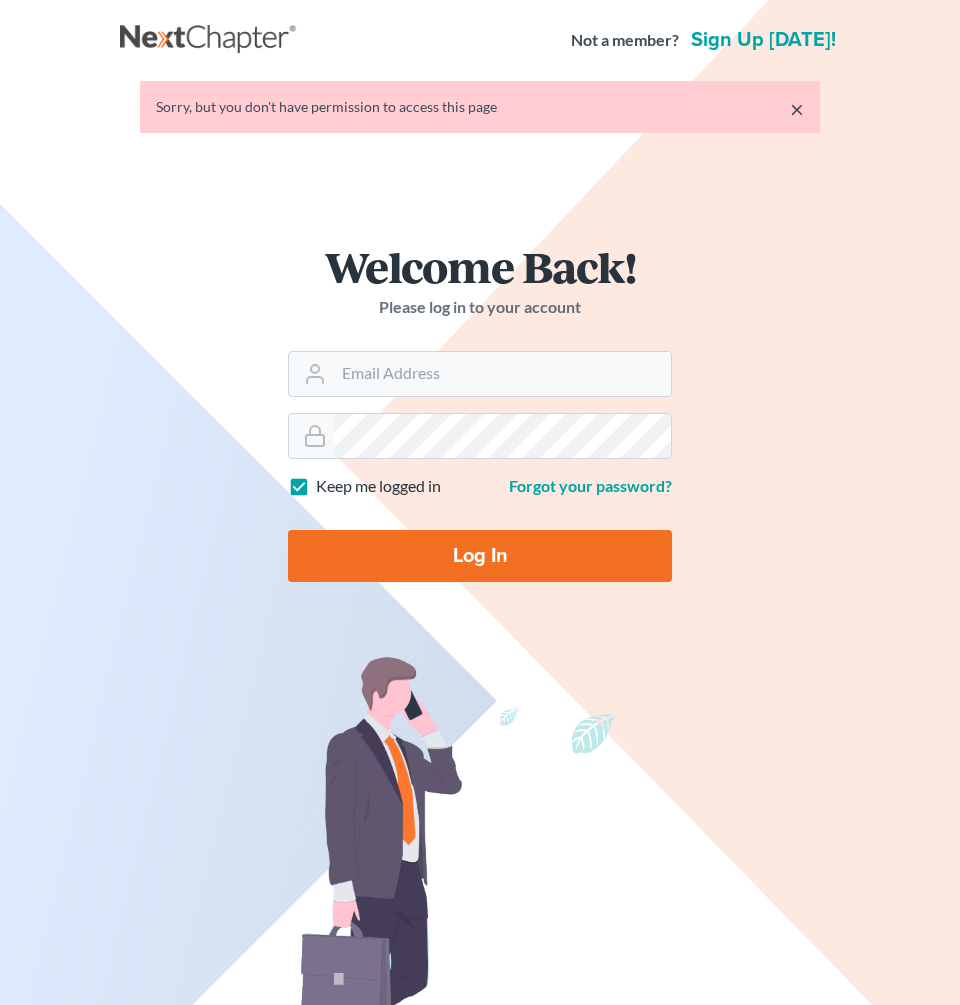 scroll, scrollTop: 0, scrollLeft: 0, axis: both 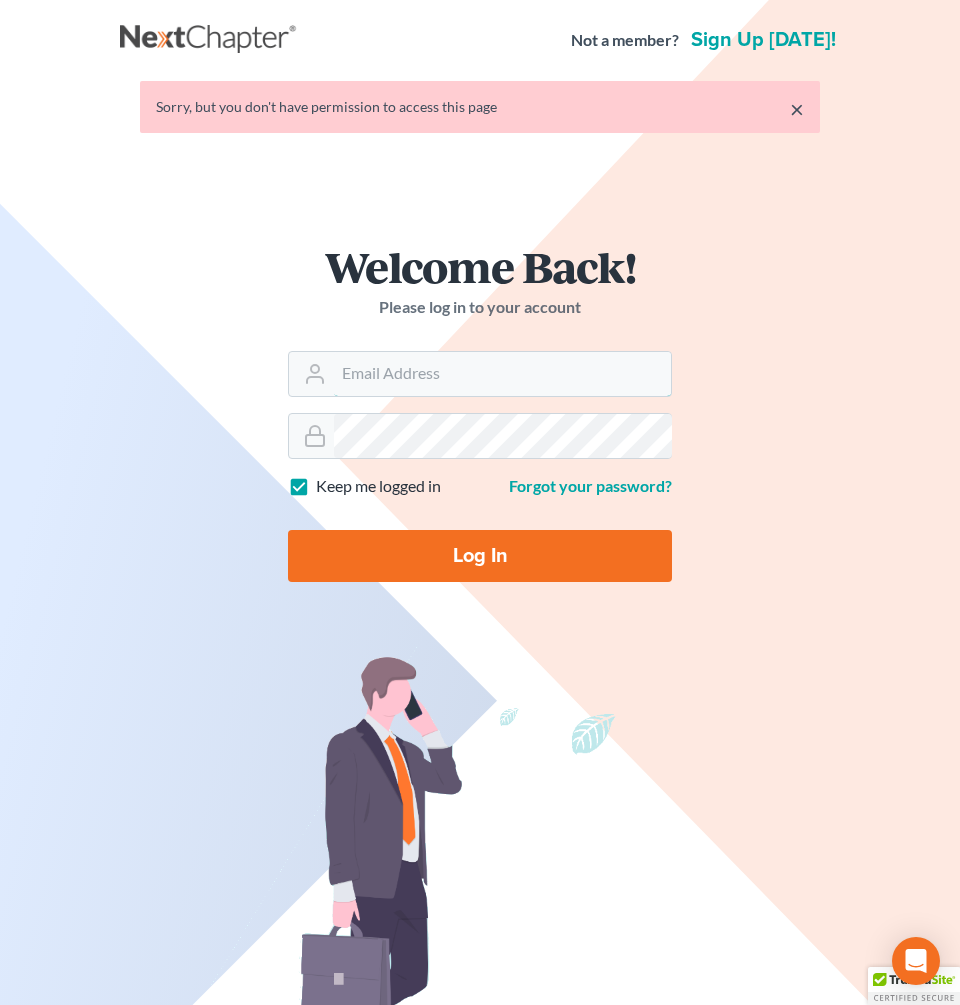 type on "[PERSON_NAME][EMAIL_ADDRESS][DOMAIN_NAME]" 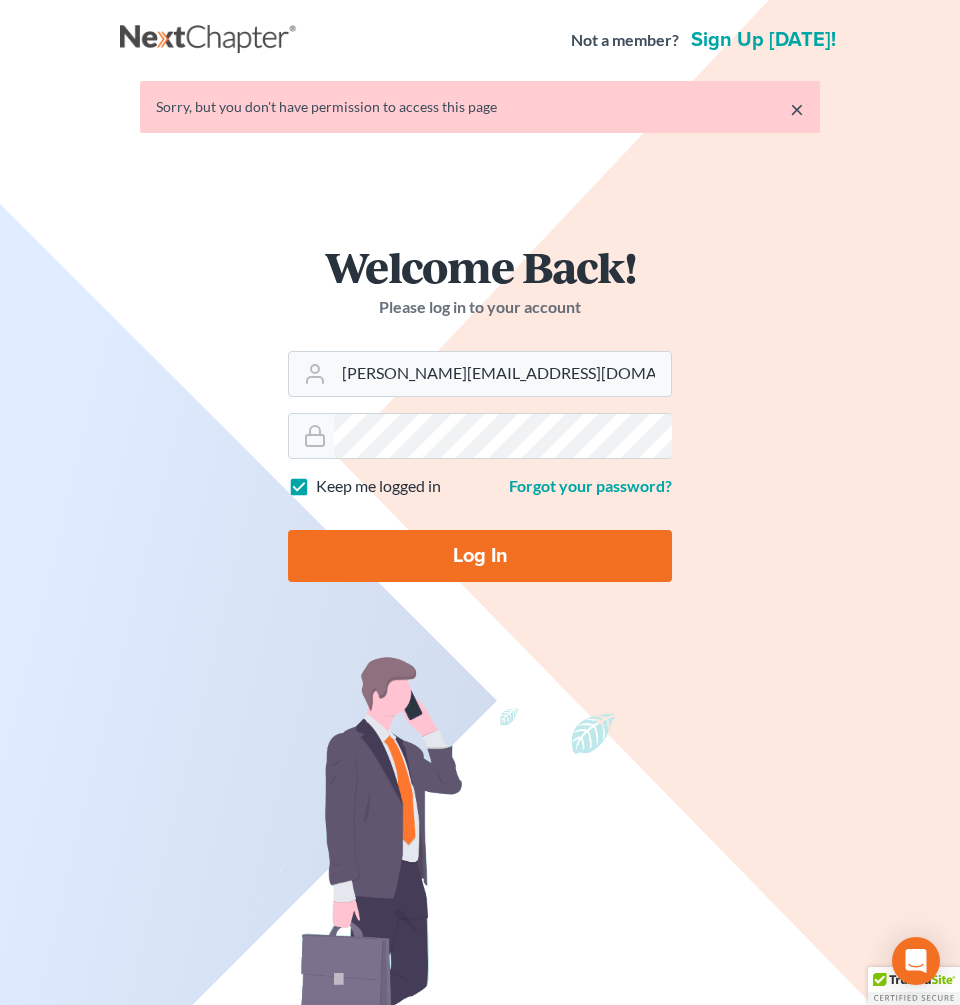click on "Log In" at bounding box center [480, 556] 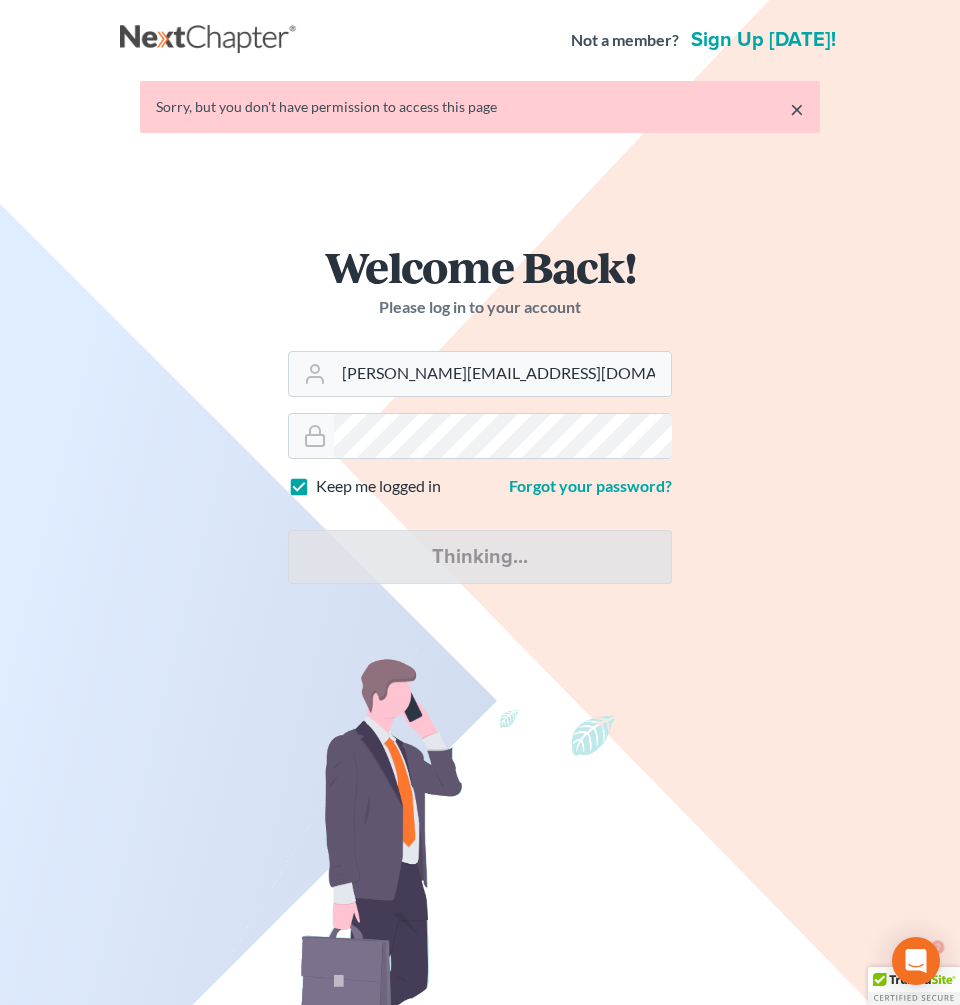 scroll, scrollTop: 0, scrollLeft: 0, axis: both 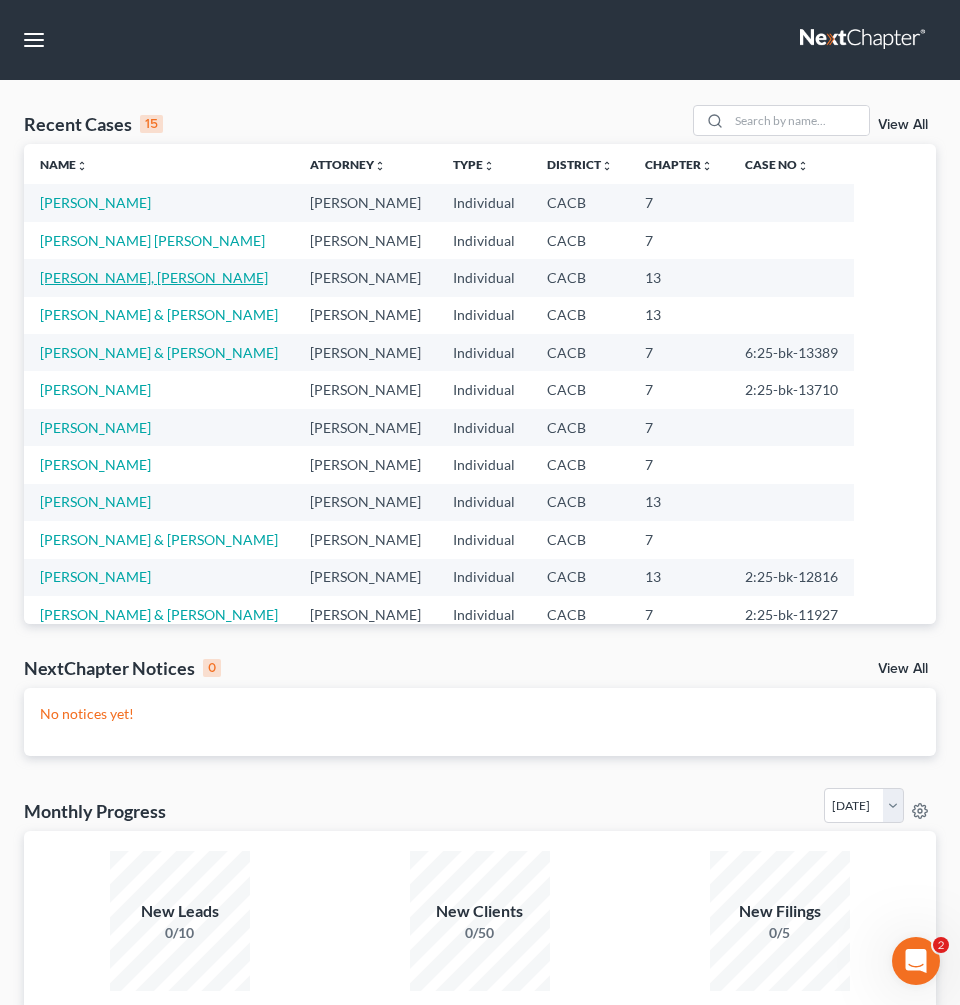 click on "[PERSON_NAME], [PERSON_NAME]" at bounding box center (154, 277) 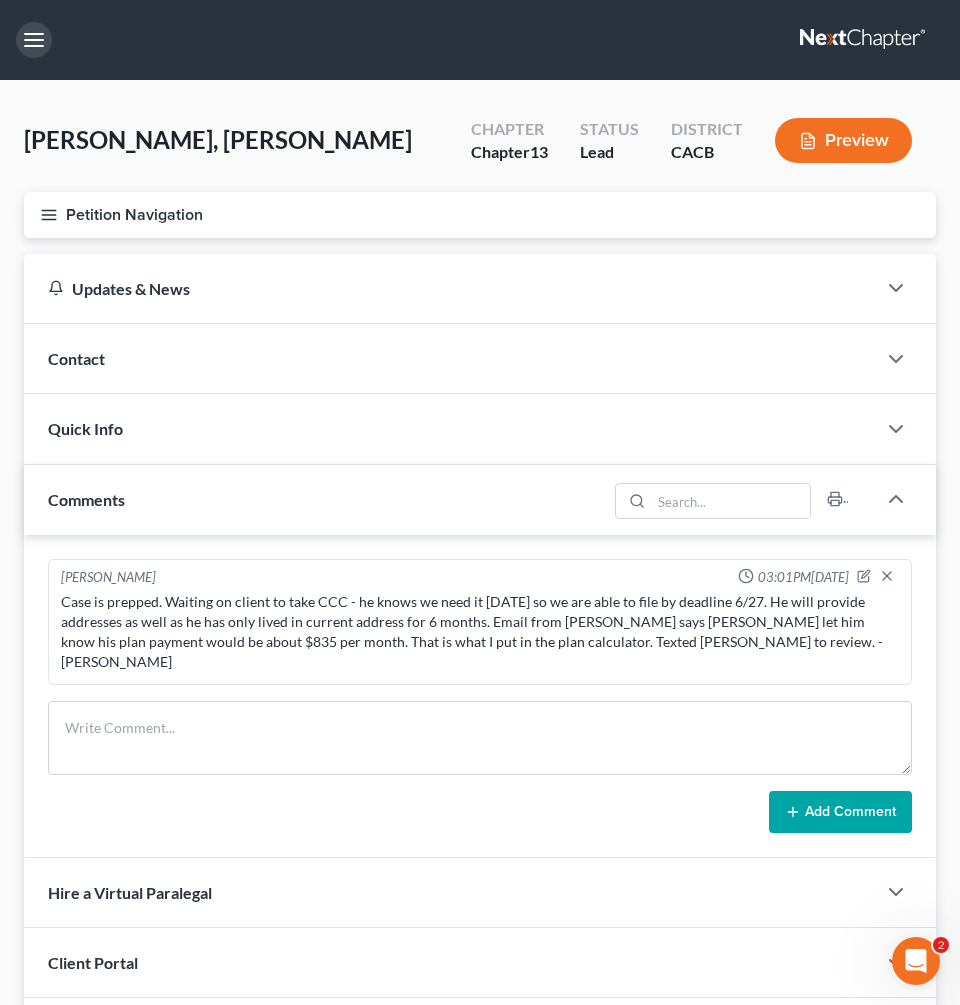 click at bounding box center (34, 40) 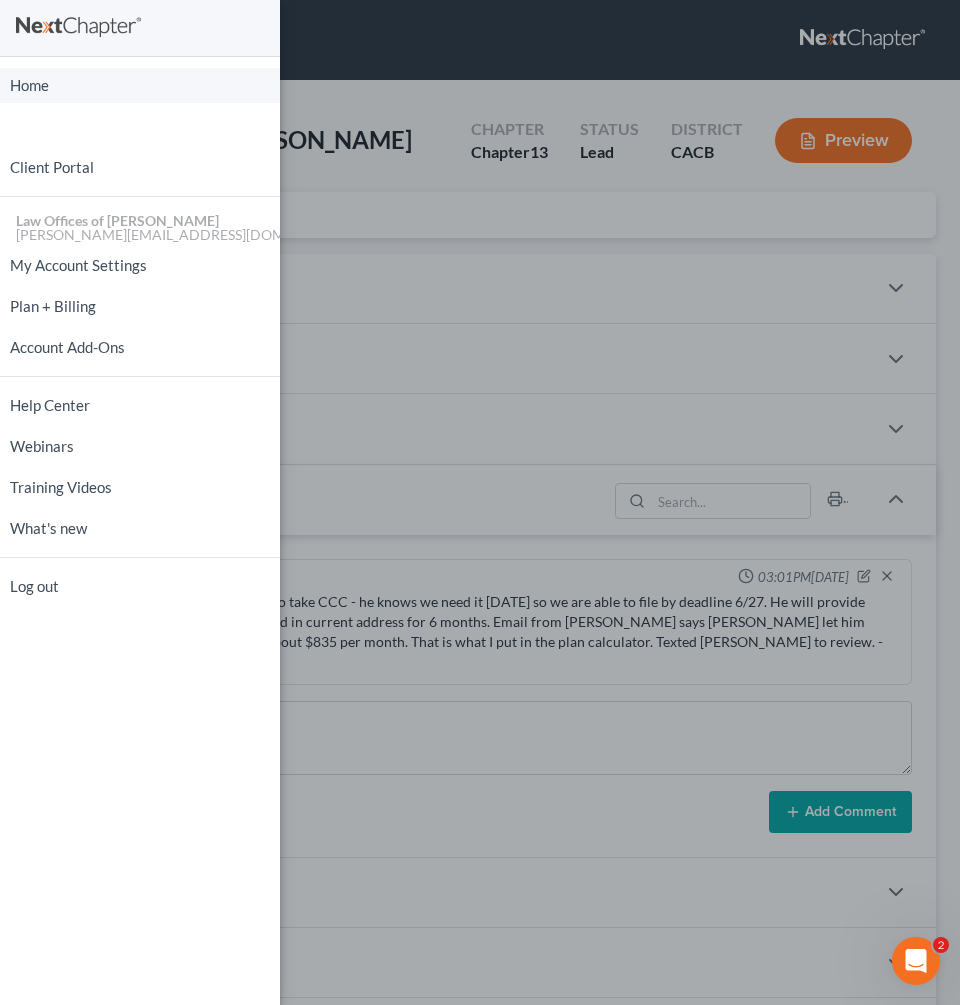 click on "Home" at bounding box center (140, 85) 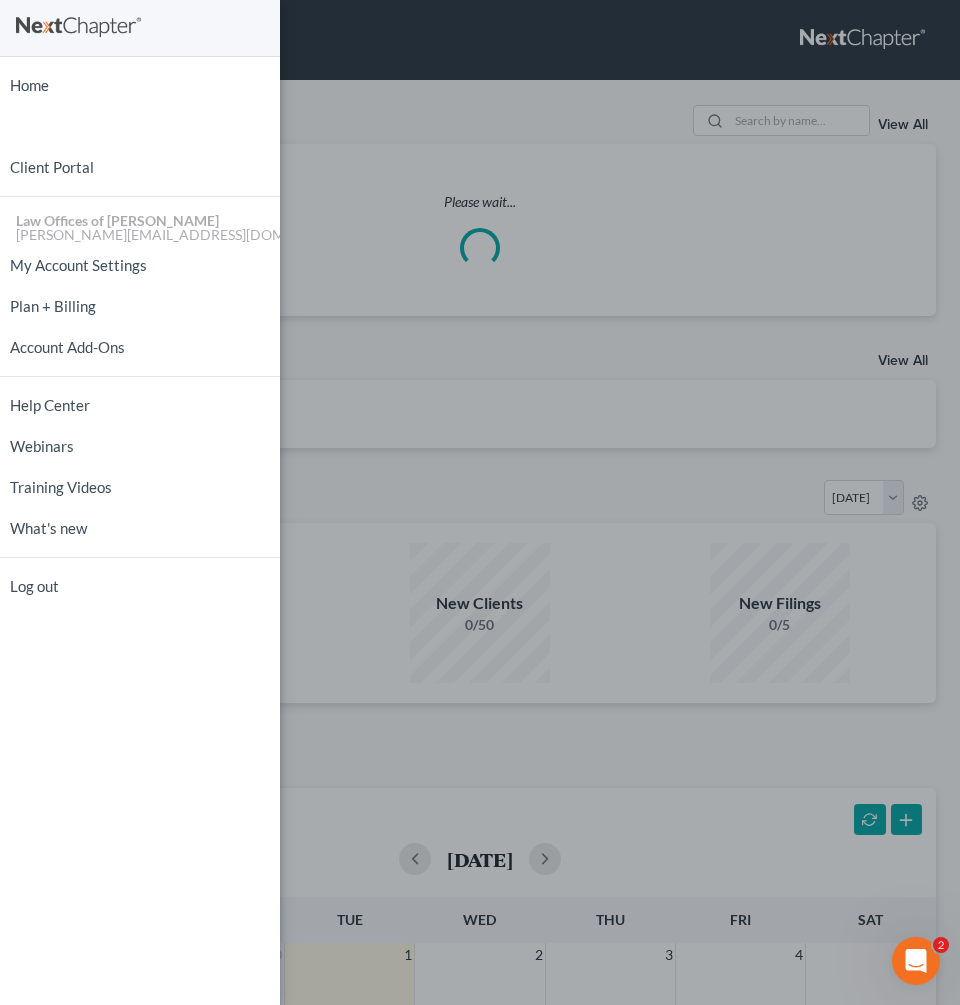 click on "Home New Case Client Portal Law Offices of Terrence Fantauzzi terrence@tfanlaw.com My Account Settings Plan + Billing Account Add-Ons Help Center Webinars Training Videos What's new Log out" at bounding box center (480, 502) 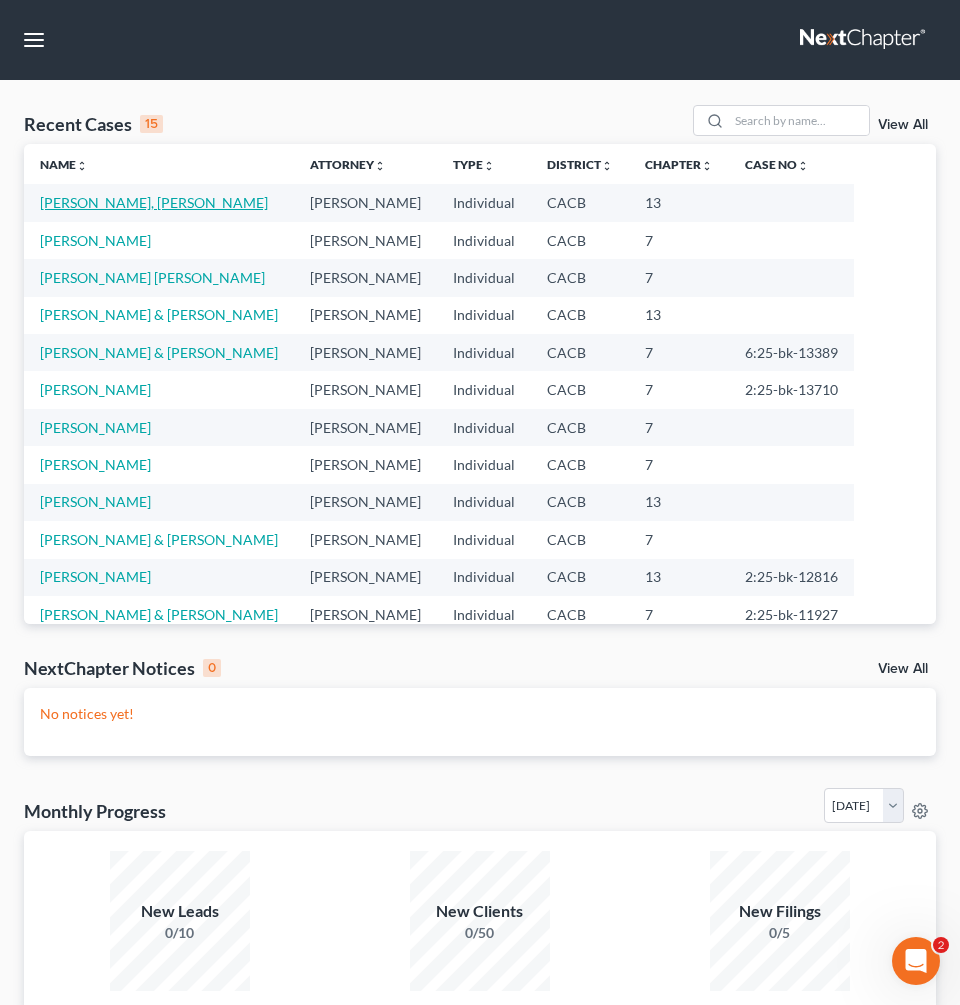 click on "[PERSON_NAME], [PERSON_NAME]" at bounding box center [154, 202] 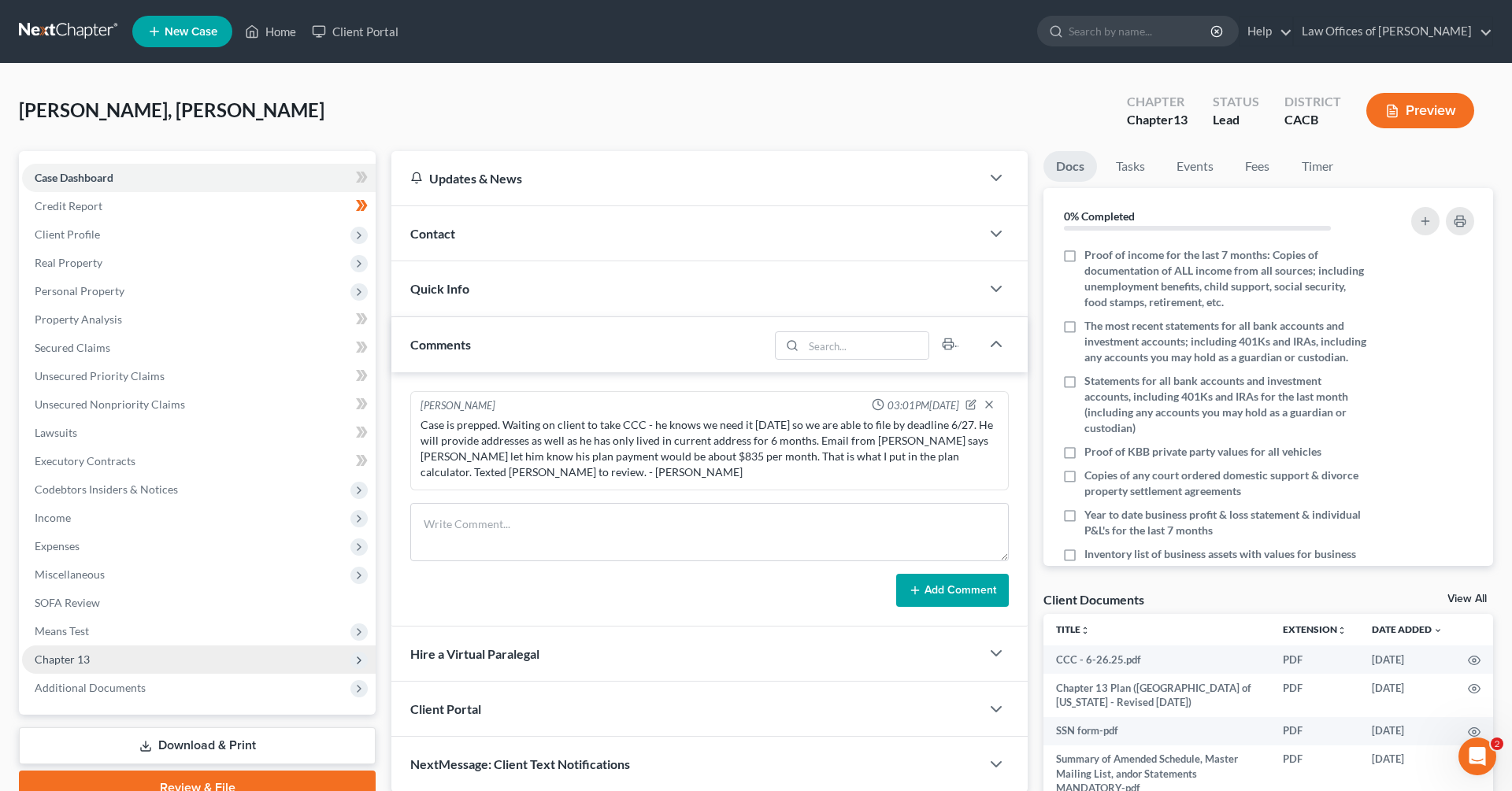 click on "Chapter 13" at bounding box center (198, 660) 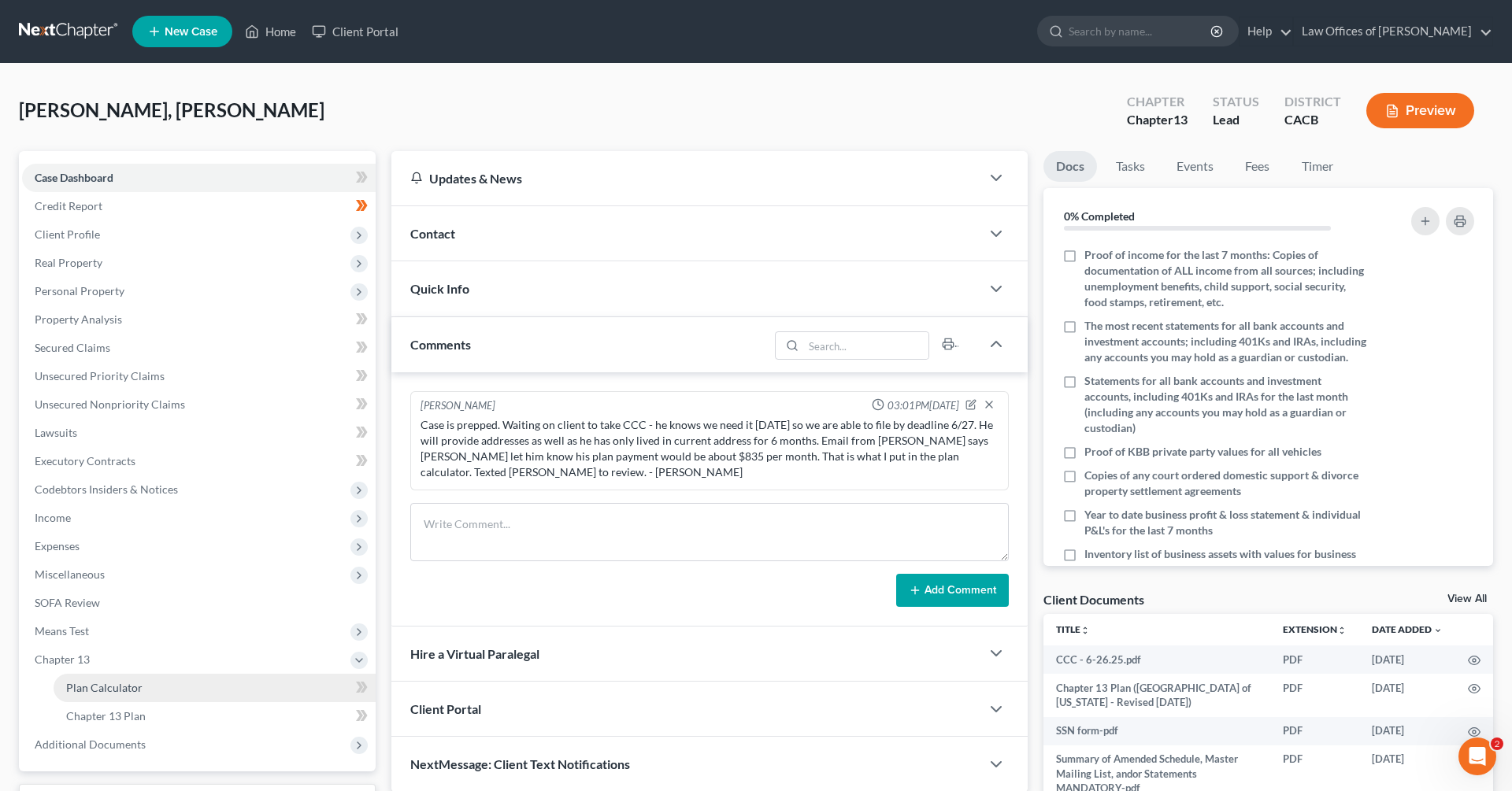 click on "Plan Calculator" at bounding box center [104, 687] 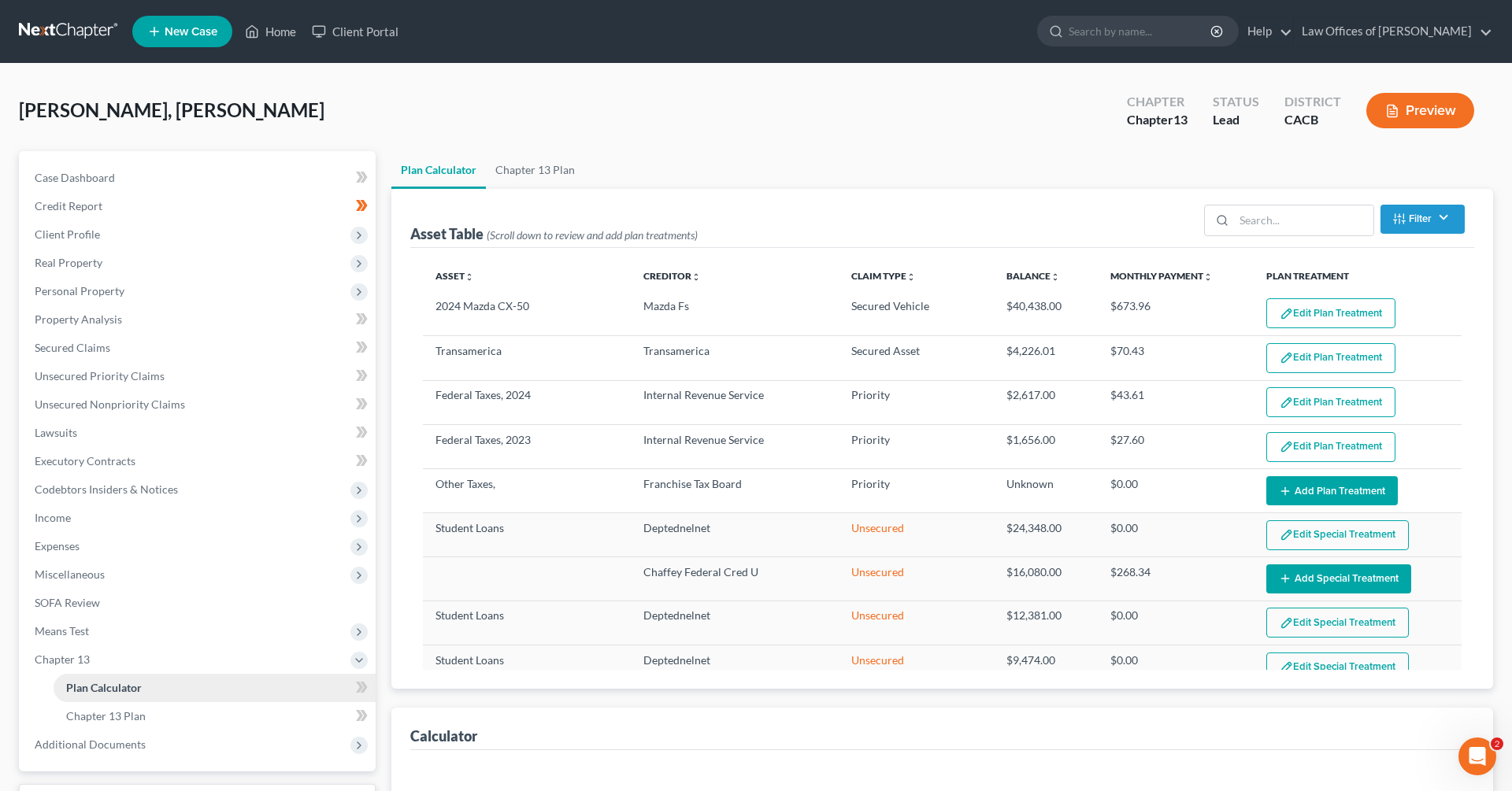 select on "59" 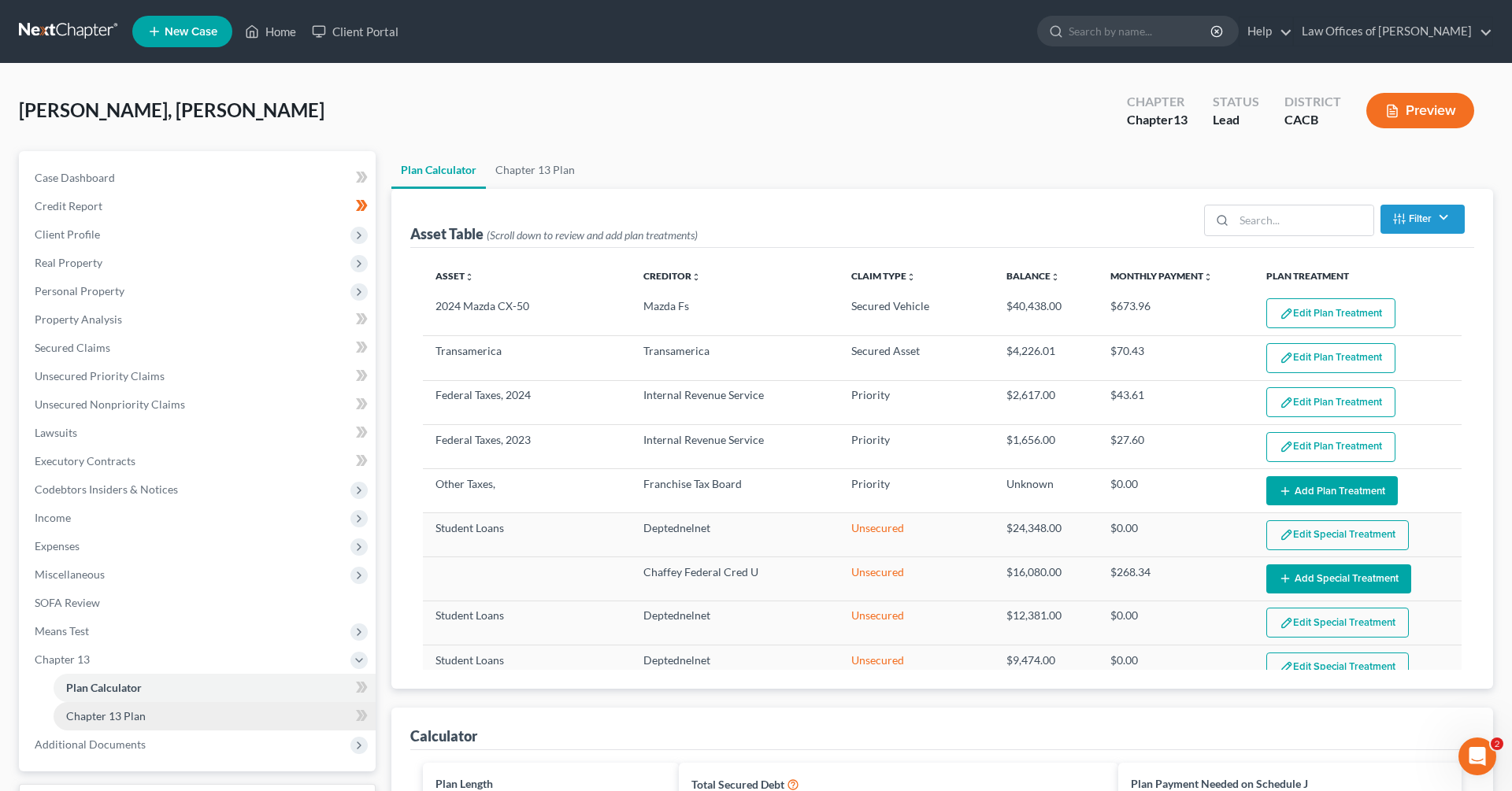 click on "Chapter 13 Plan" at bounding box center (106, 715) 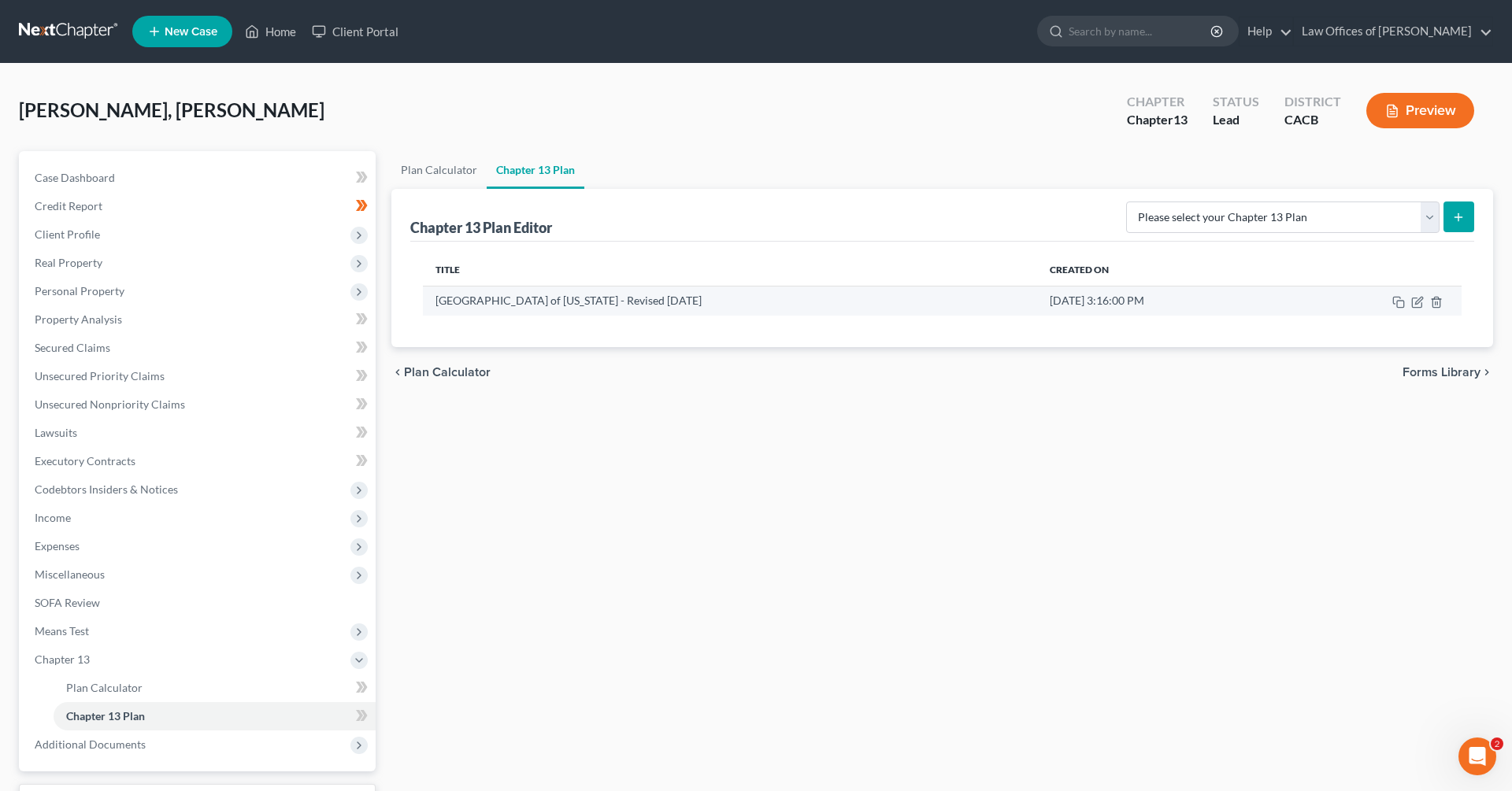 click on "[GEOGRAPHIC_DATA] of [US_STATE] - Revised [DATE]" at bounding box center [730, 301] 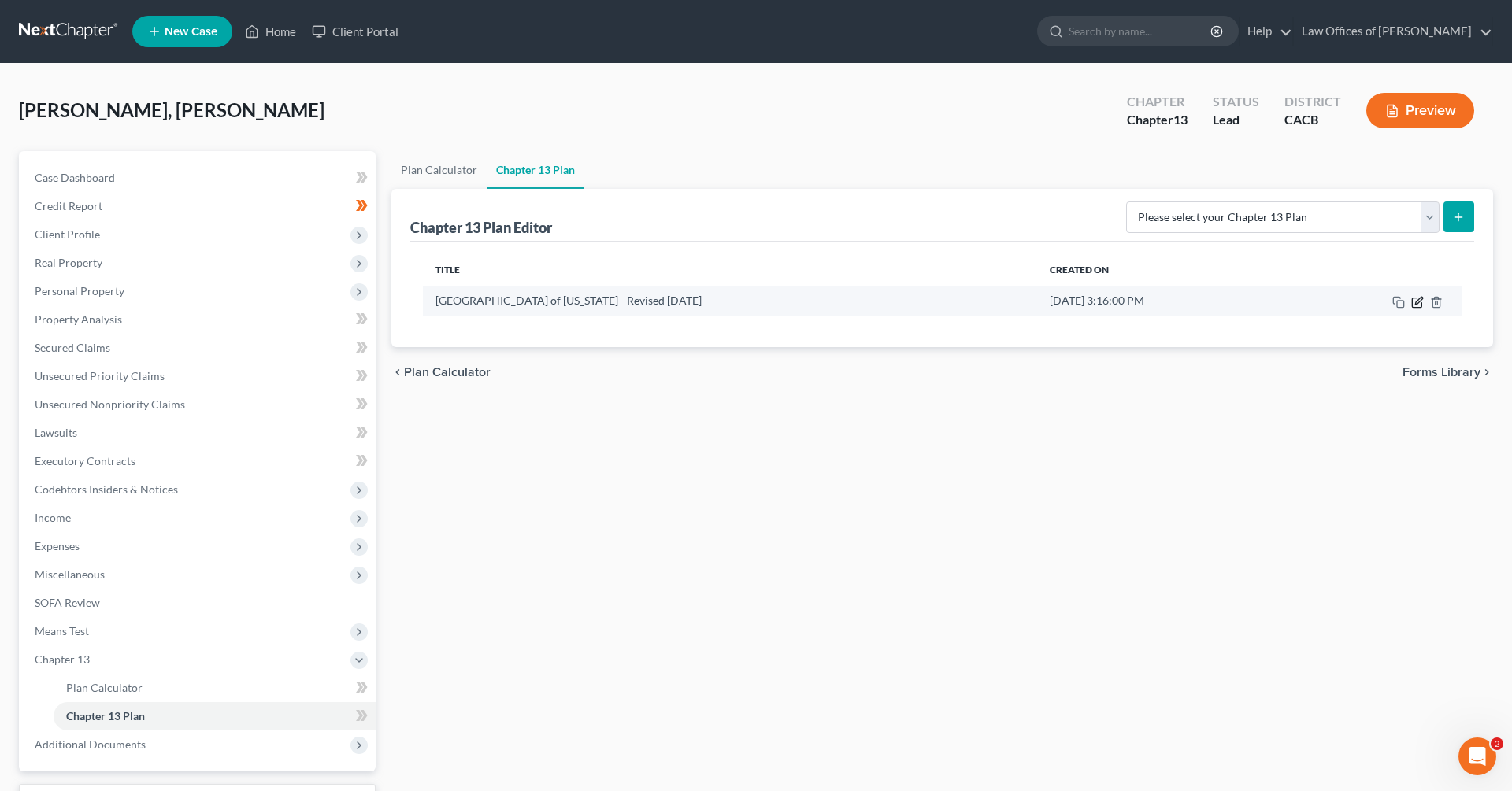 click 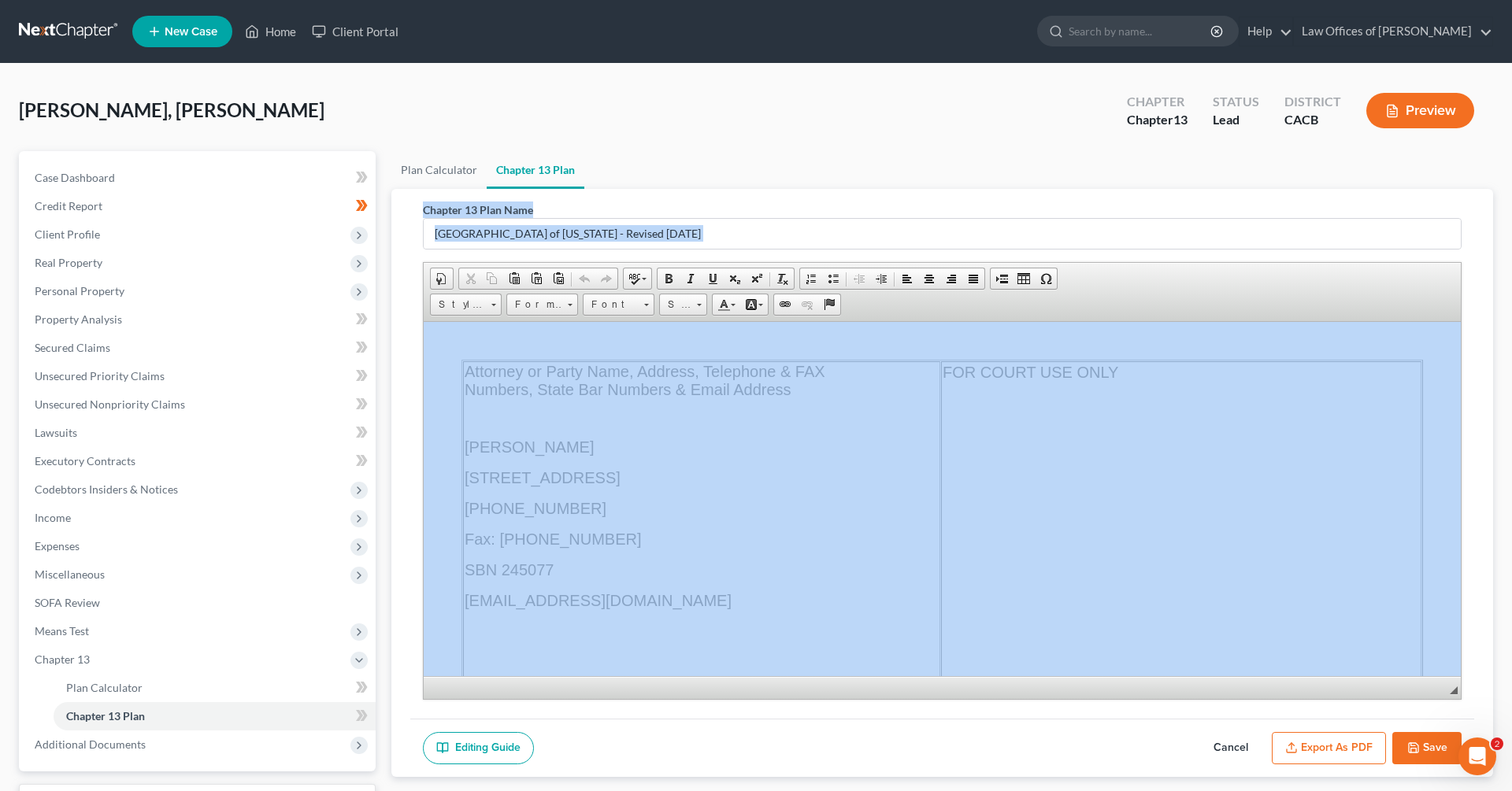 scroll, scrollTop: 0, scrollLeft: 0, axis: both 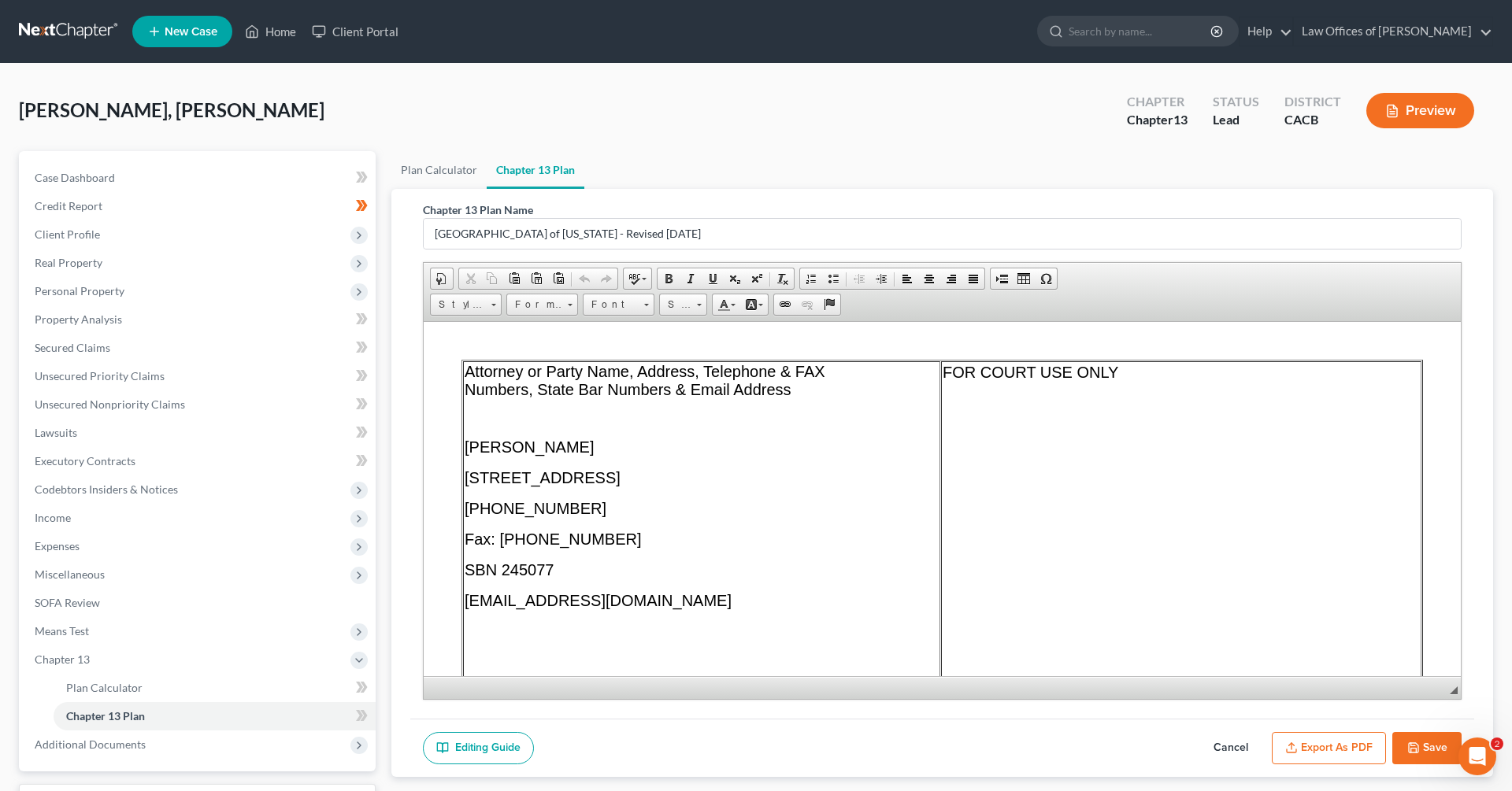 click on "FOR COURT USE ONLY" at bounding box center (1181, 570) 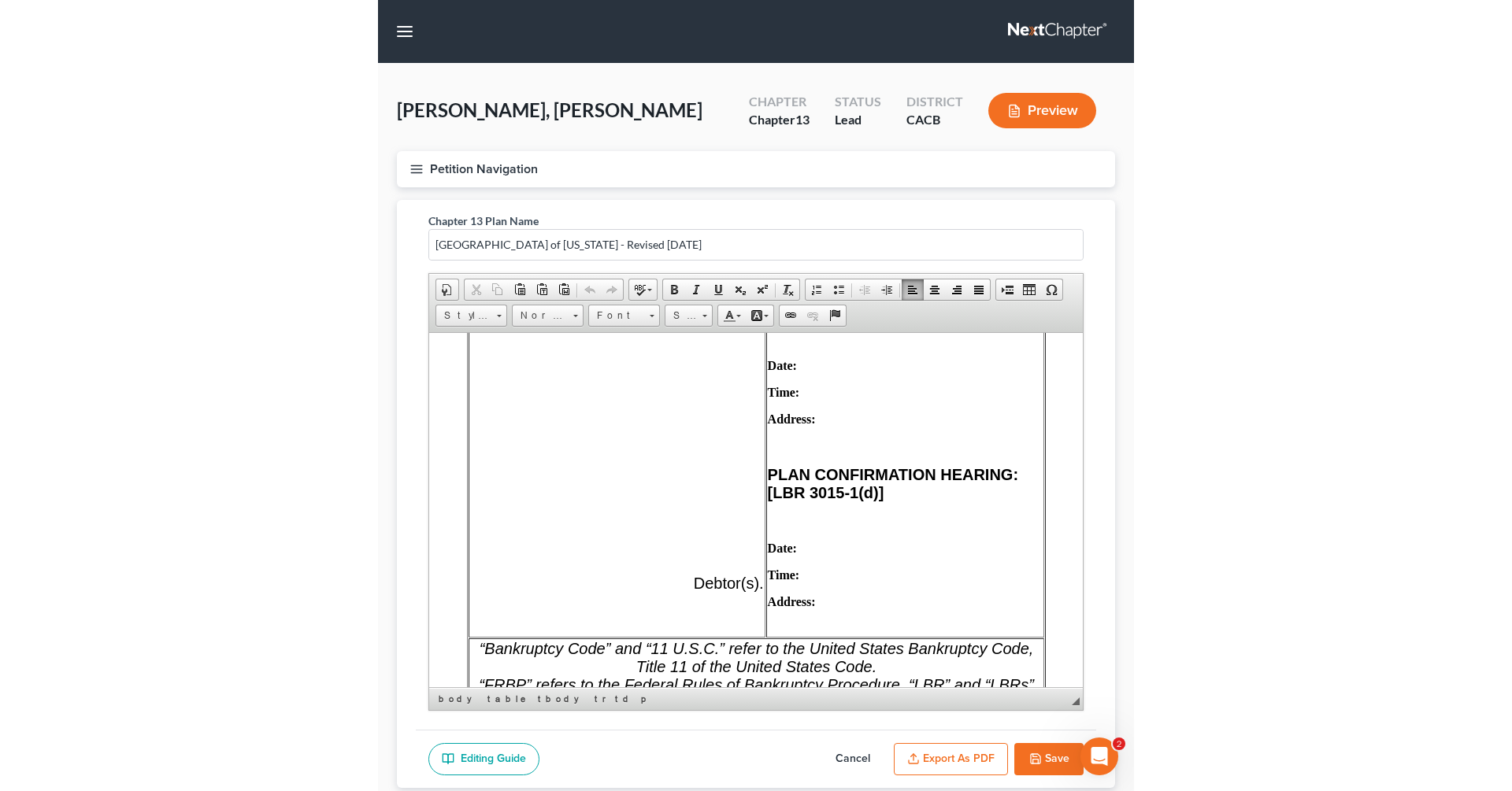 scroll, scrollTop: 0, scrollLeft: 0, axis: both 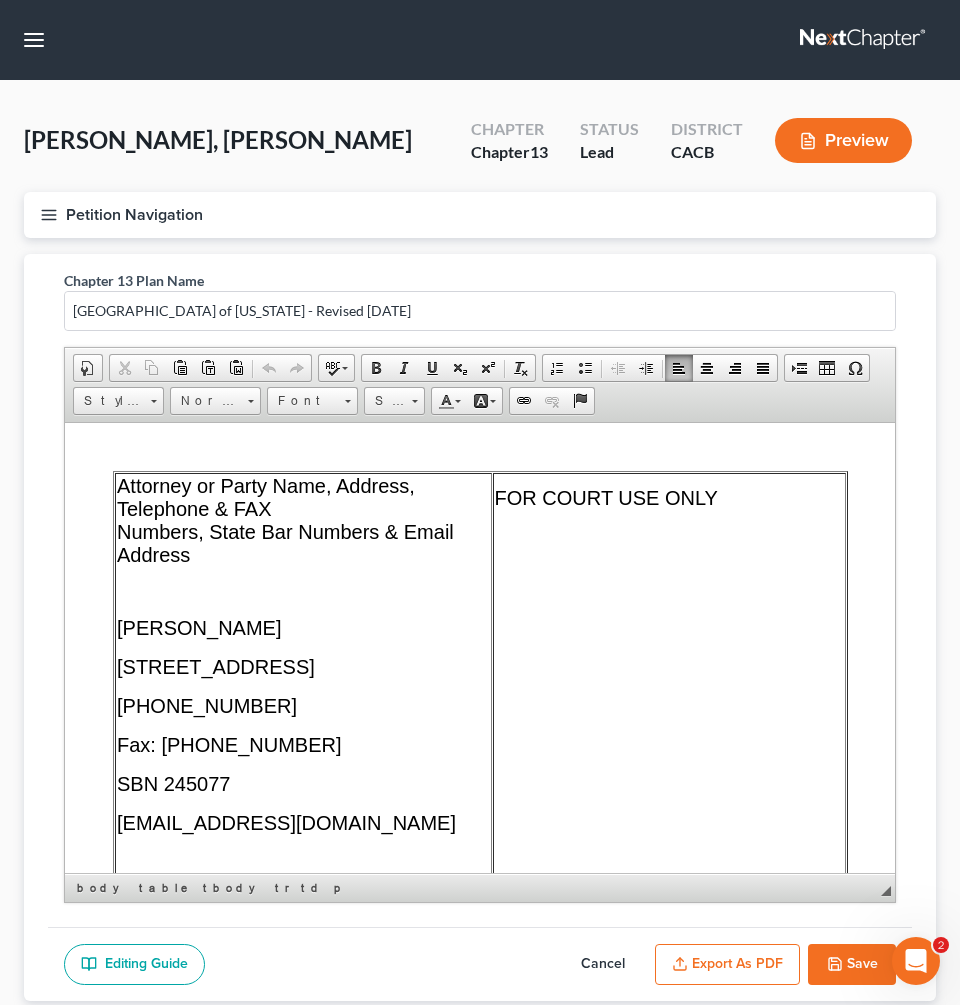 click on "Cancel" at bounding box center [603, 965] 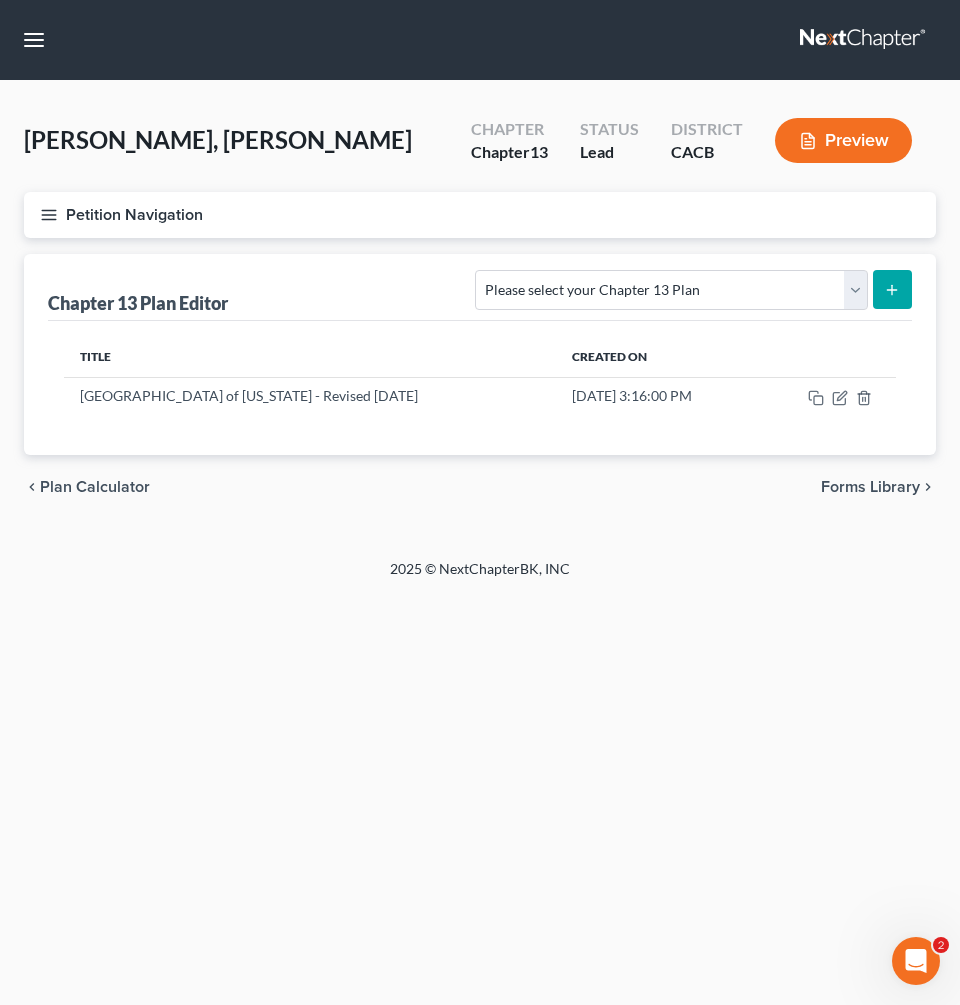 click 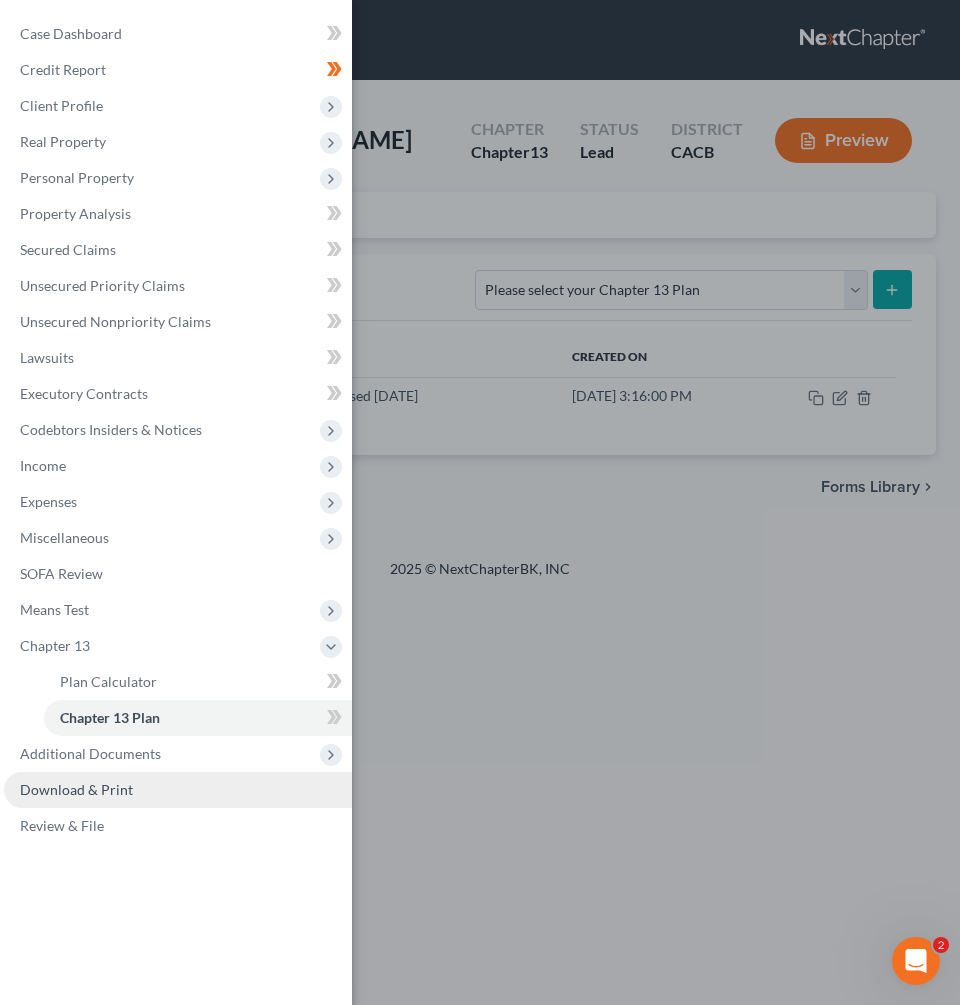 click on "Download & Print" at bounding box center [76, 789] 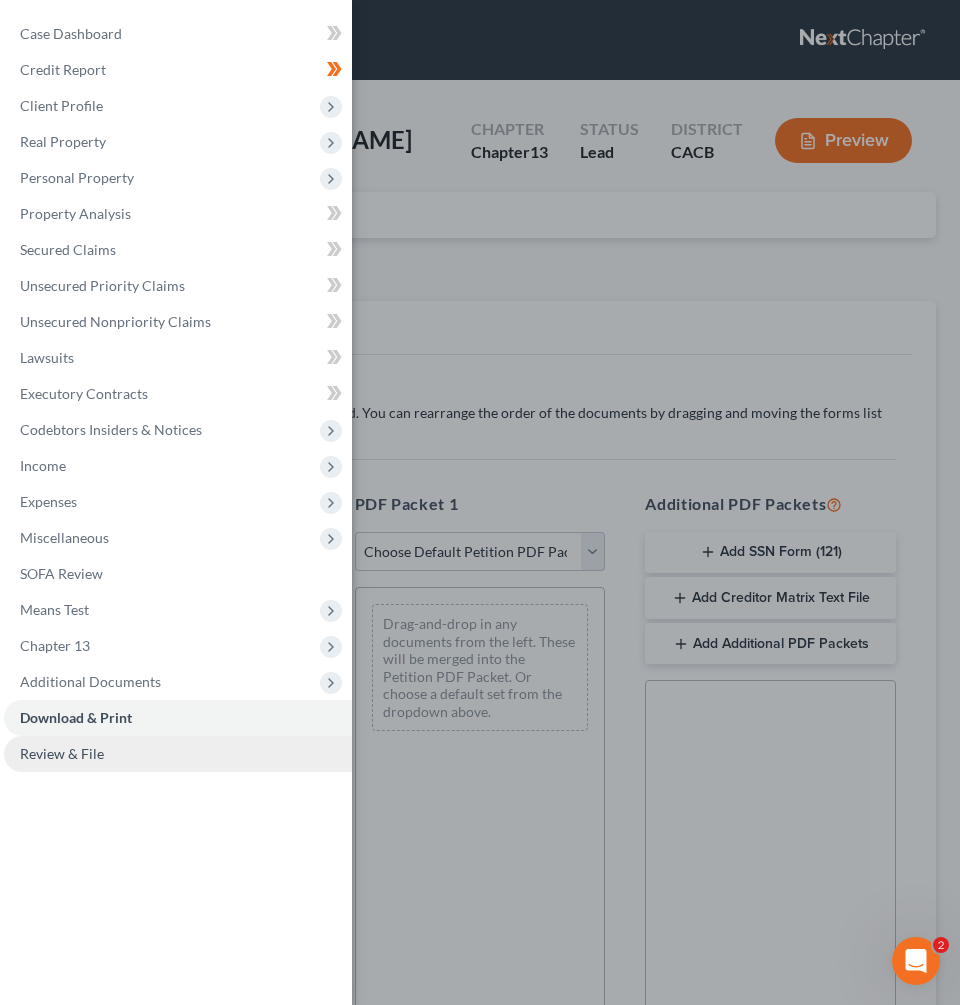 click on "Review & File" at bounding box center (178, 754) 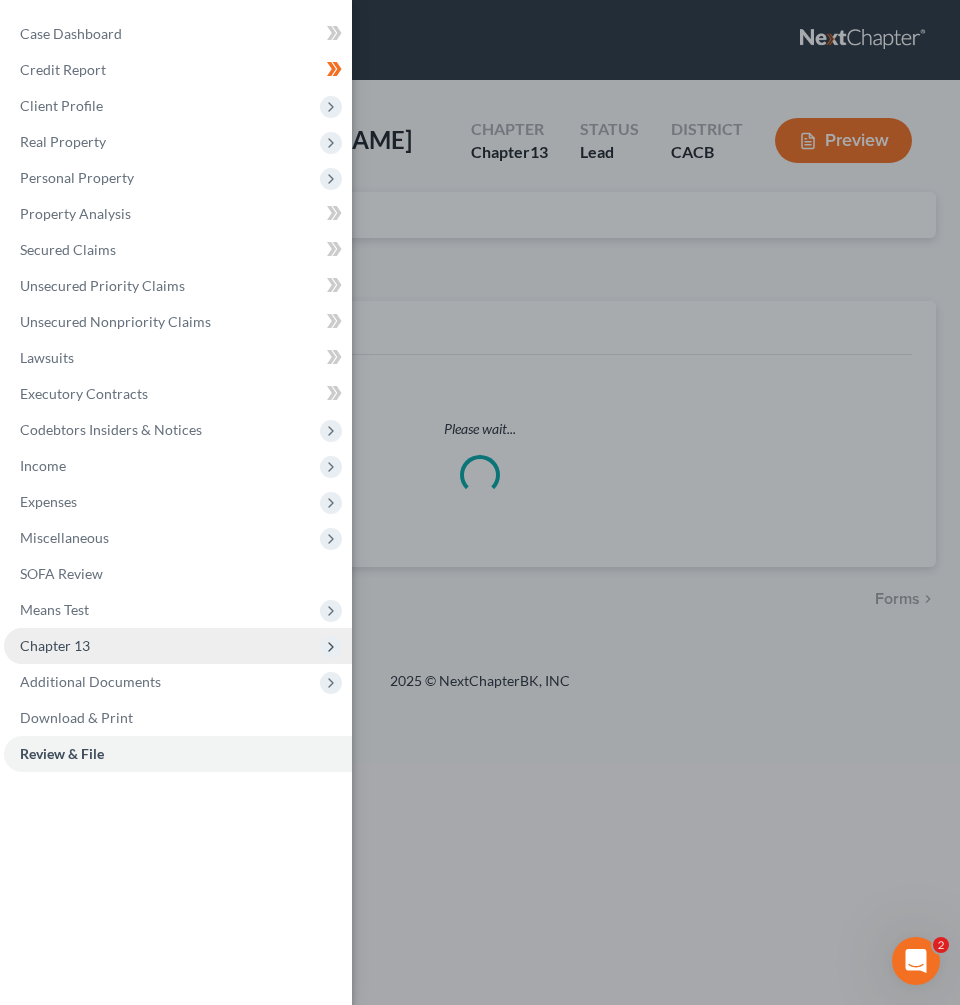 click on "Chapter 13" at bounding box center (178, 646) 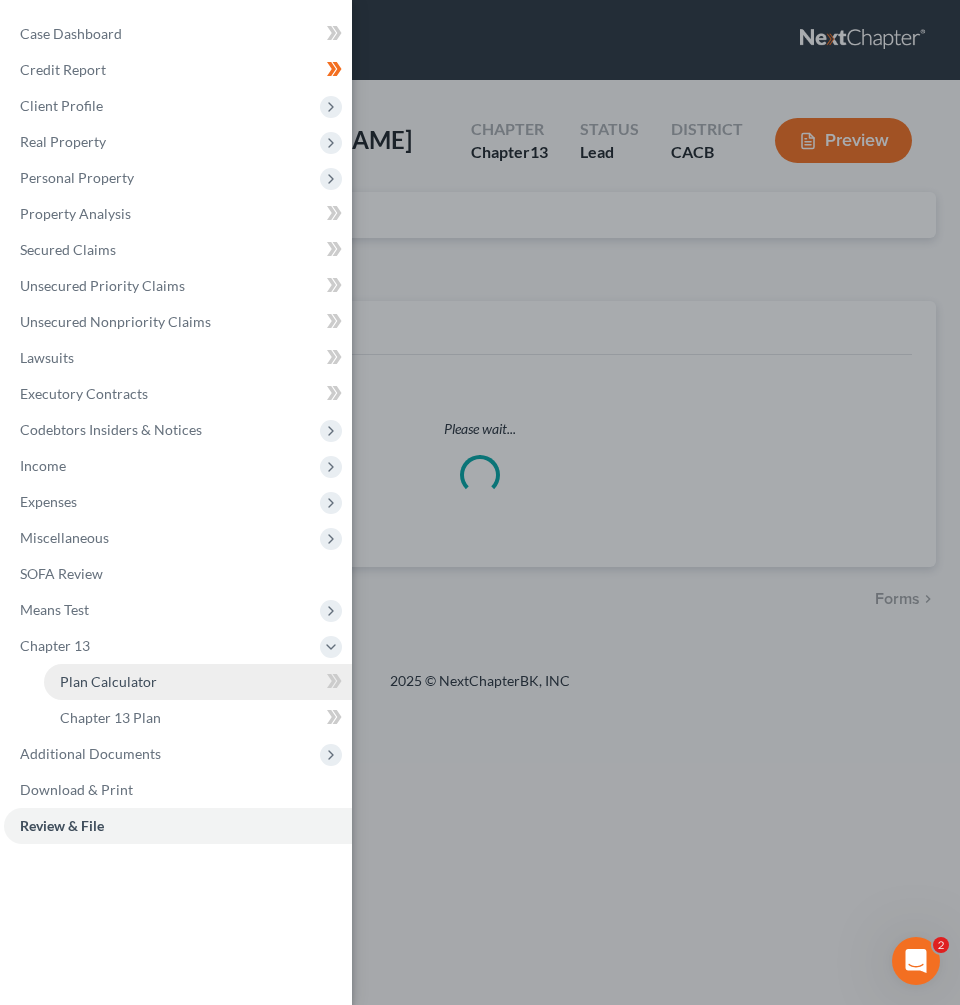 click on "Plan Calculator" at bounding box center (108, 681) 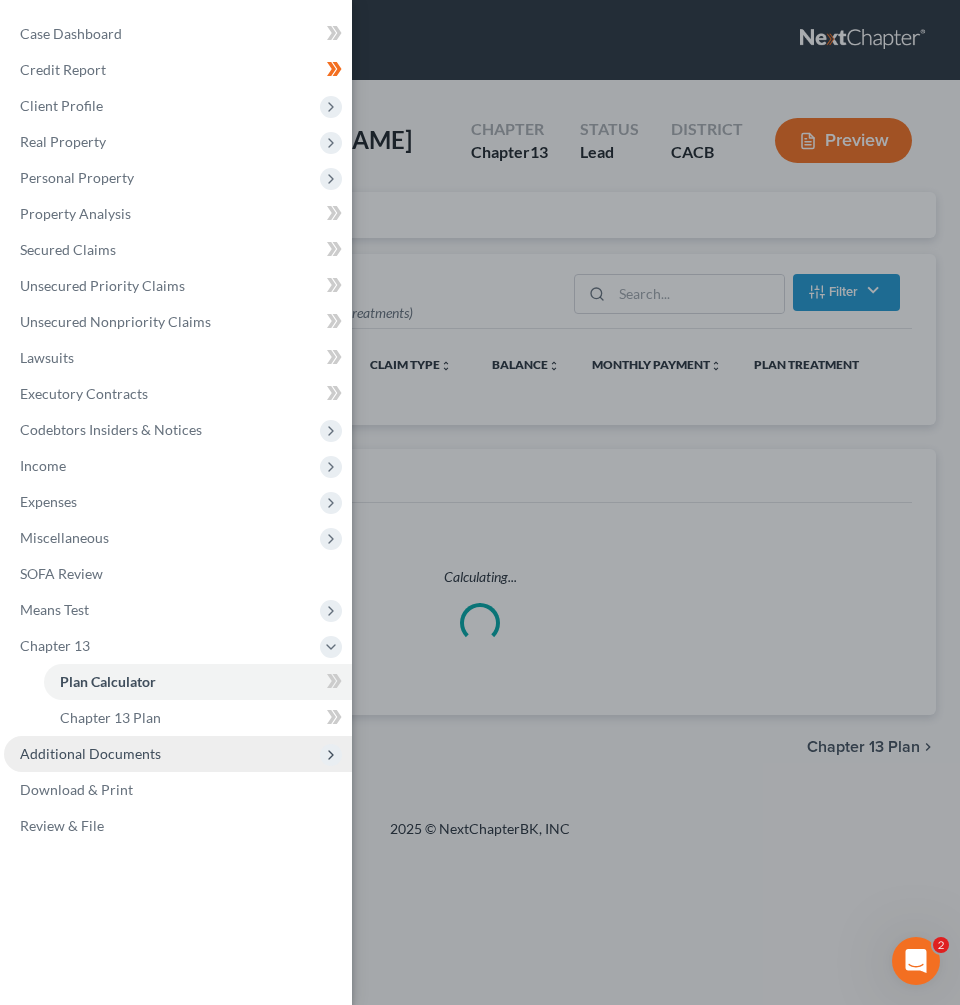 click on "Additional Documents" at bounding box center (90, 753) 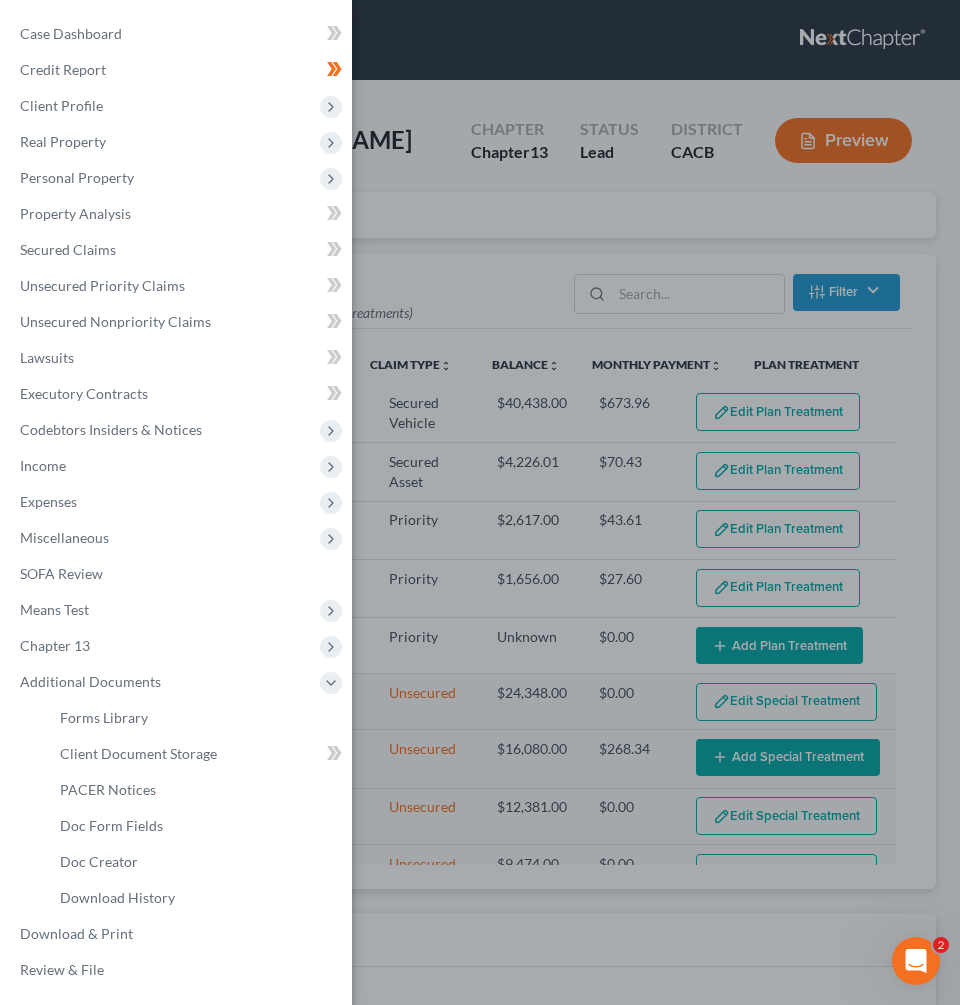 select on "59" 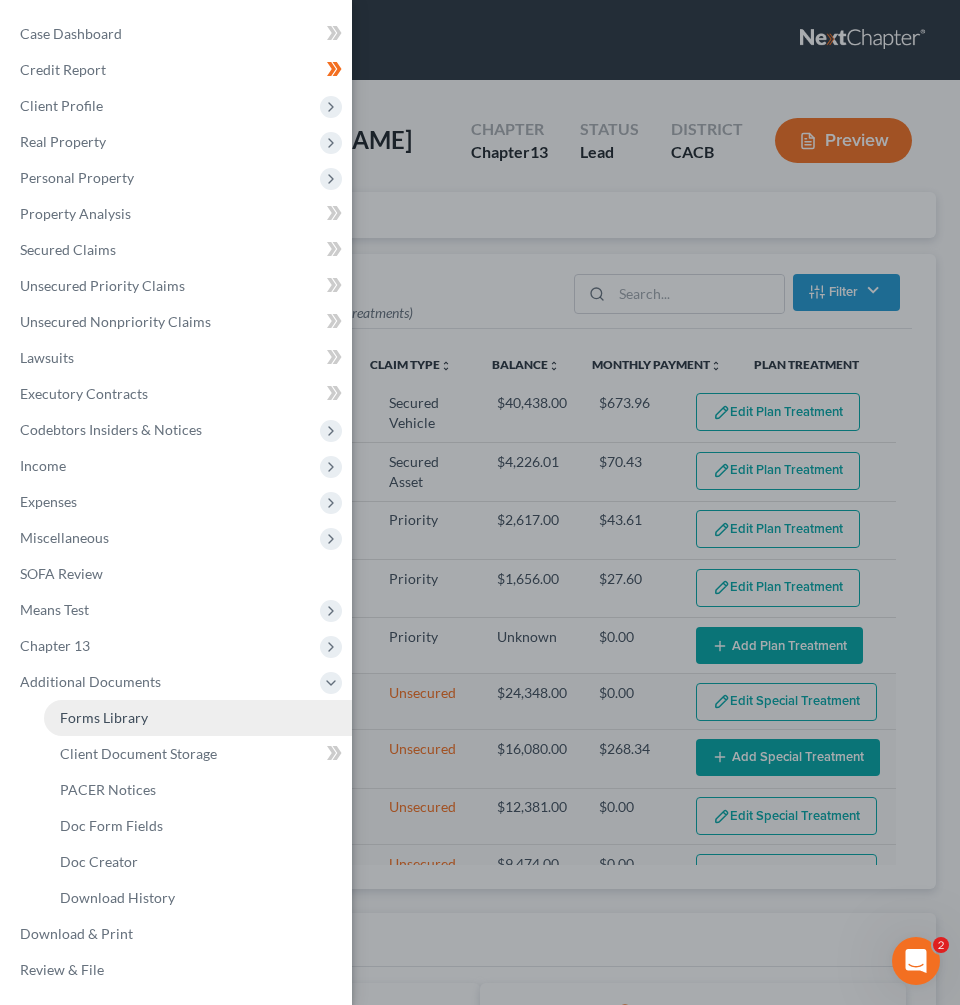 click on "Forms Library" at bounding box center (198, 718) 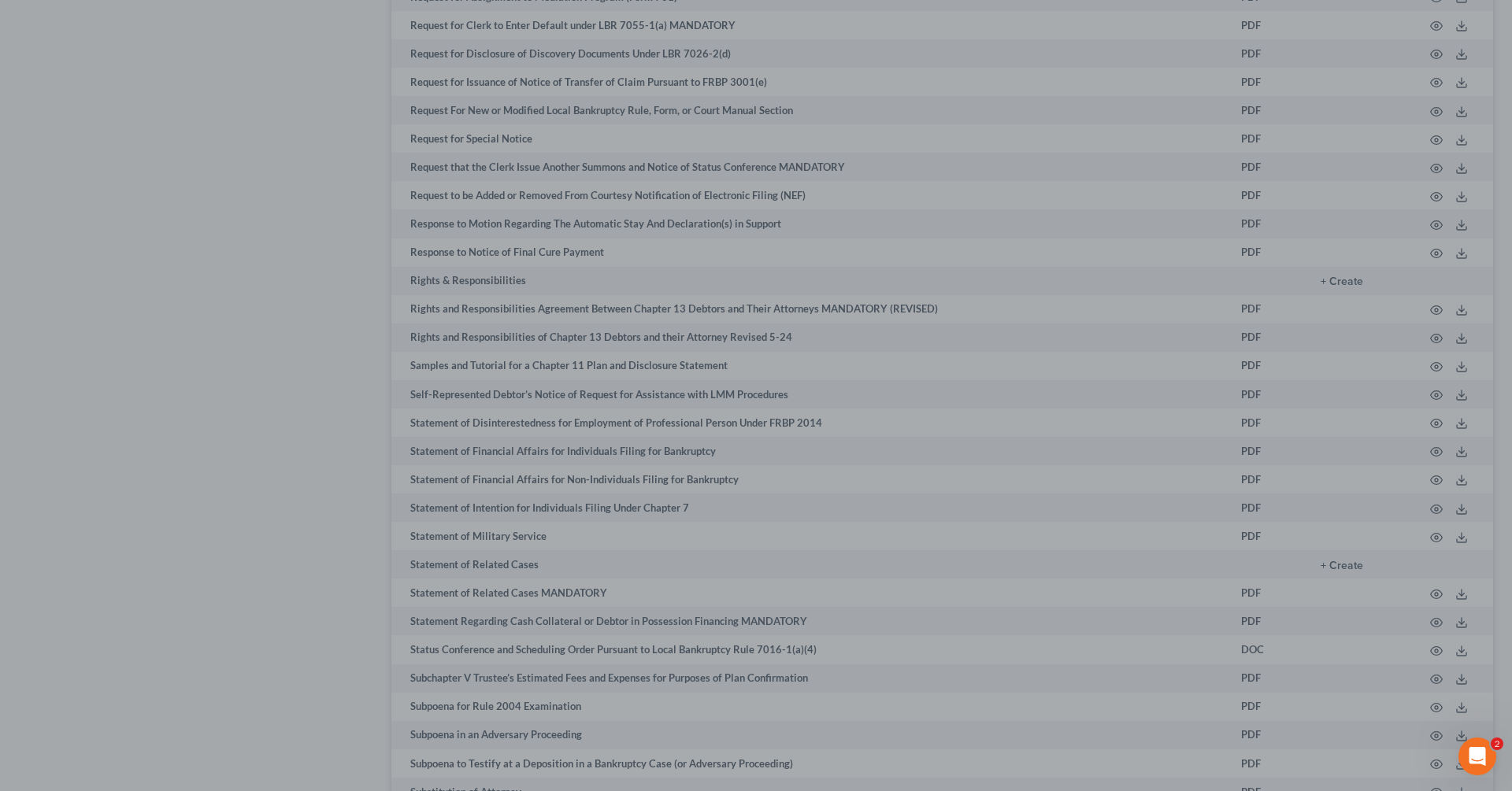 scroll, scrollTop: 7597, scrollLeft: 0, axis: vertical 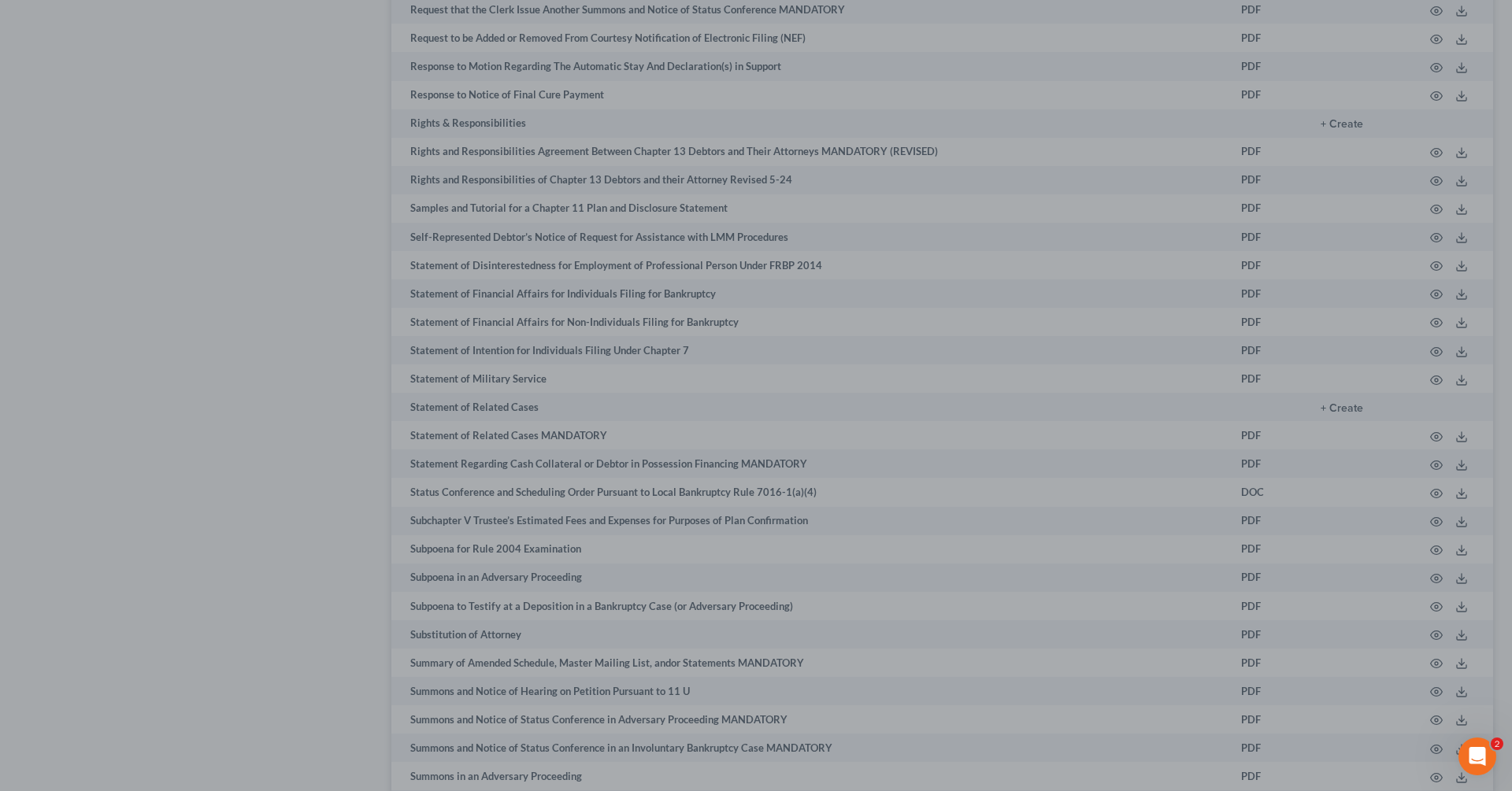 click at bounding box center (756, 395) 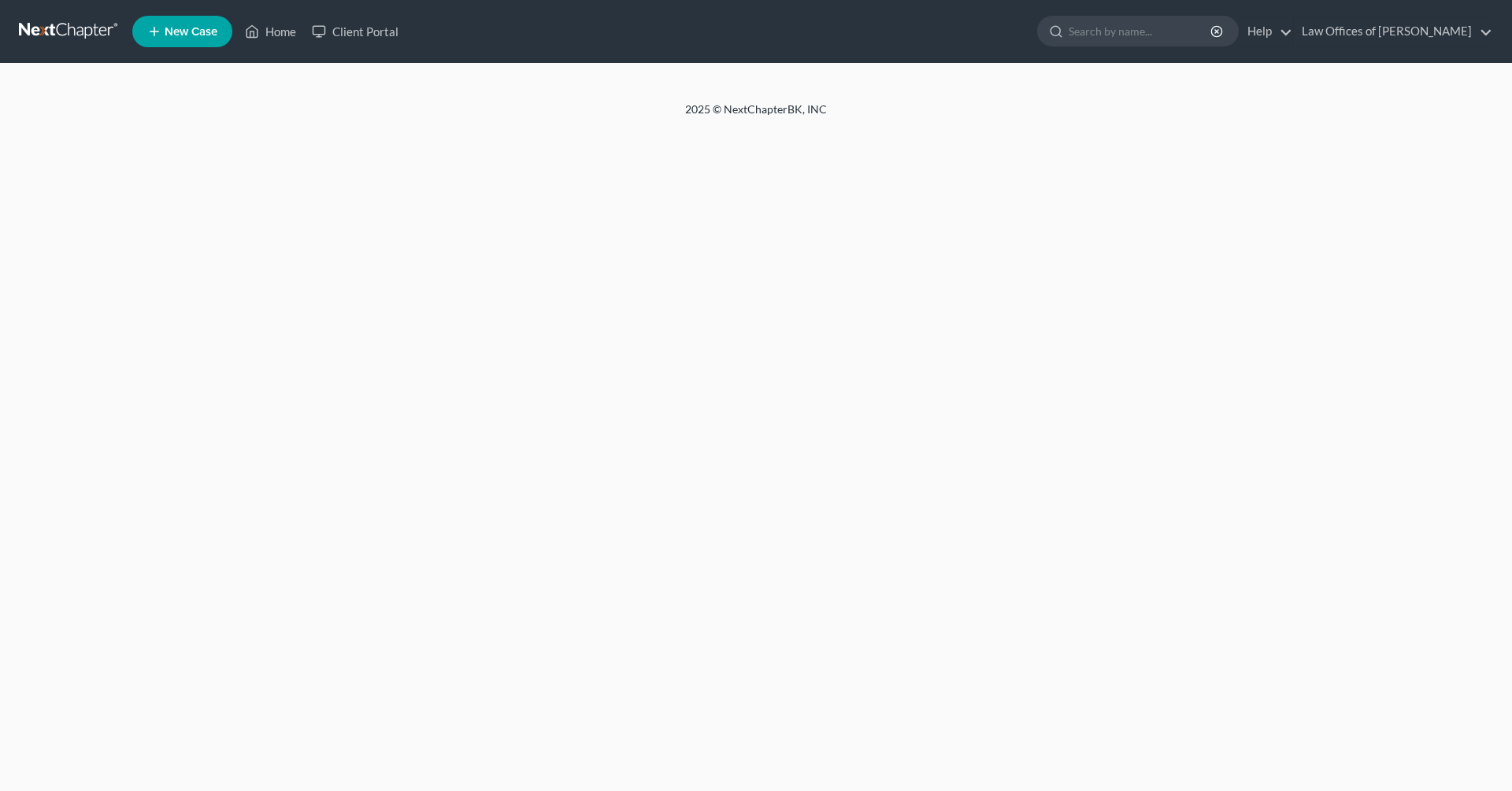 scroll, scrollTop: 0, scrollLeft: 0, axis: both 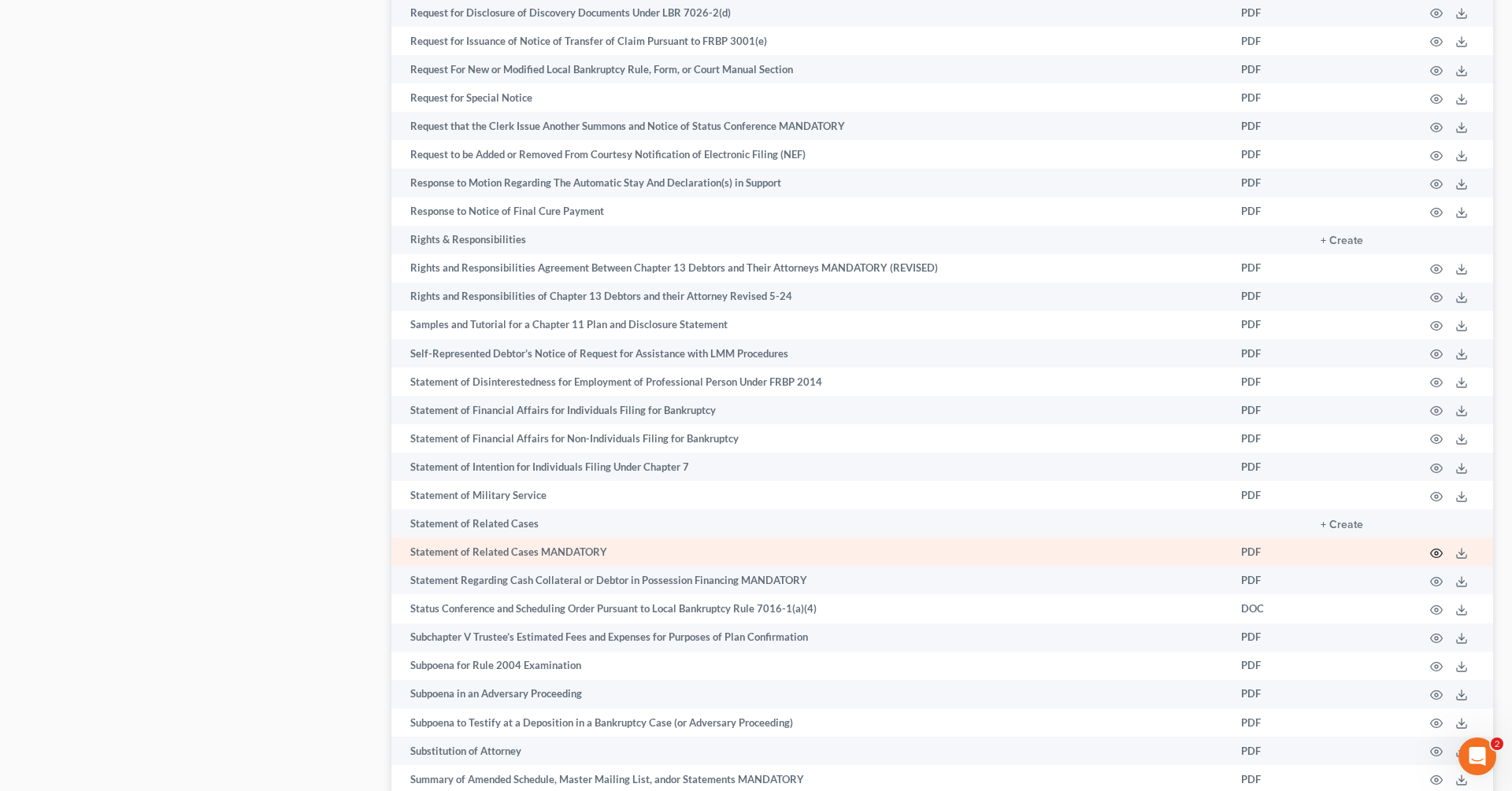 click 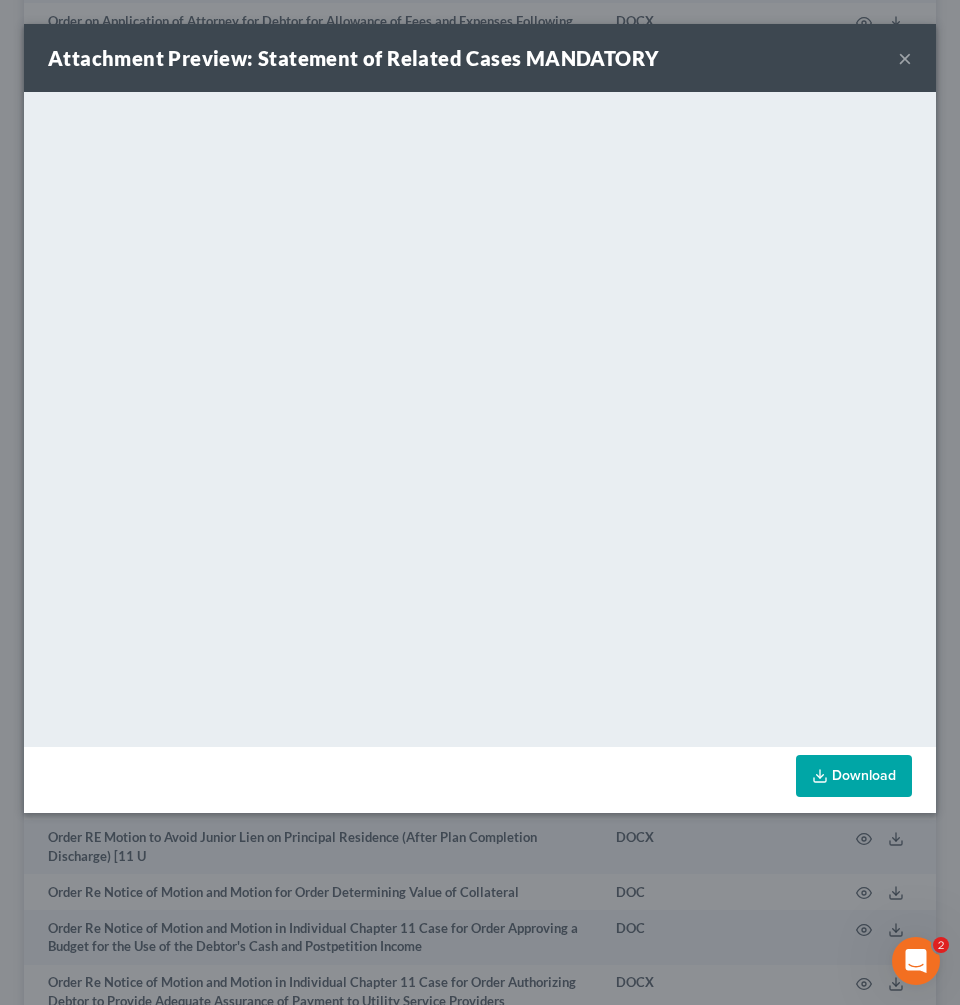 click on "×" at bounding box center (905, 58) 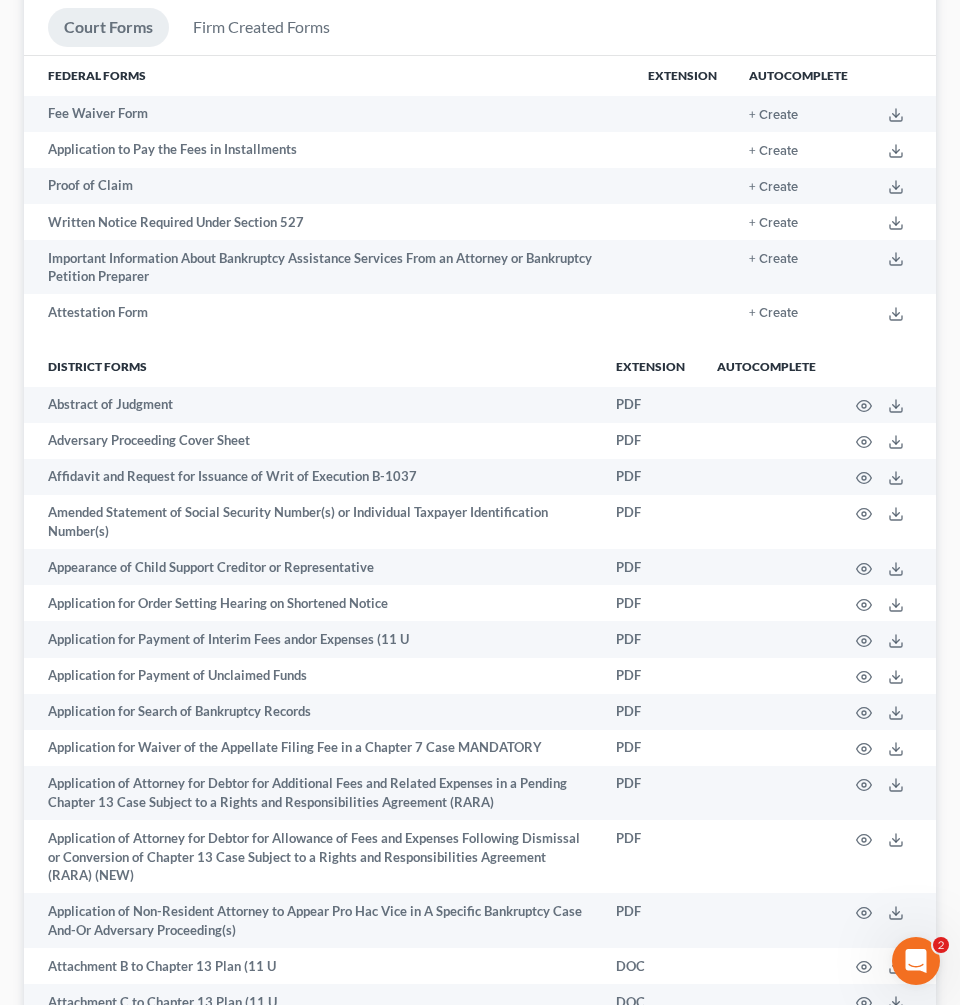 scroll, scrollTop: 0, scrollLeft: 0, axis: both 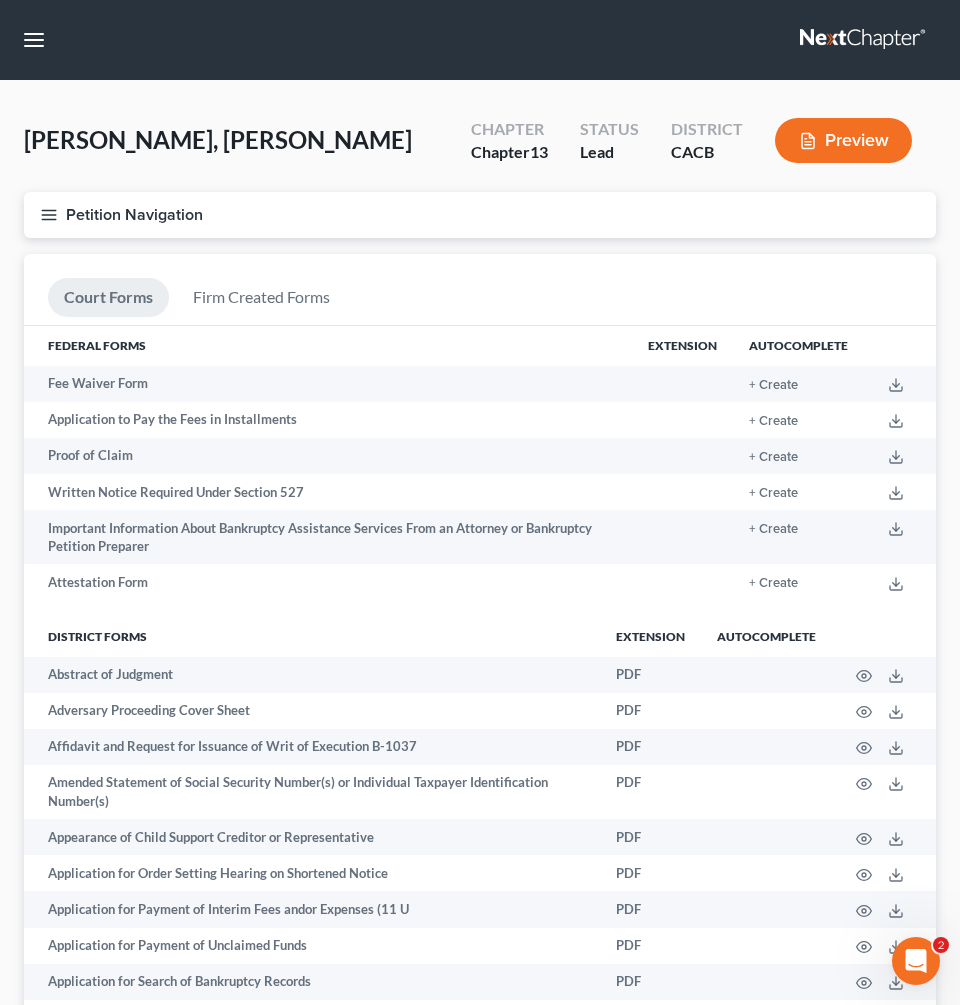 click on "Petition Navigation" at bounding box center (480, 215) 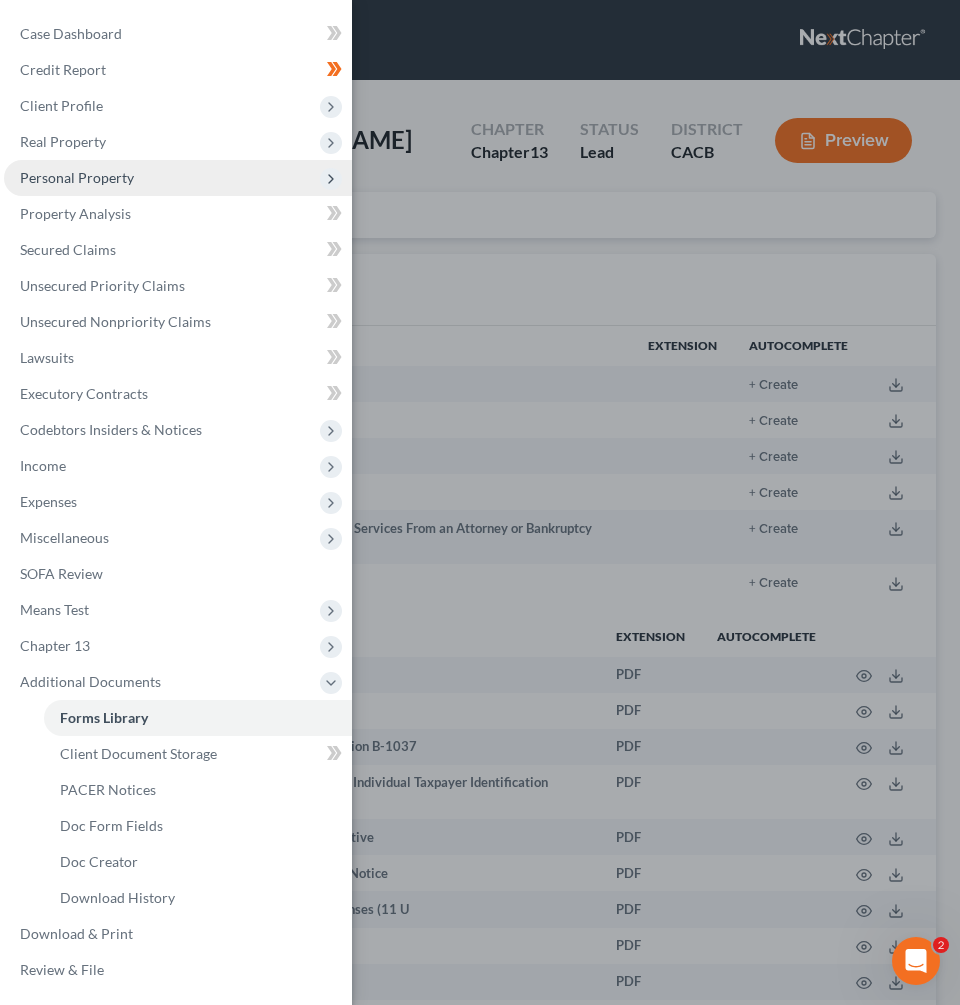 click on "Personal Property" at bounding box center [77, 177] 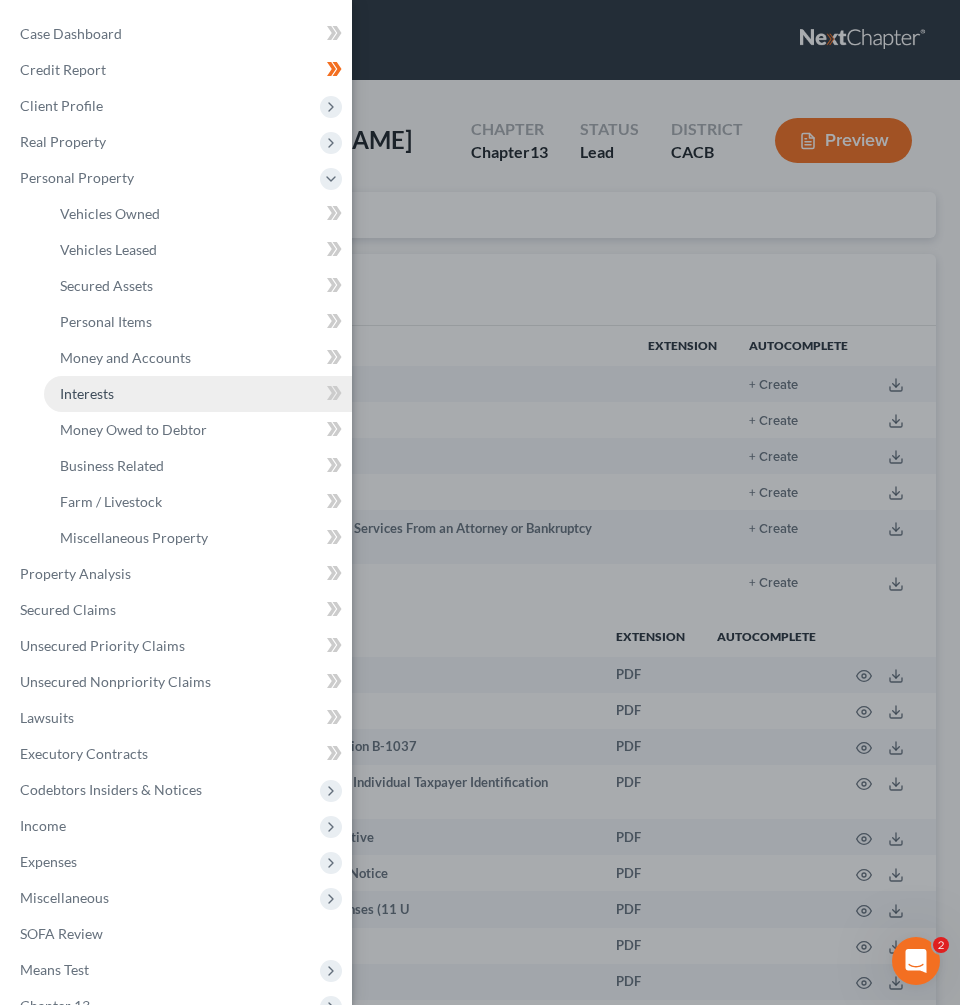 click on "Interests" at bounding box center (87, 393) 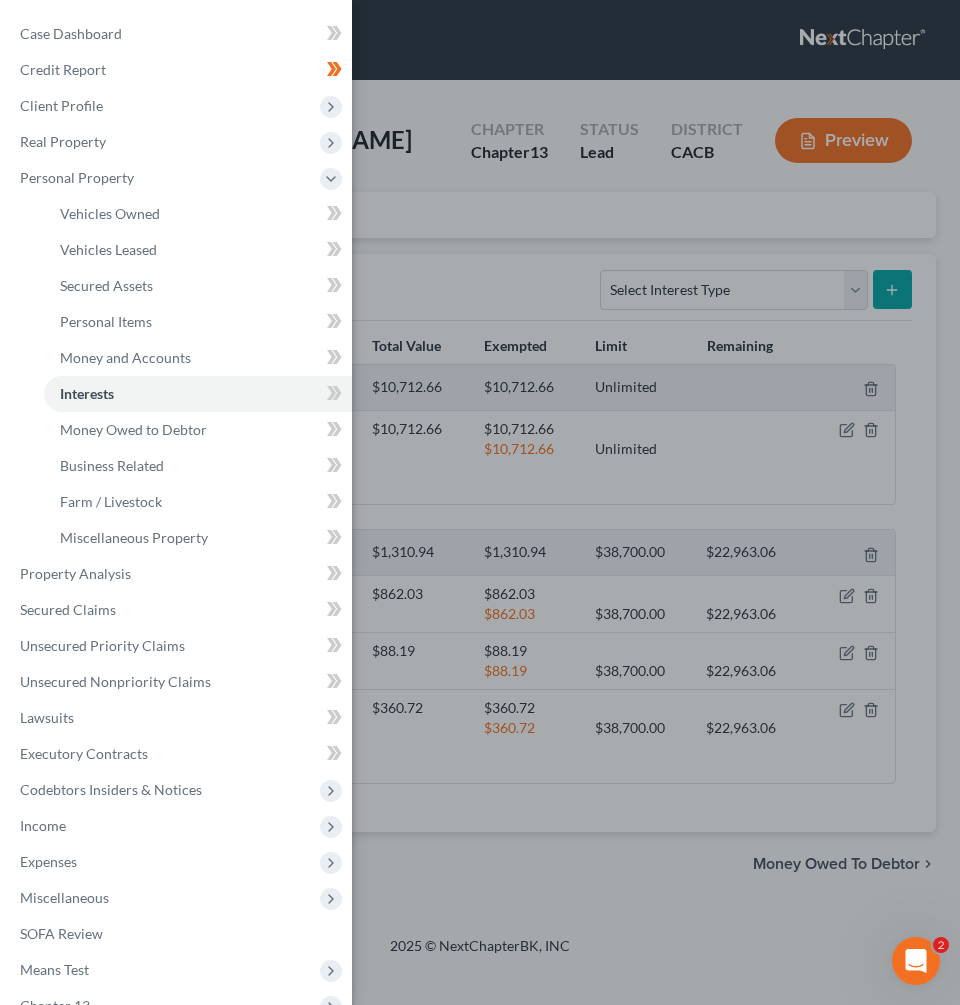 click on "Case Dashboard
Payments
Invoices
Payments
Payments
Credit Report
Client Profile" at bounding box center (480, 502) 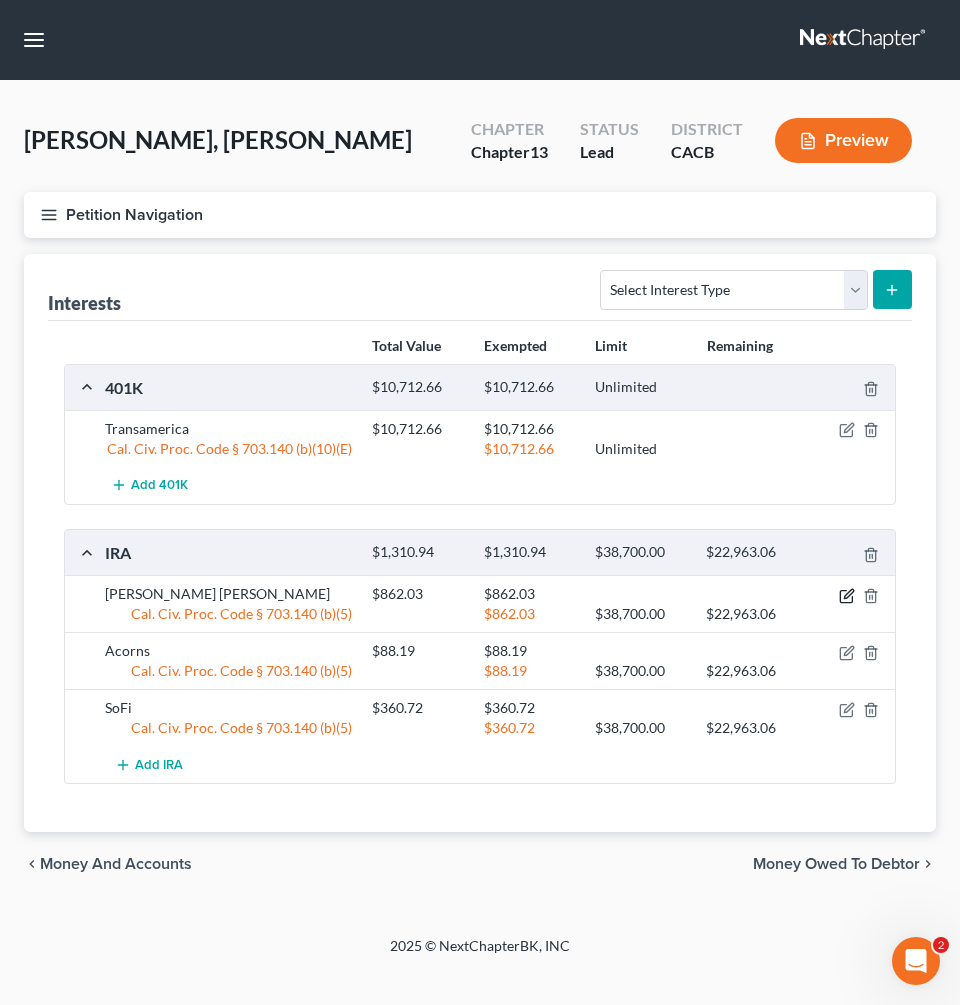 click 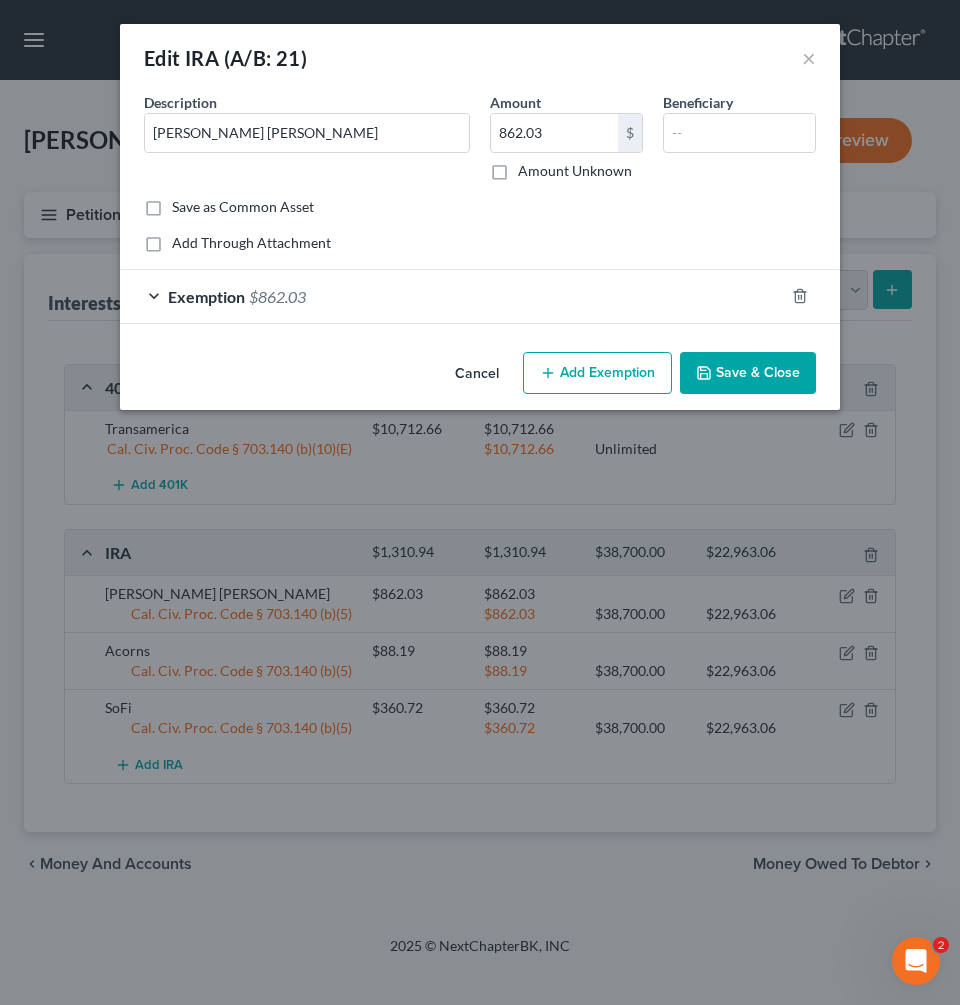 click on "Exemption" at bounding box center (206, 296) 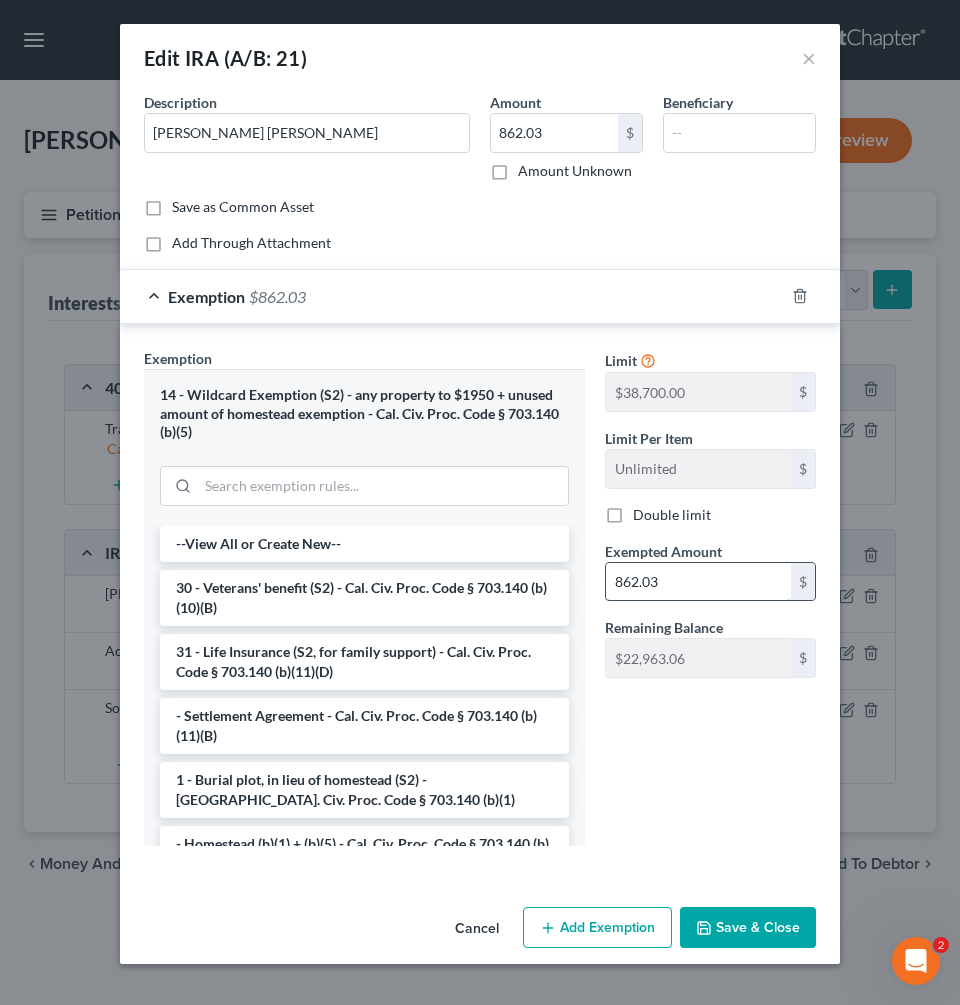 click on "862.03" at bounding box center (698, 582) 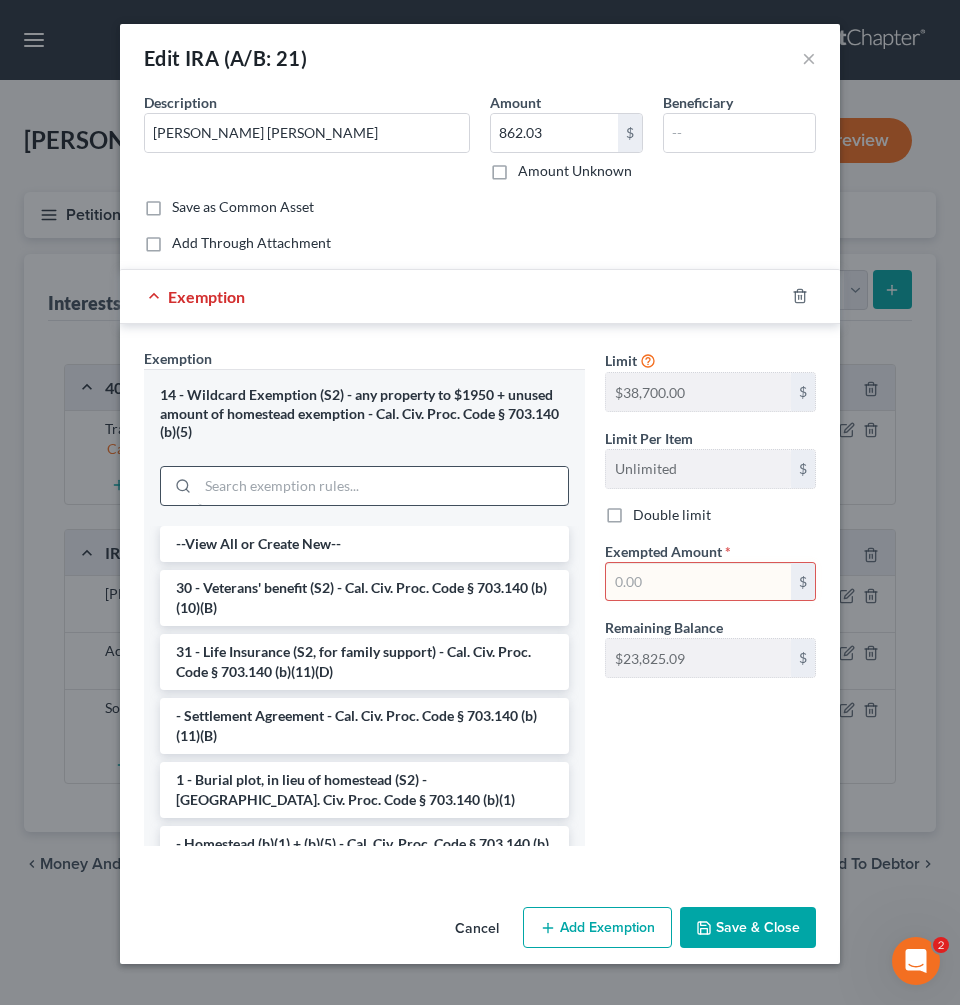 type 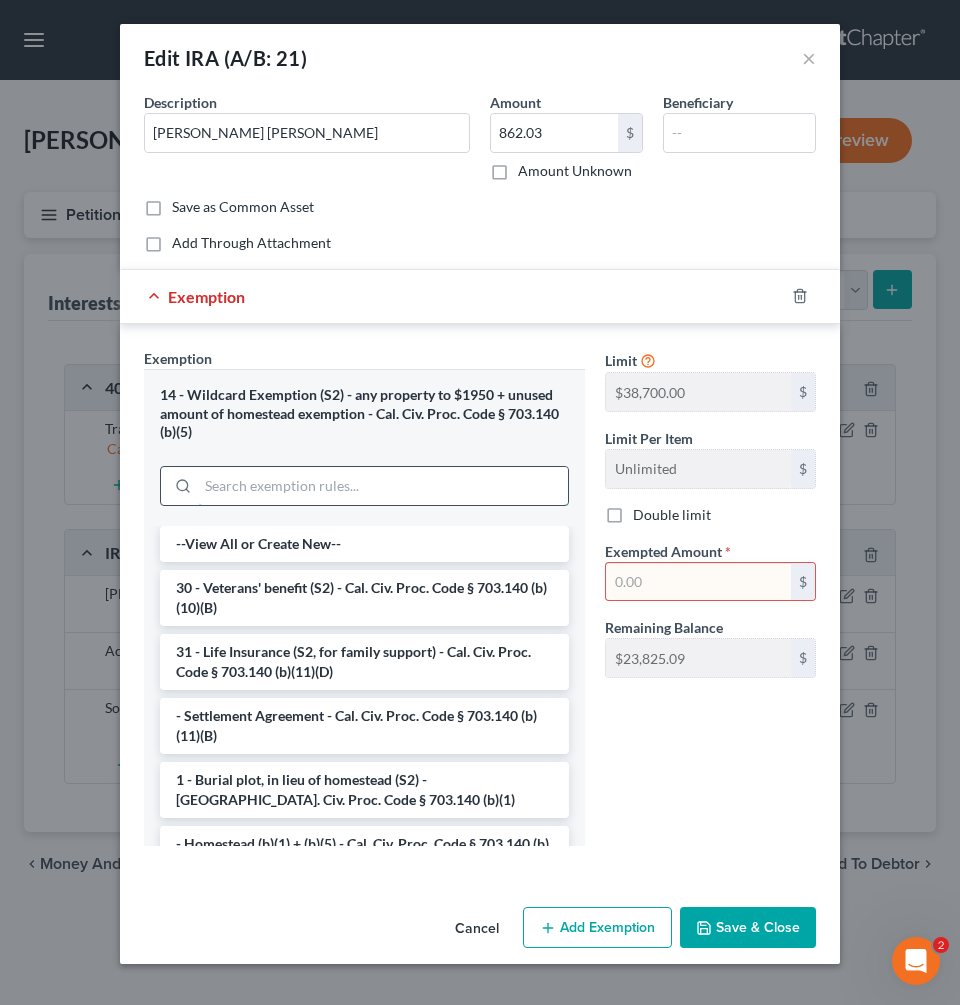 click at bounding box center (383, 486) 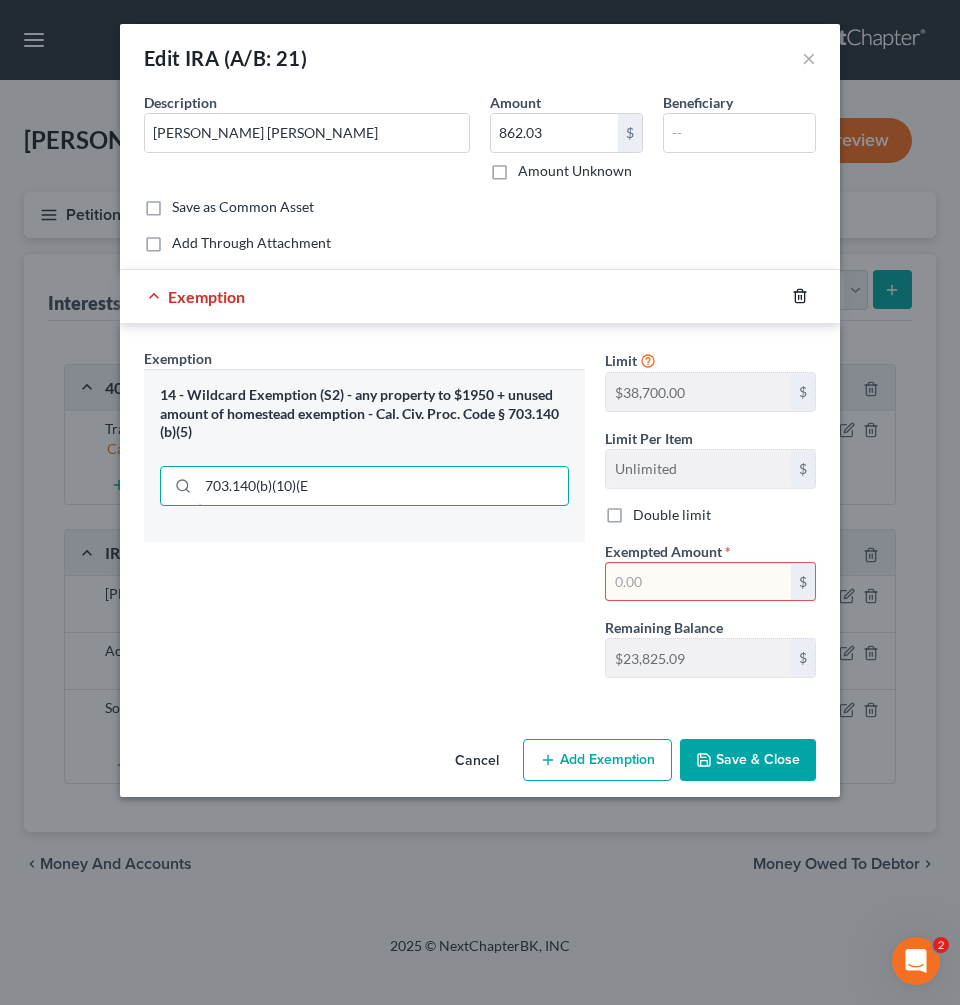 type on "703.140(b)(10)(E" 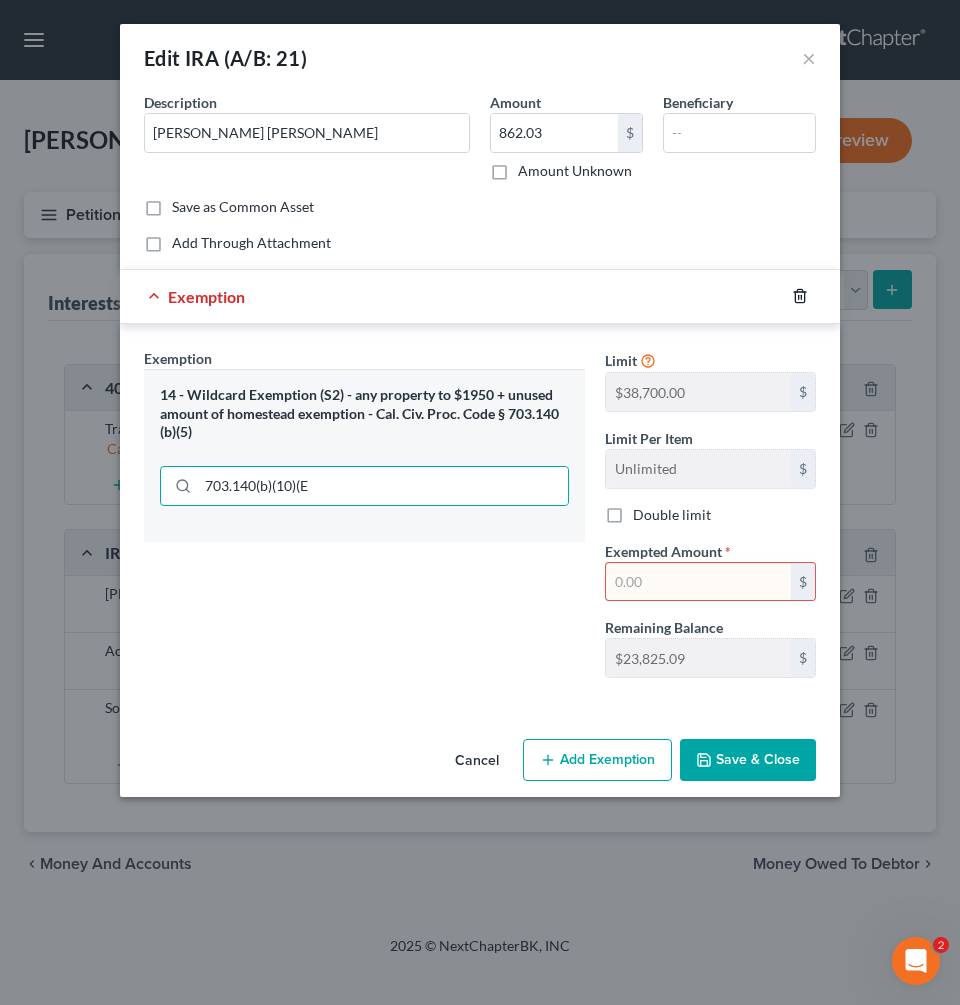 click 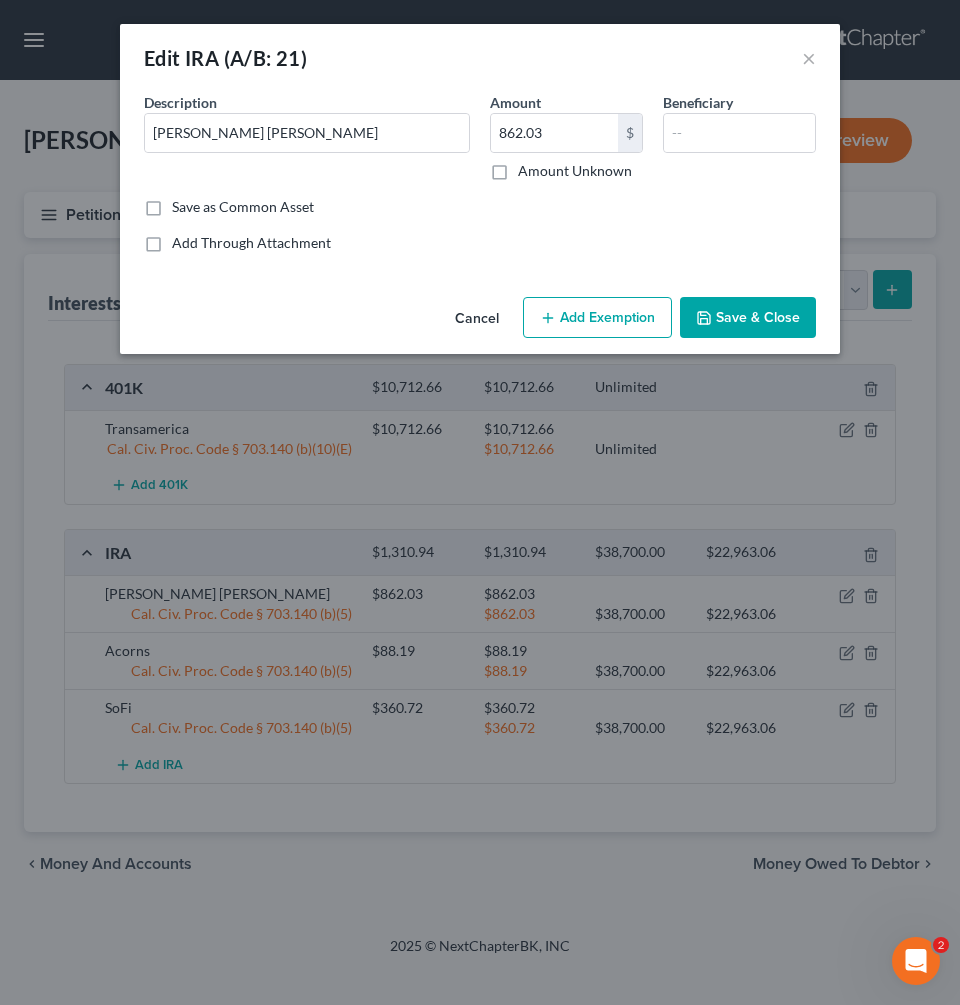 click on "Add Exemption" at bounding box center (597, 318) 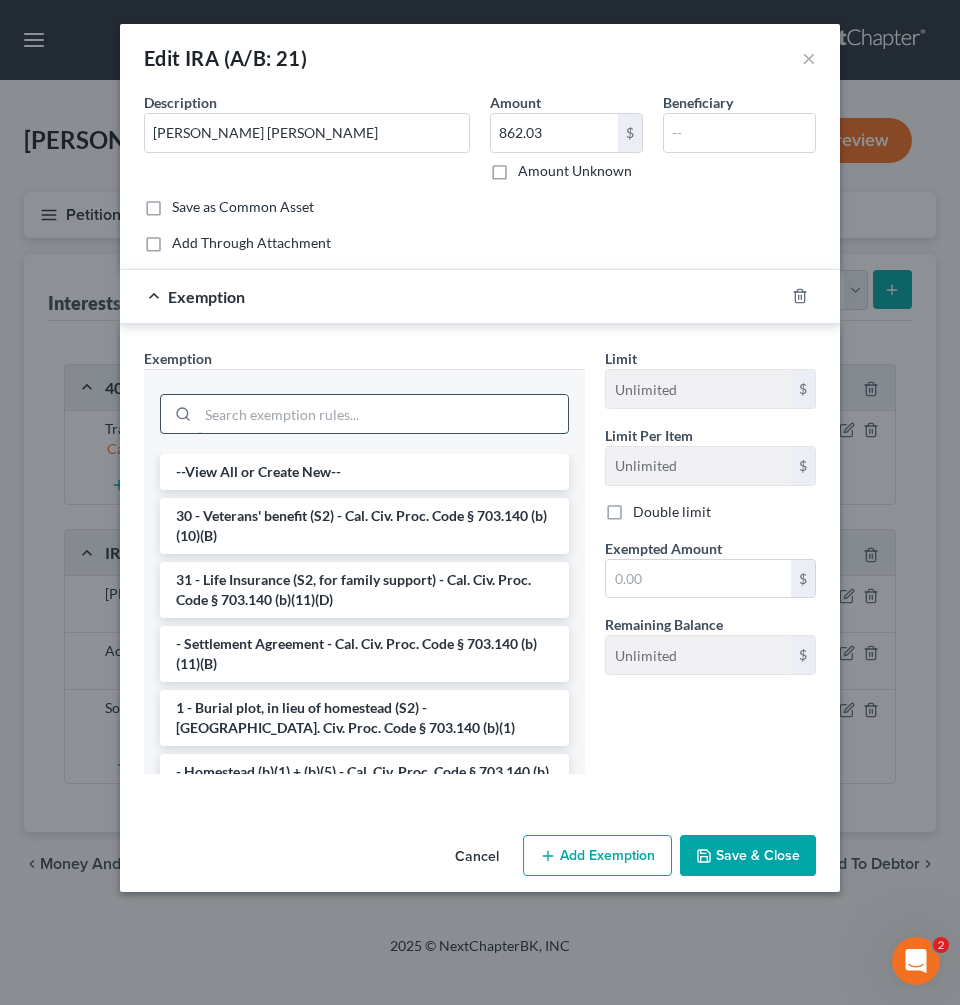 click at bounding box center [383, 414] 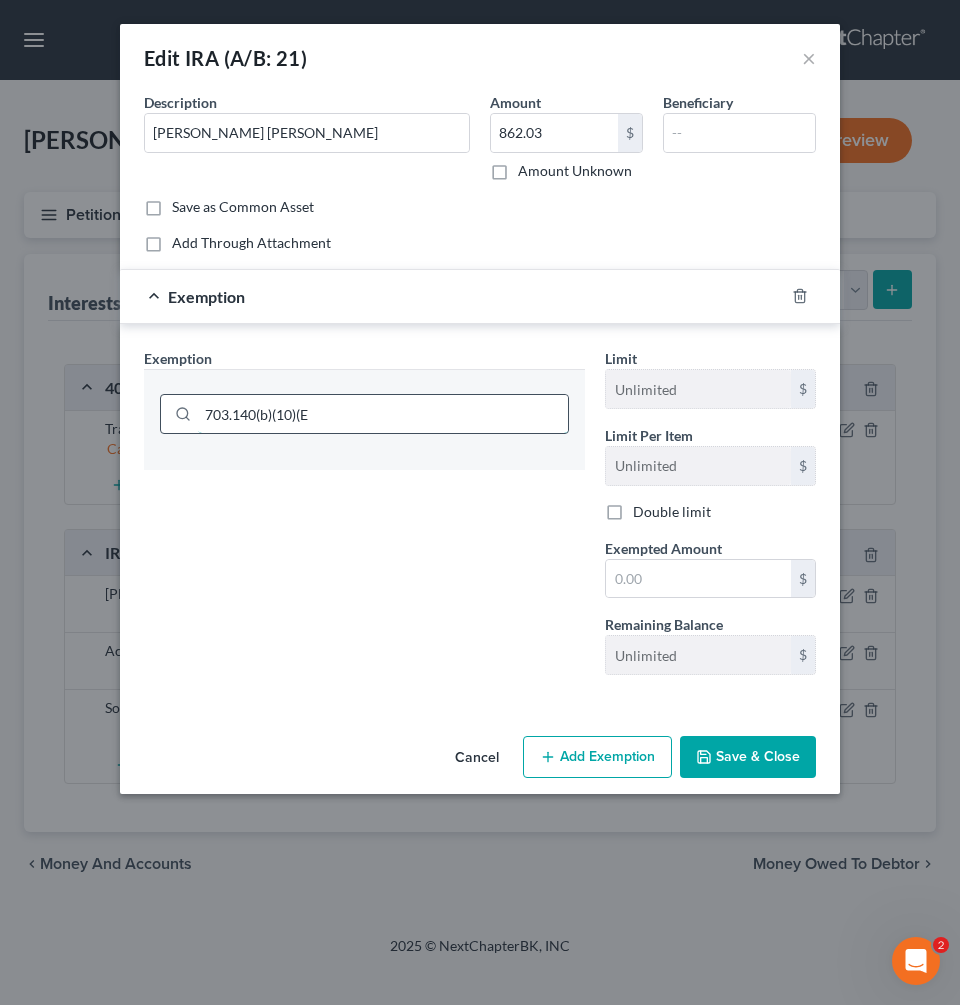 type on "703.140(b)(10)(E)" 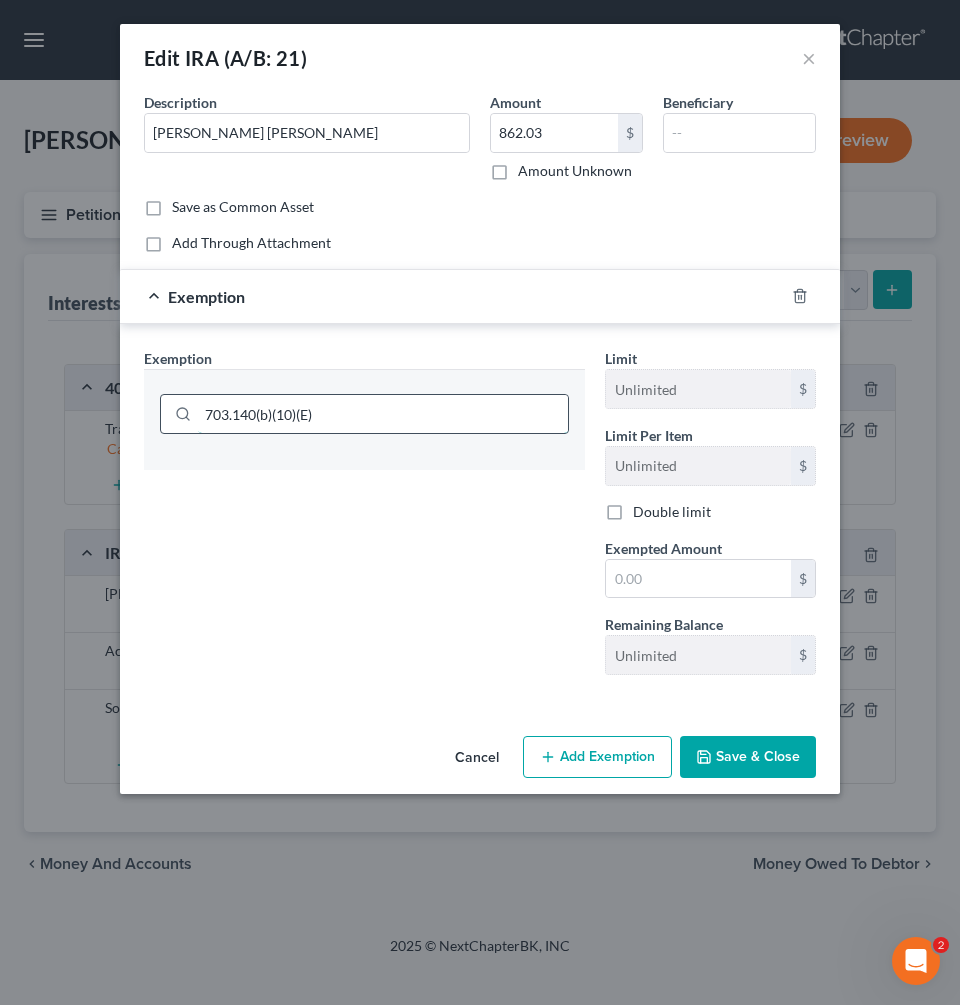 click on "703.140(b)(10)(E)" at bounding box center [383, 414] 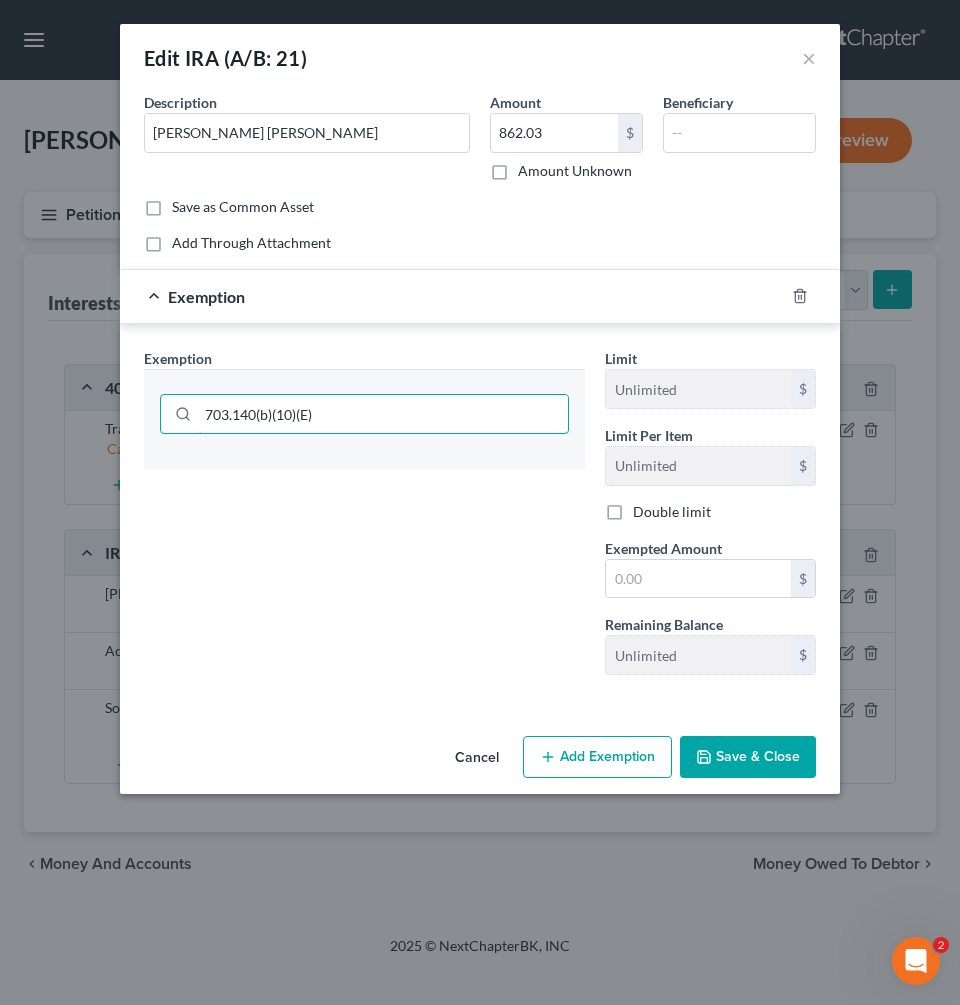 drag, startPoint x: 420, startPoint y: 416, endPoint x: 134, endPoint y: 404, distance: 286.25165 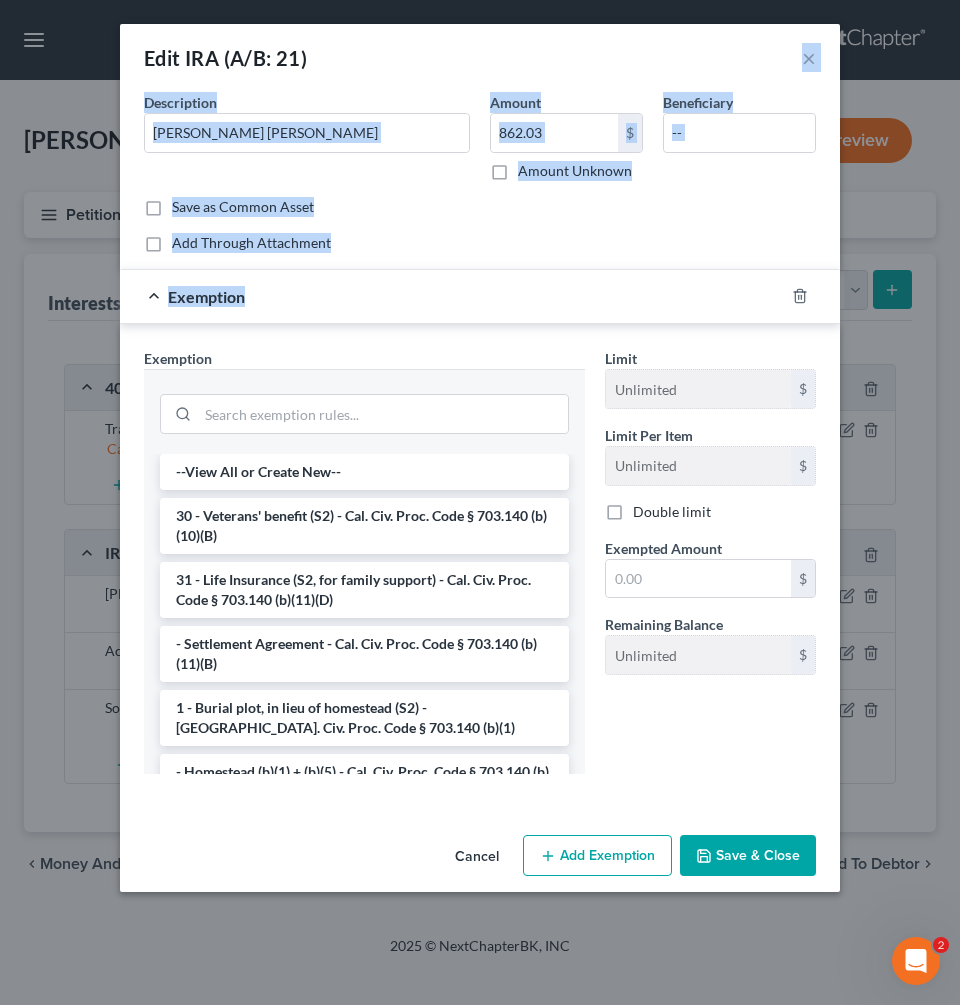 drag, startPoint x: 567, startPoint y: 63, endPoint x: 542, endPoint y: 333, distance: 271.15494 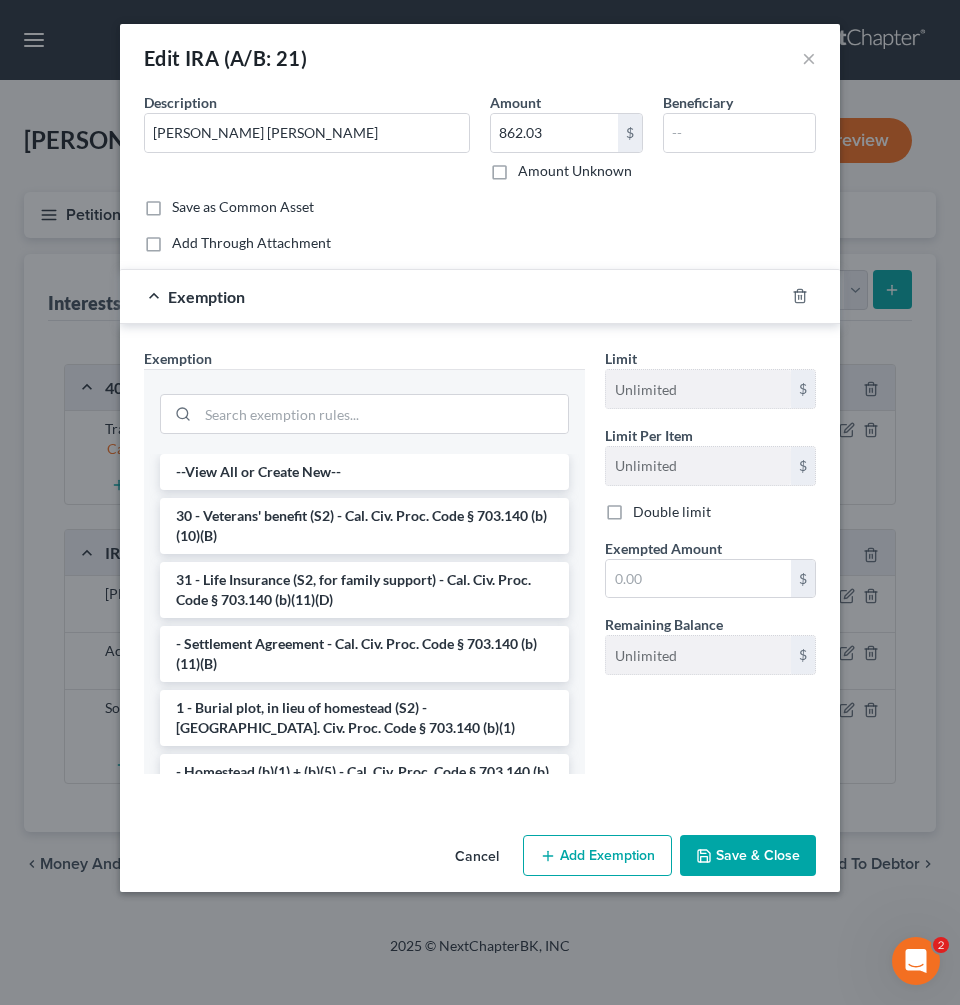 click on "Edit IRA (A/B: 21)  ×" at bounding box center (480, 58) 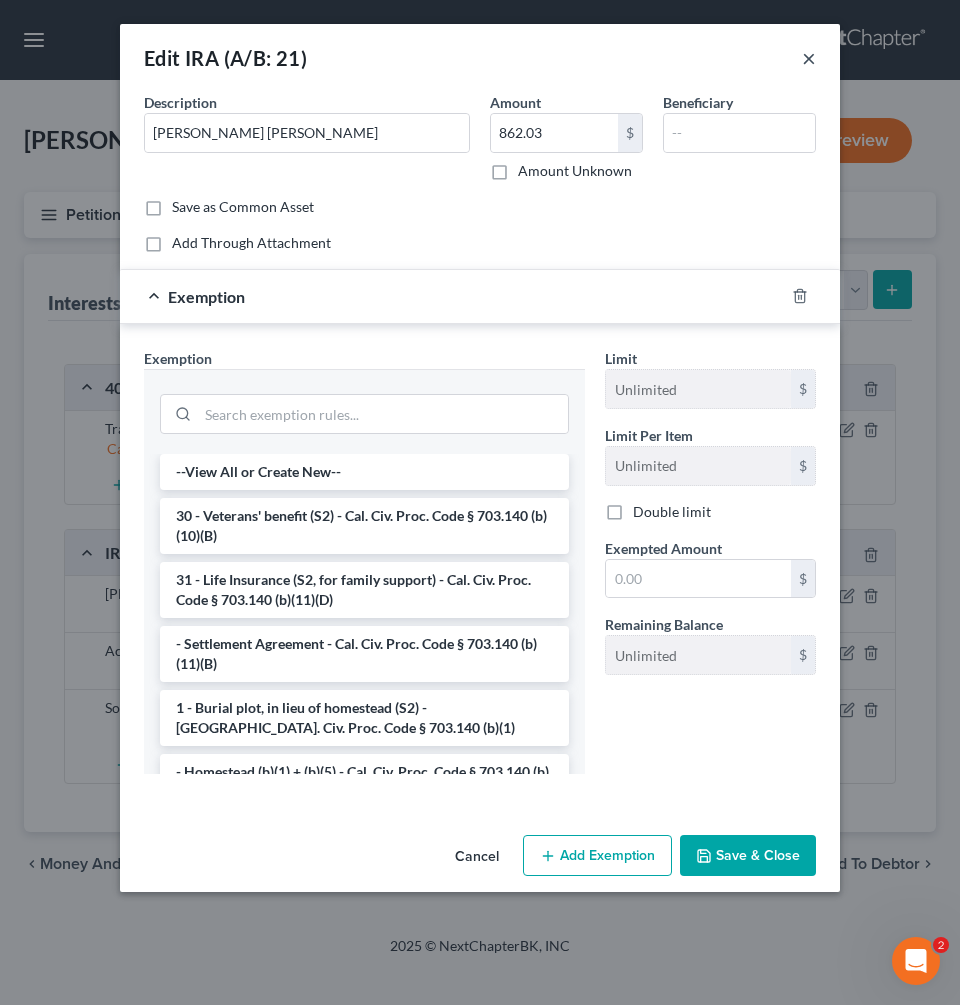 click on "×" at bounding box center (809, 58) 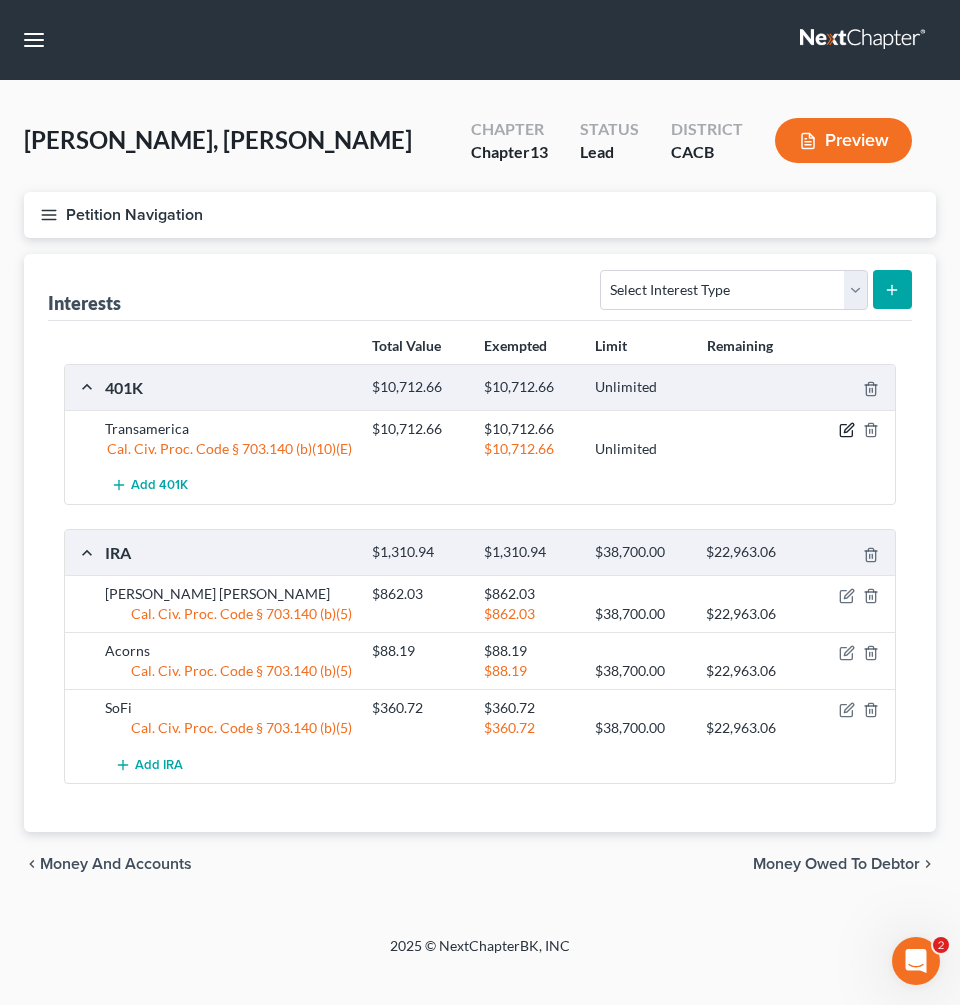 click 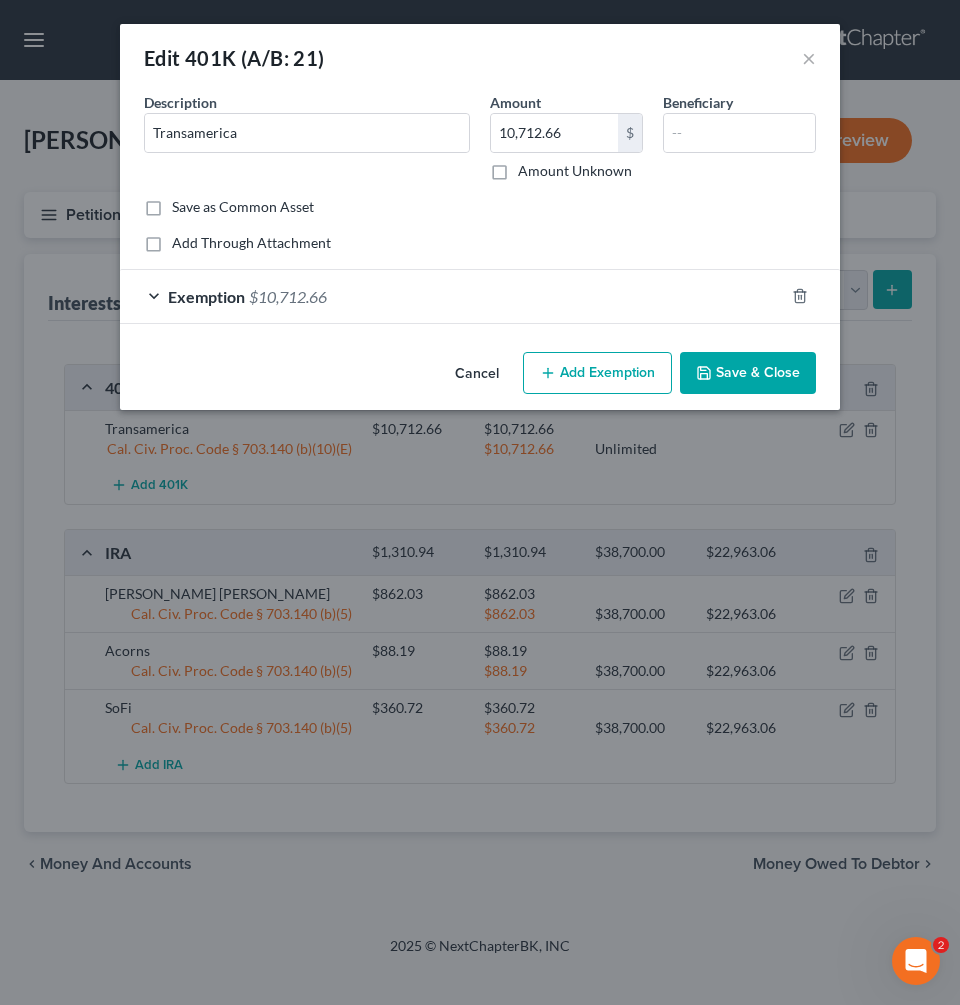 click on "Exemption" at bounding box center [206, 296] 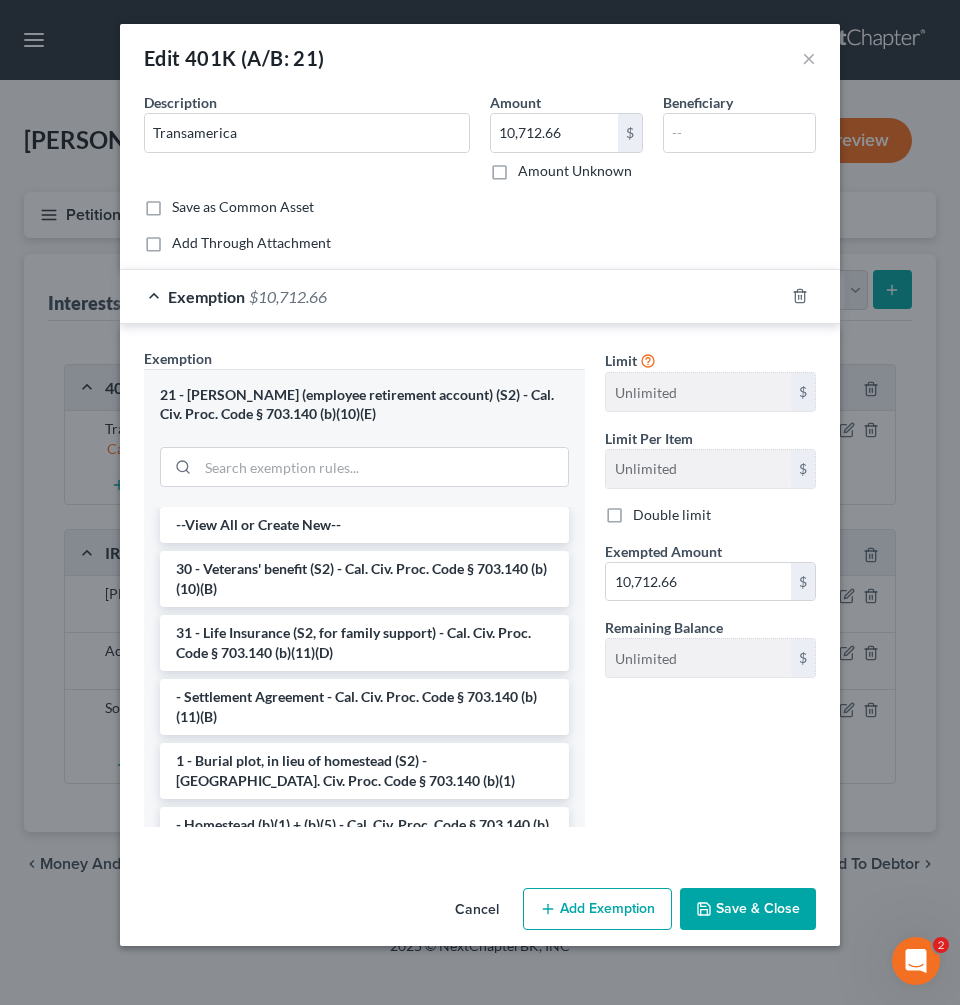 click on "21 - [PERSON_NAME] (employee retirement account) (S2) - Cal. Civ. Proc. Code § 703.140 (b)(10)(E)" at bounding box center (364, 404) 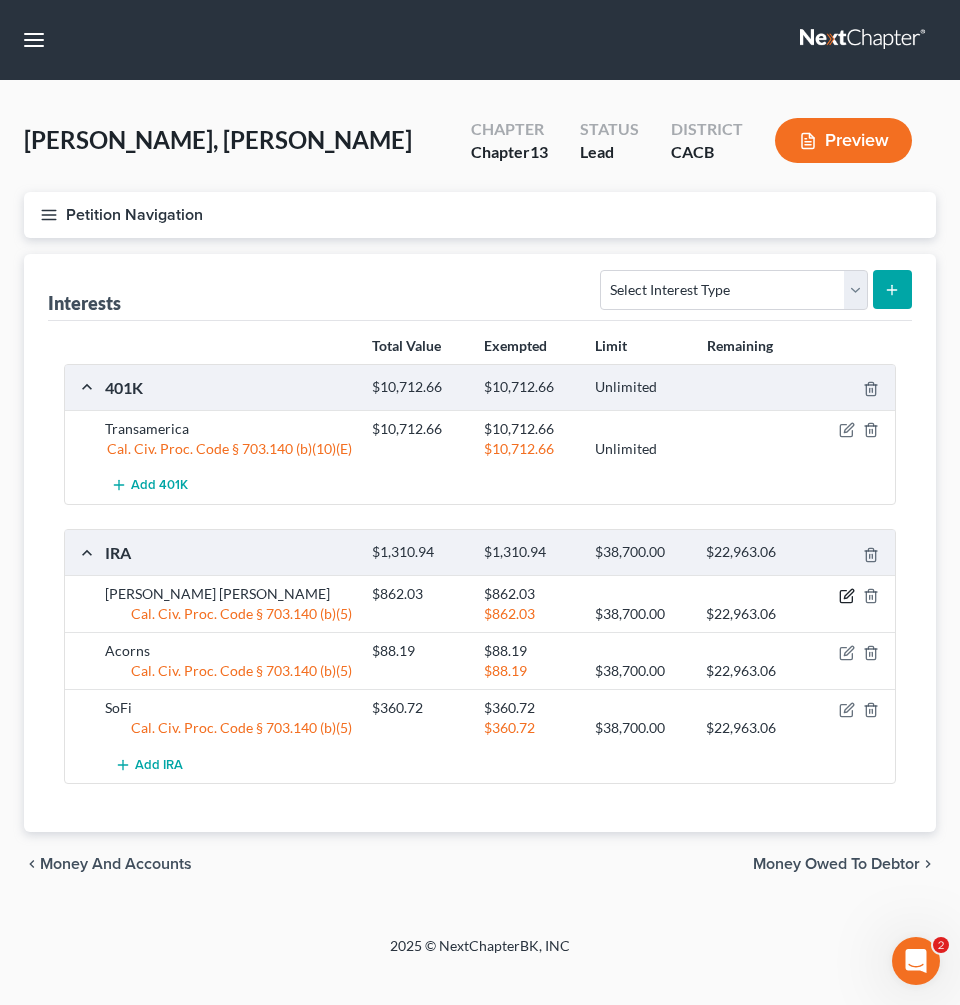 click 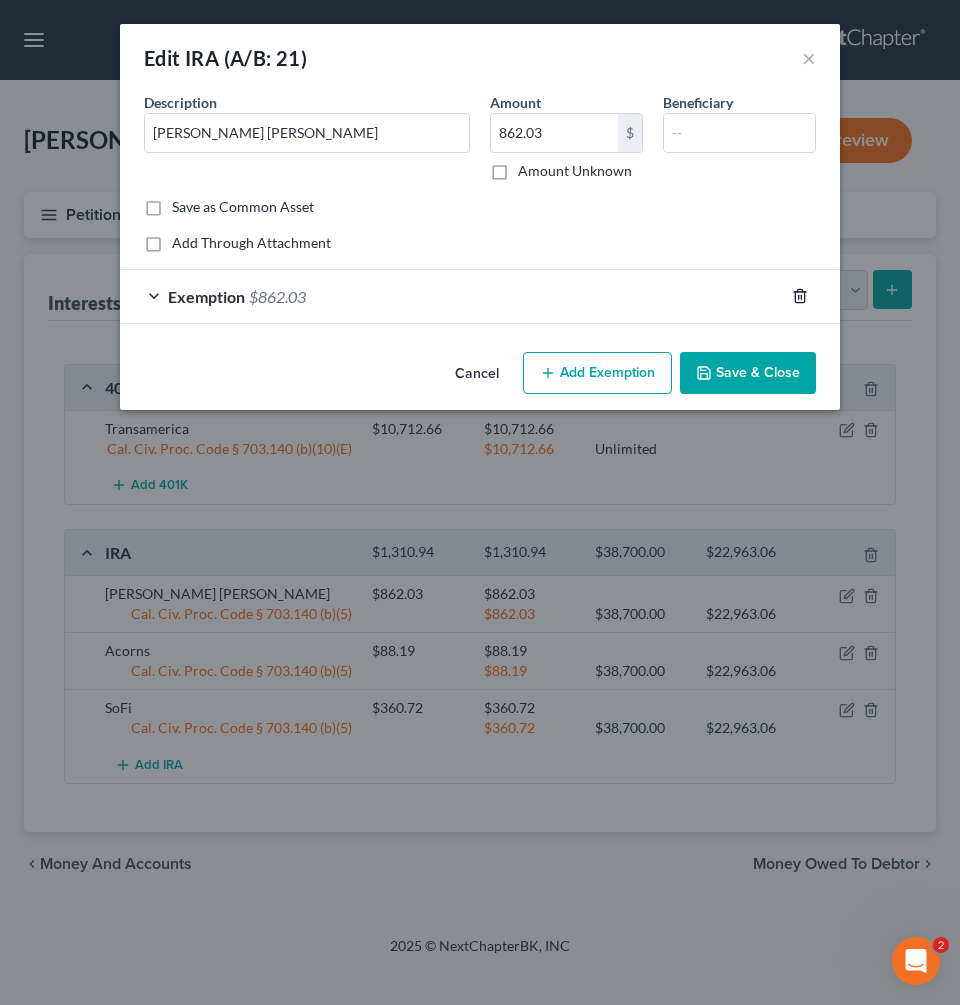 click 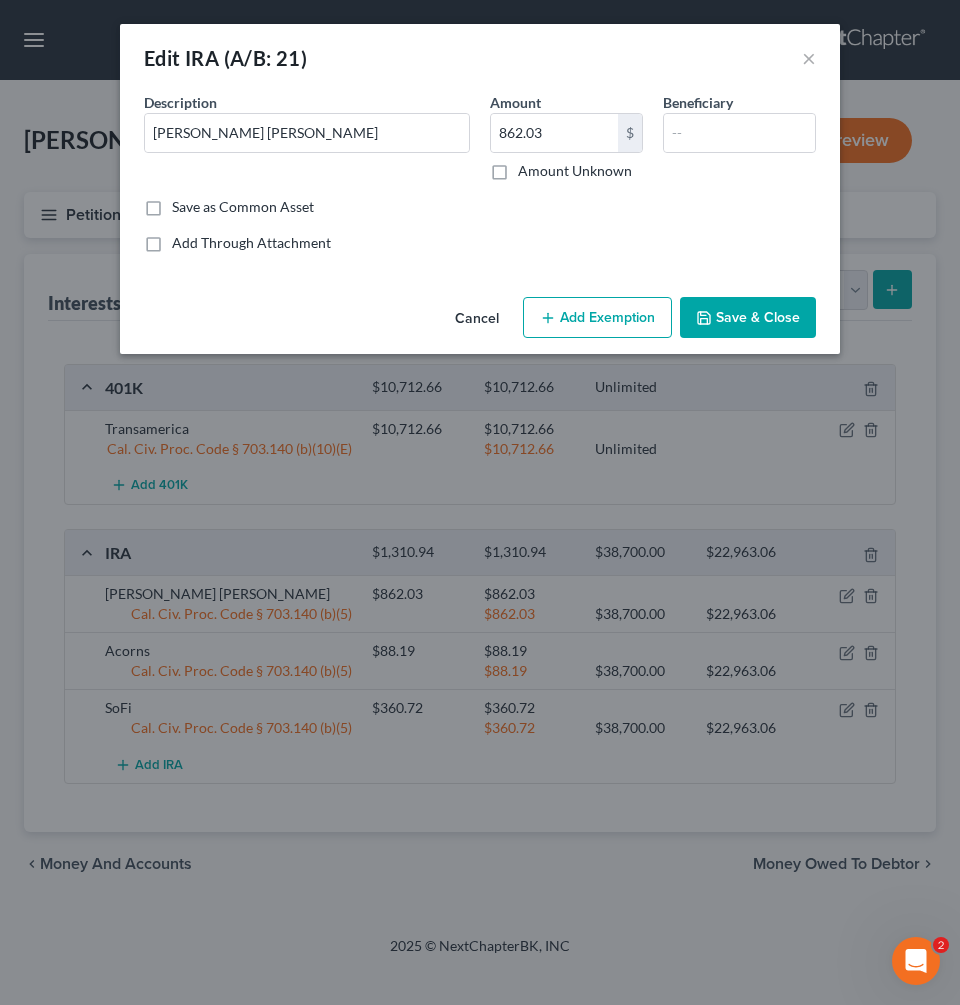 click on "Add Exemption" at bounding box center [597, 318] 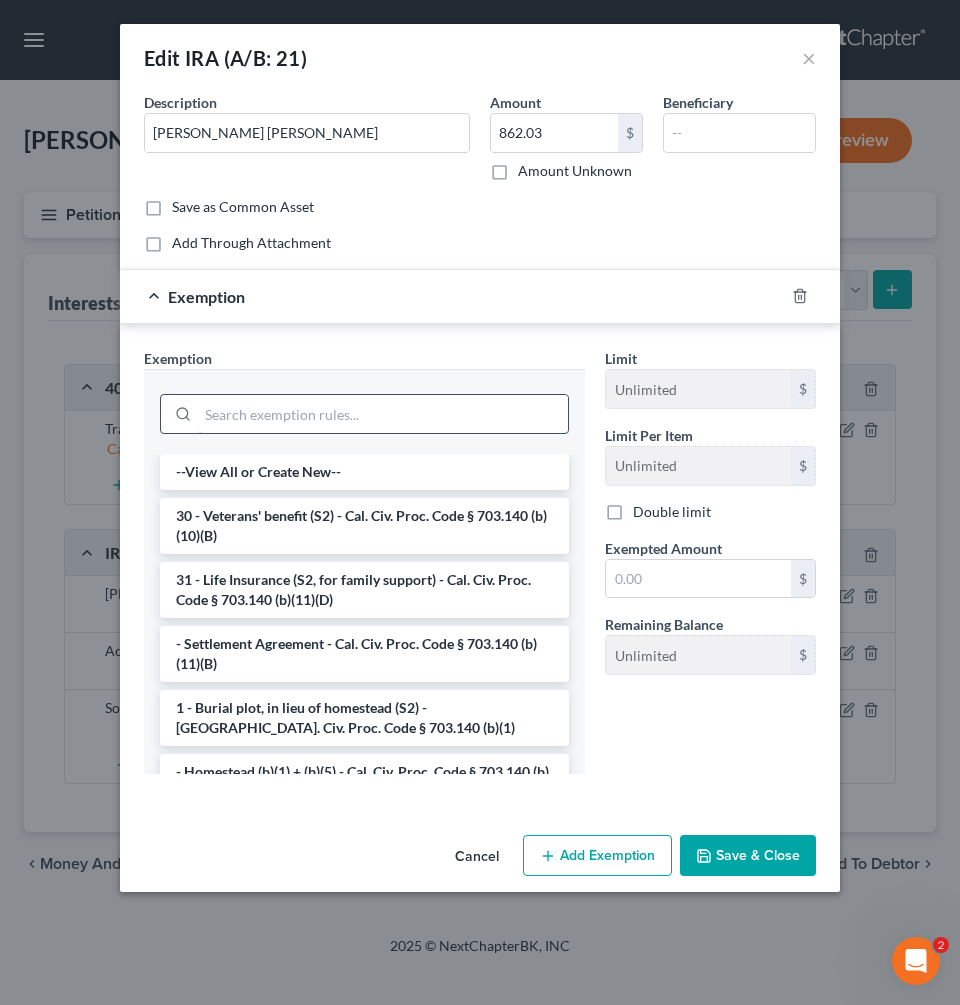click at bounding box center (383, 414) 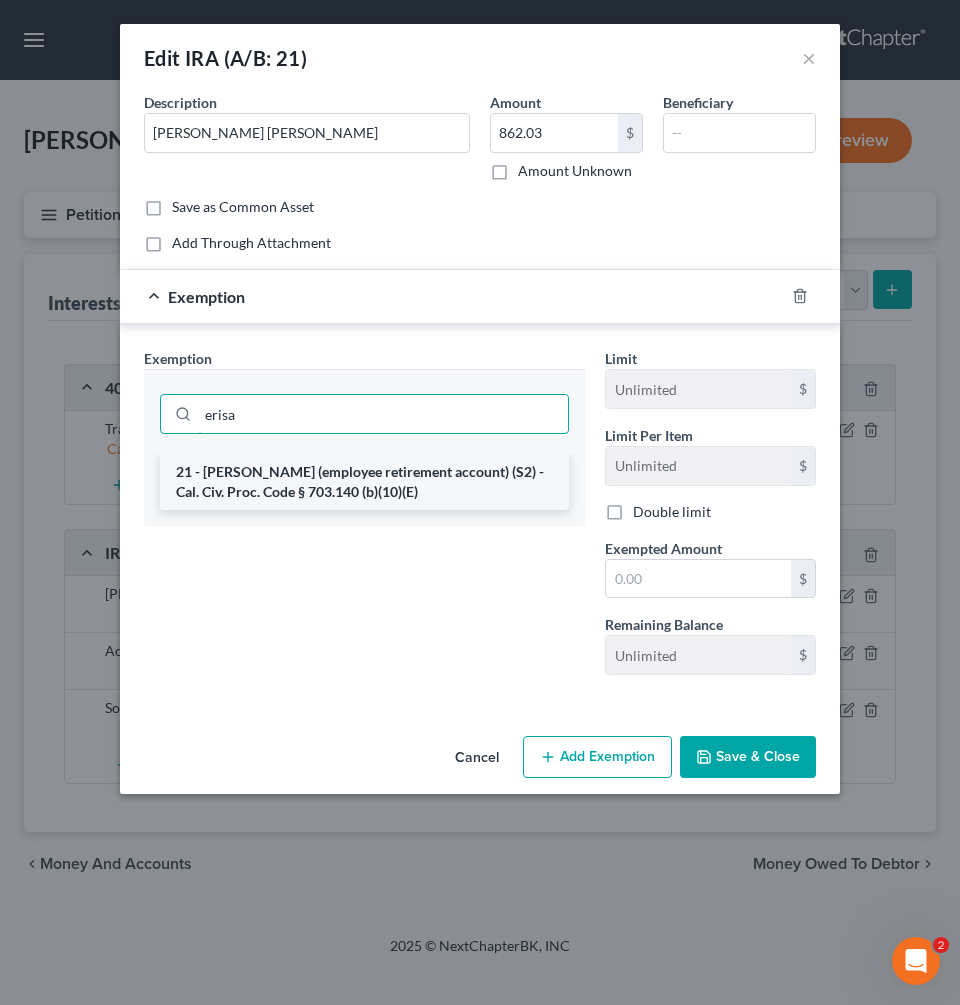 type on "erisa" 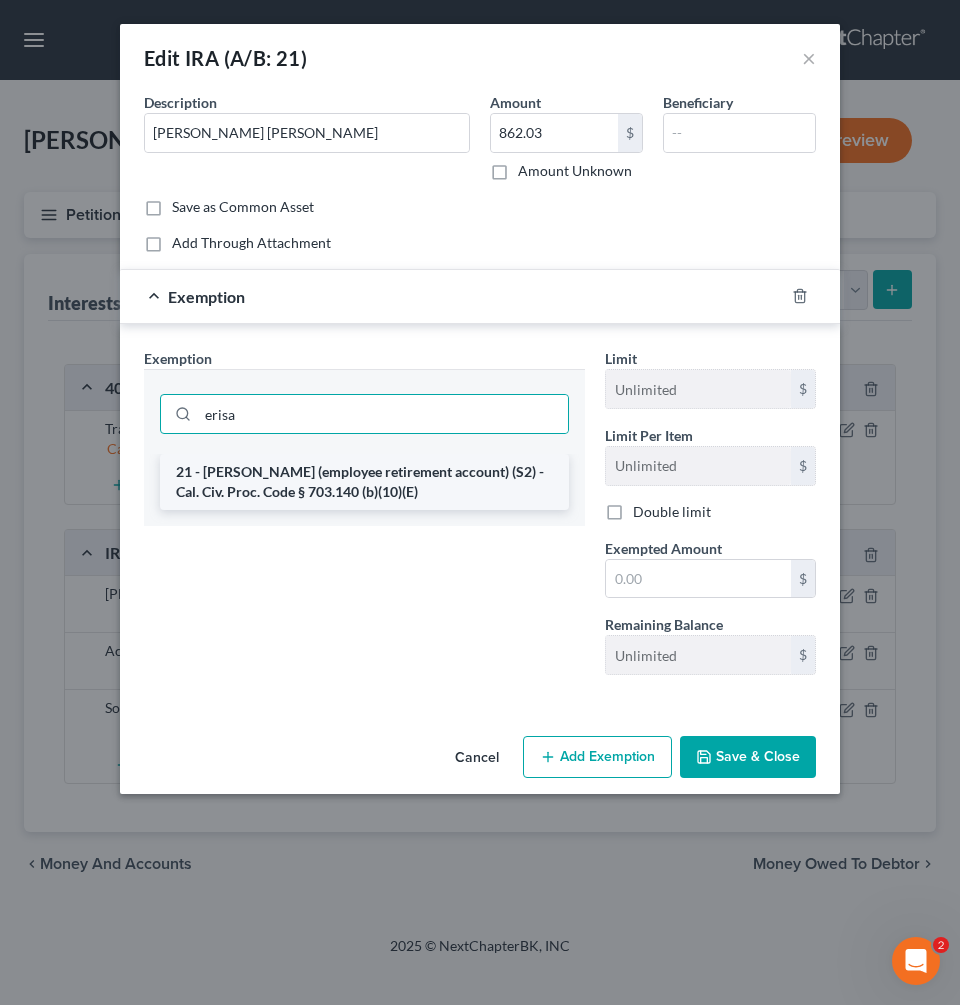 click on "21 - [PERSON_NAME] (employee retirement account) (S2) - Cal. Civ. Proc. Code § 703.140 (b)(10)(E)" at bounding box center [364, 482] 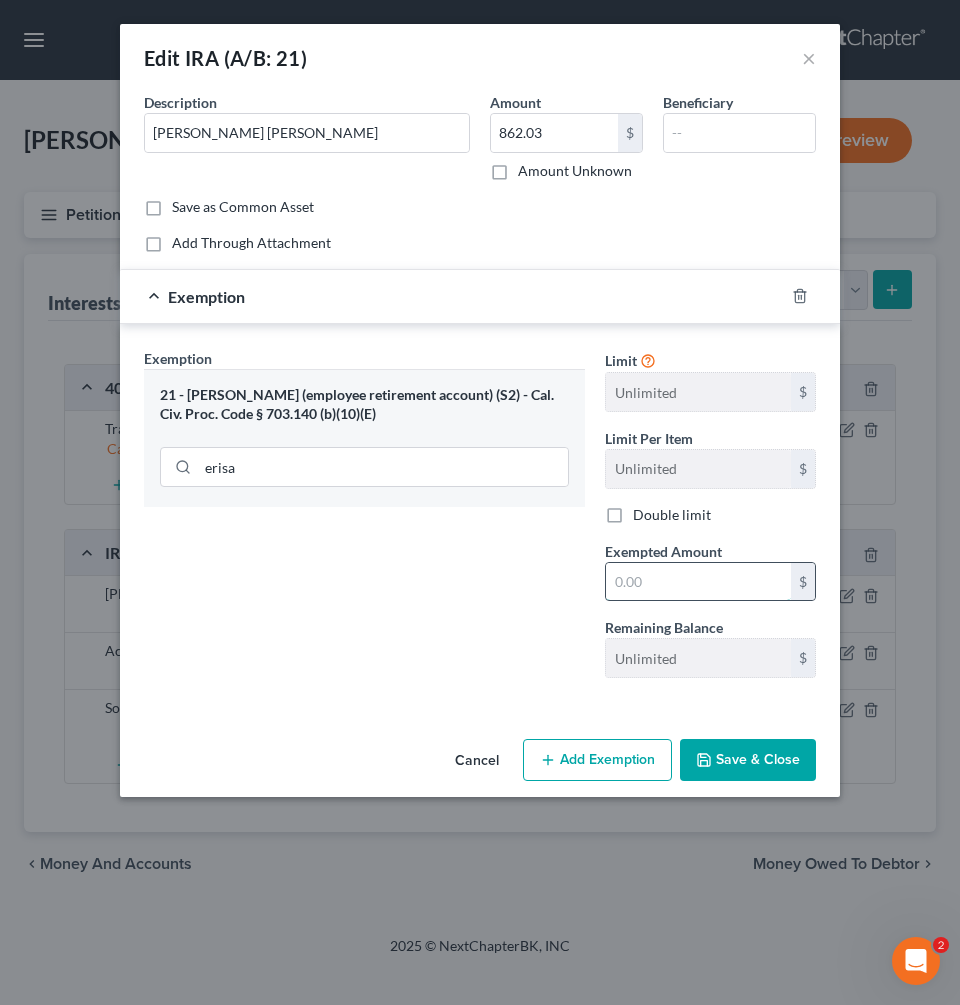 click at bounding box center [698, 582] 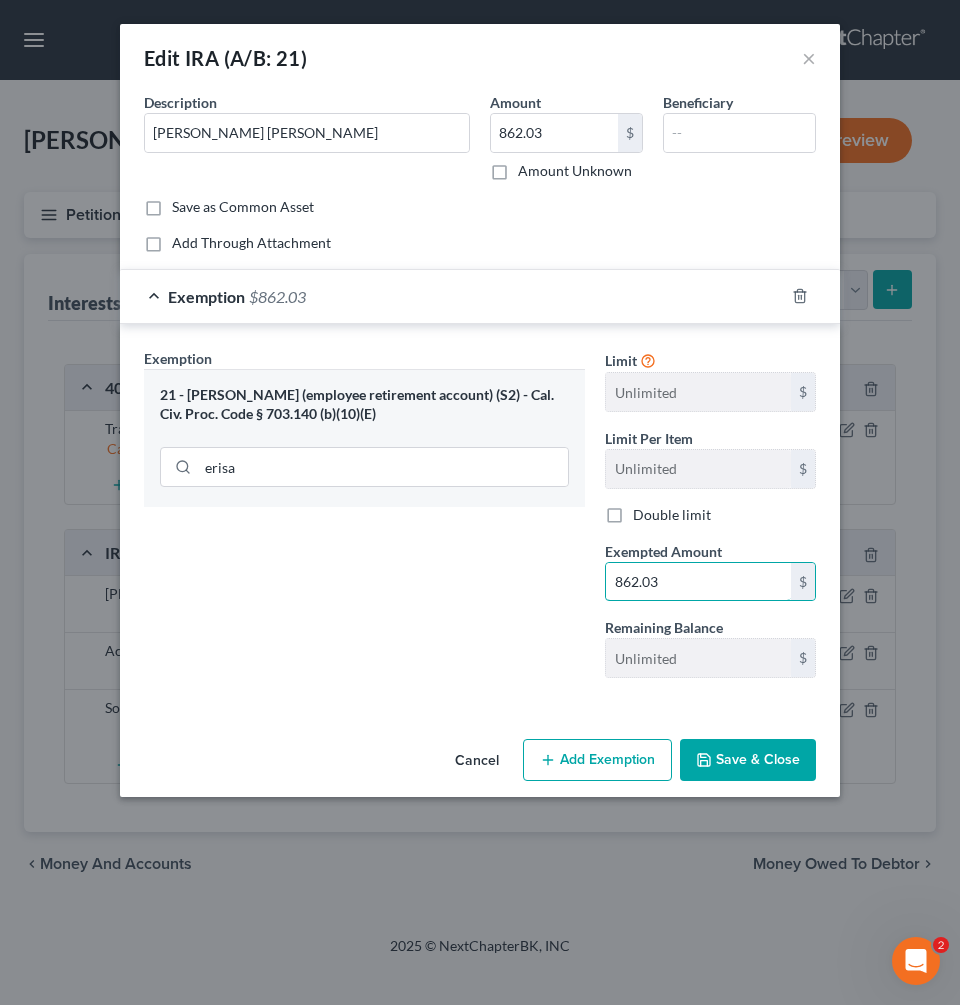 type on "862.03" 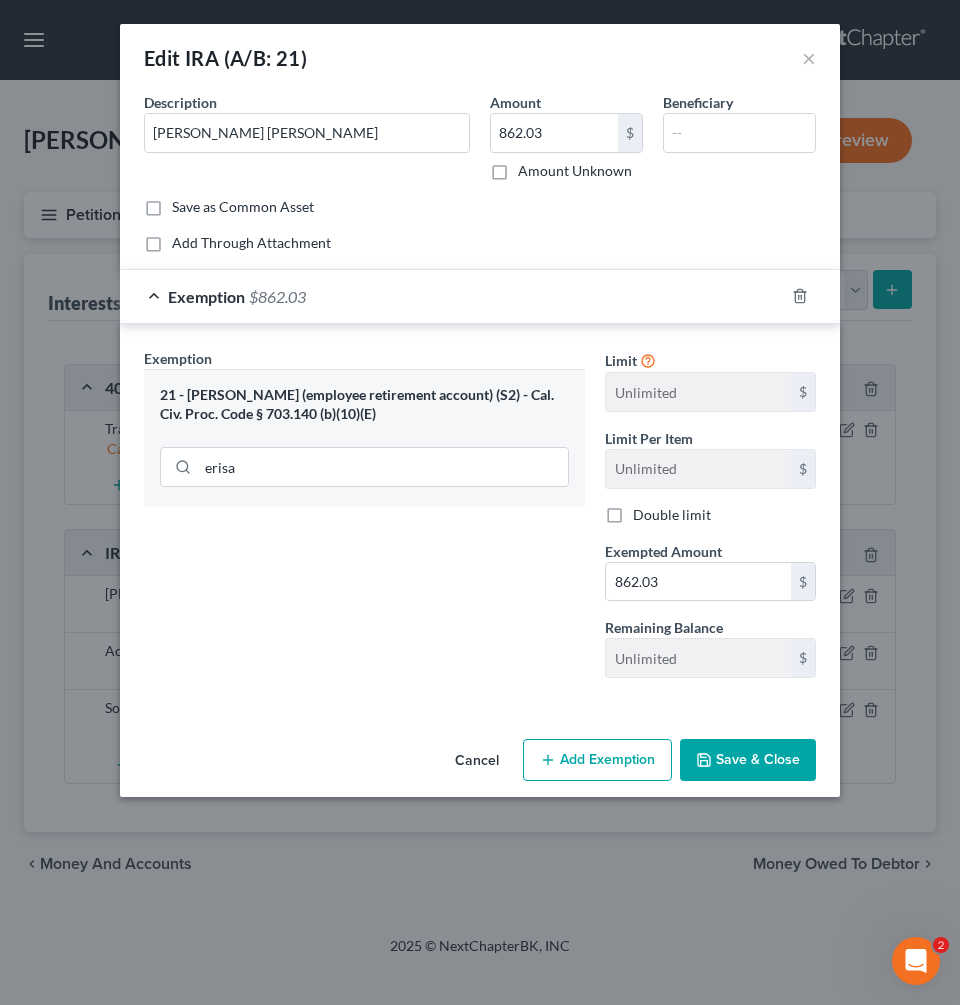 click on "Save & Close" at bounding box center (748, 760) 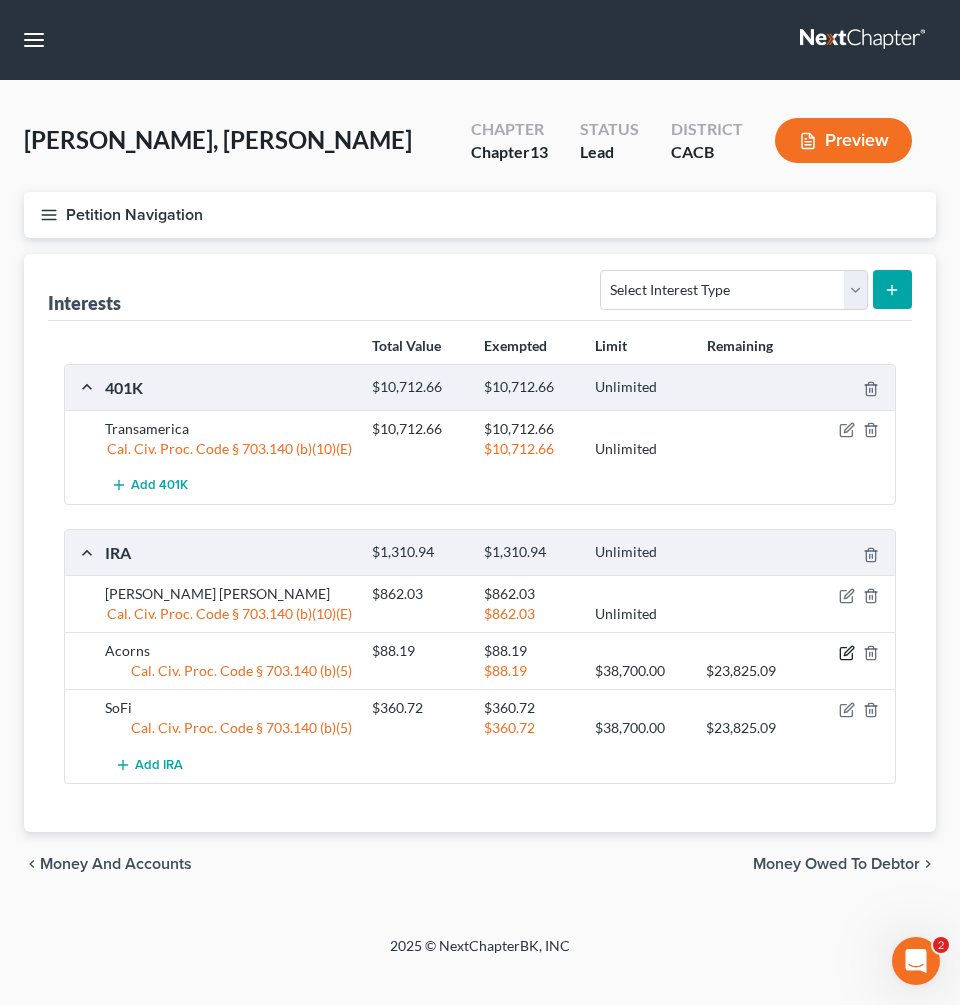 click 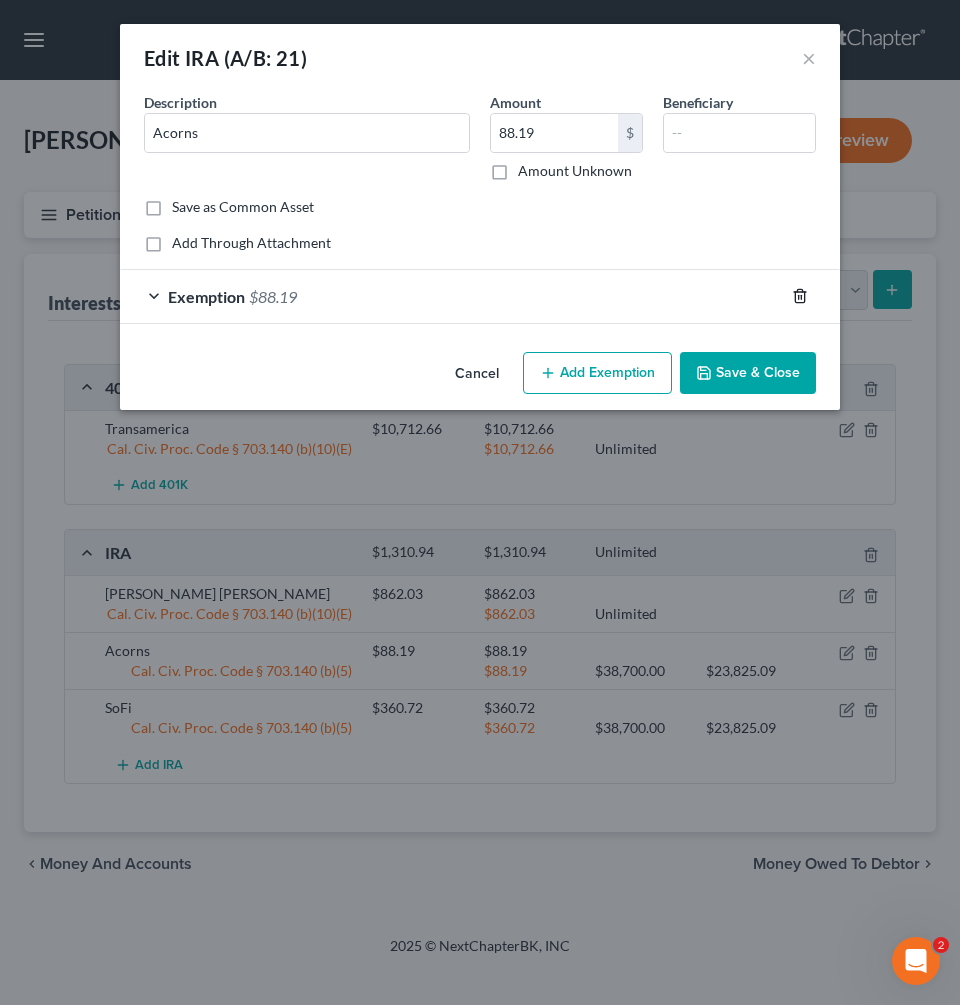 click 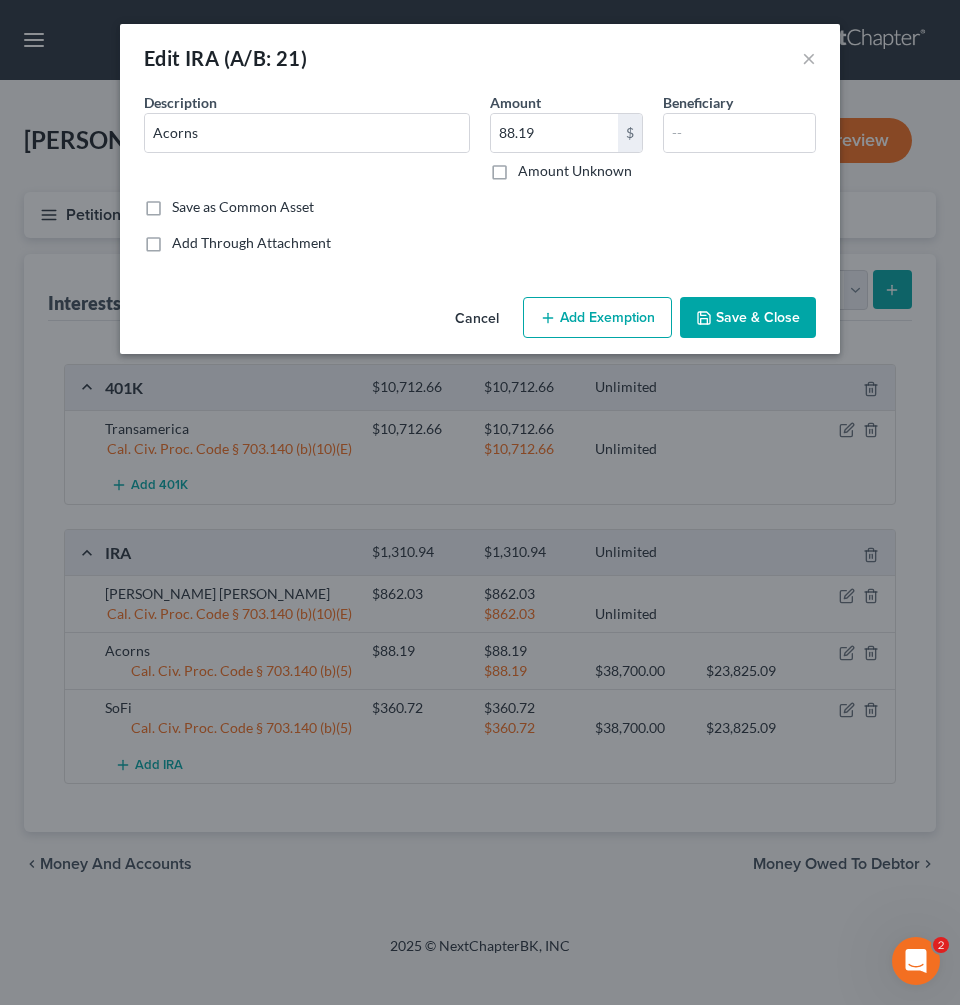 click on "Add Exemption" at bounding box center (597, 318) 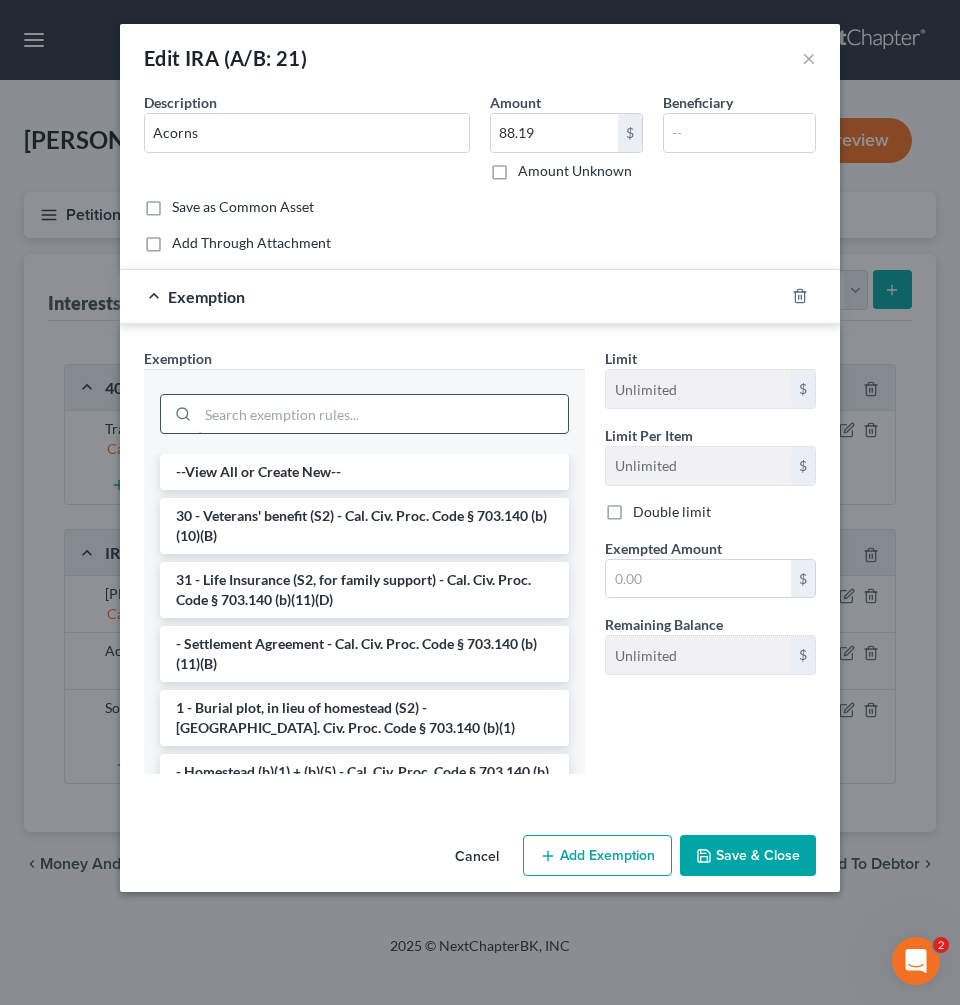 click at bounding box center (383, 414) 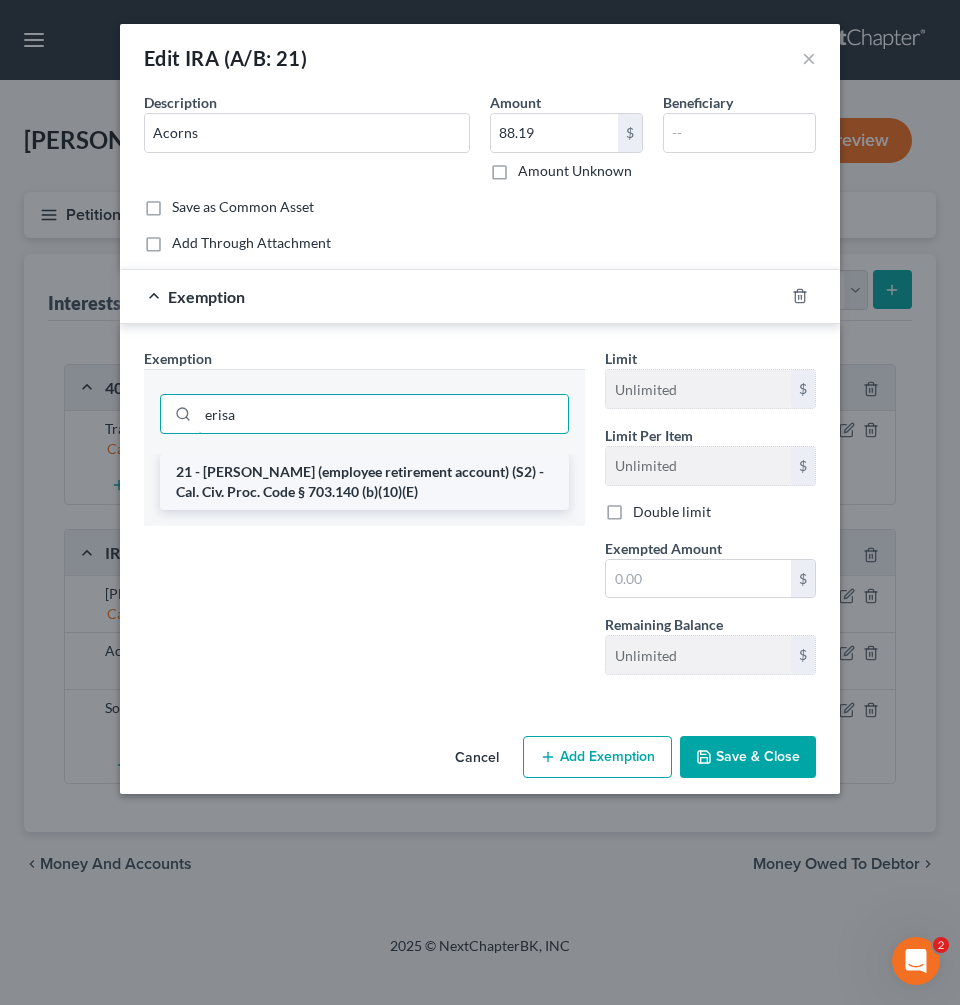 type on "erisa" 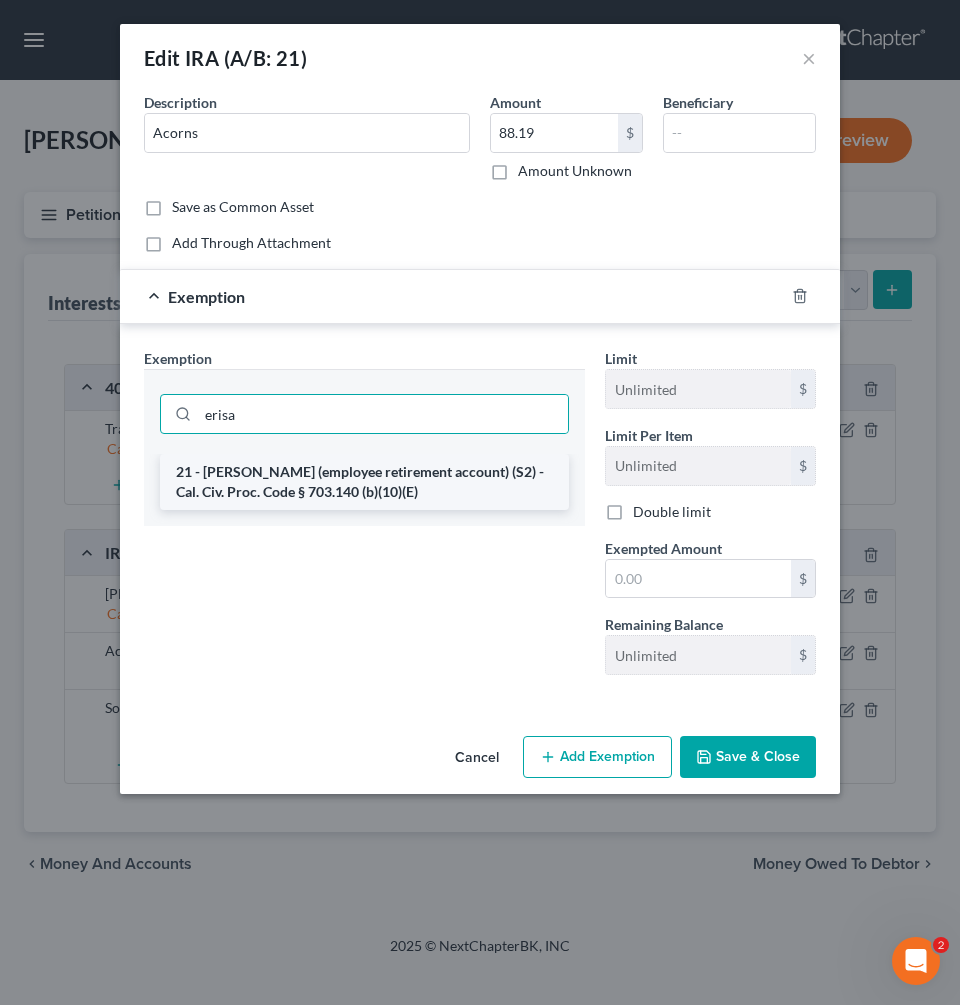 click on "21 - [PERSON_NAME] (employee retirement account) (S2) - Cal. Civ. Proc. Code § 703.140 (b)(10)(E)" at bounding box center (364, 482) 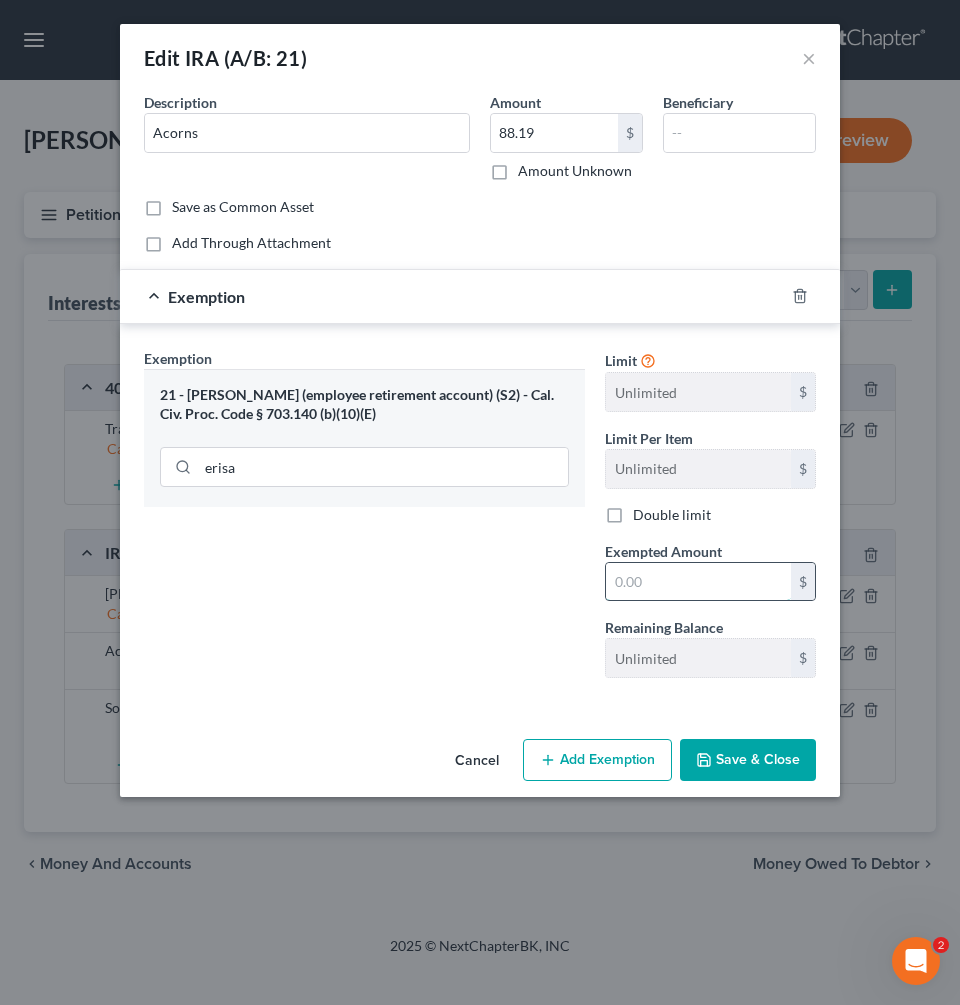 click at bounding box center (698, 582) 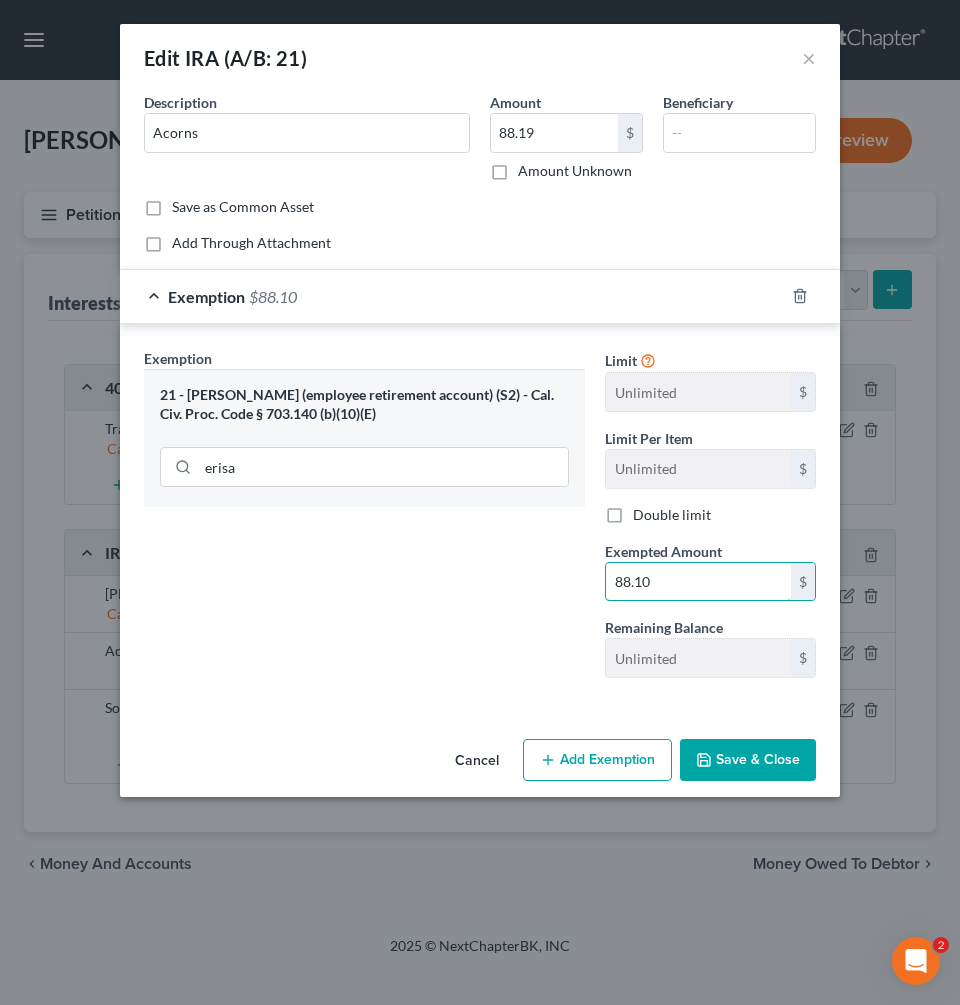 type on "88.10" 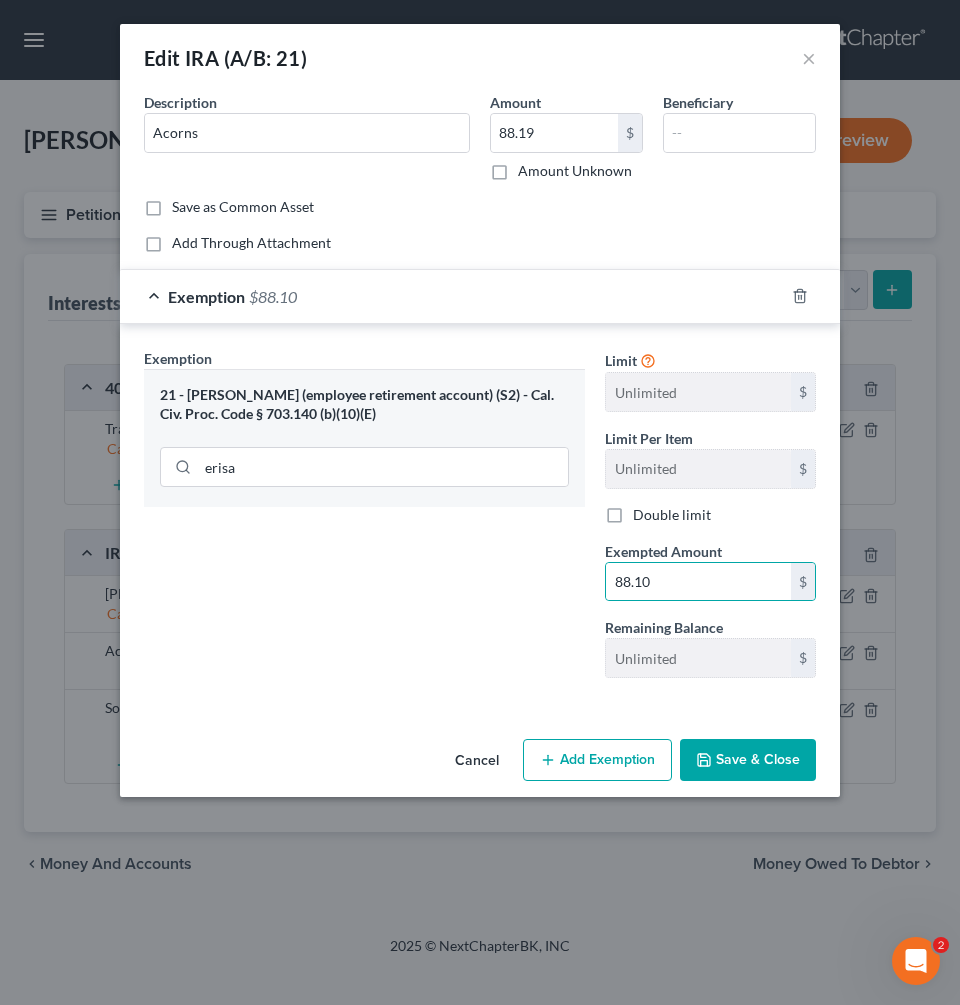 click on "Save & Close" at bounding box center [748, 760] 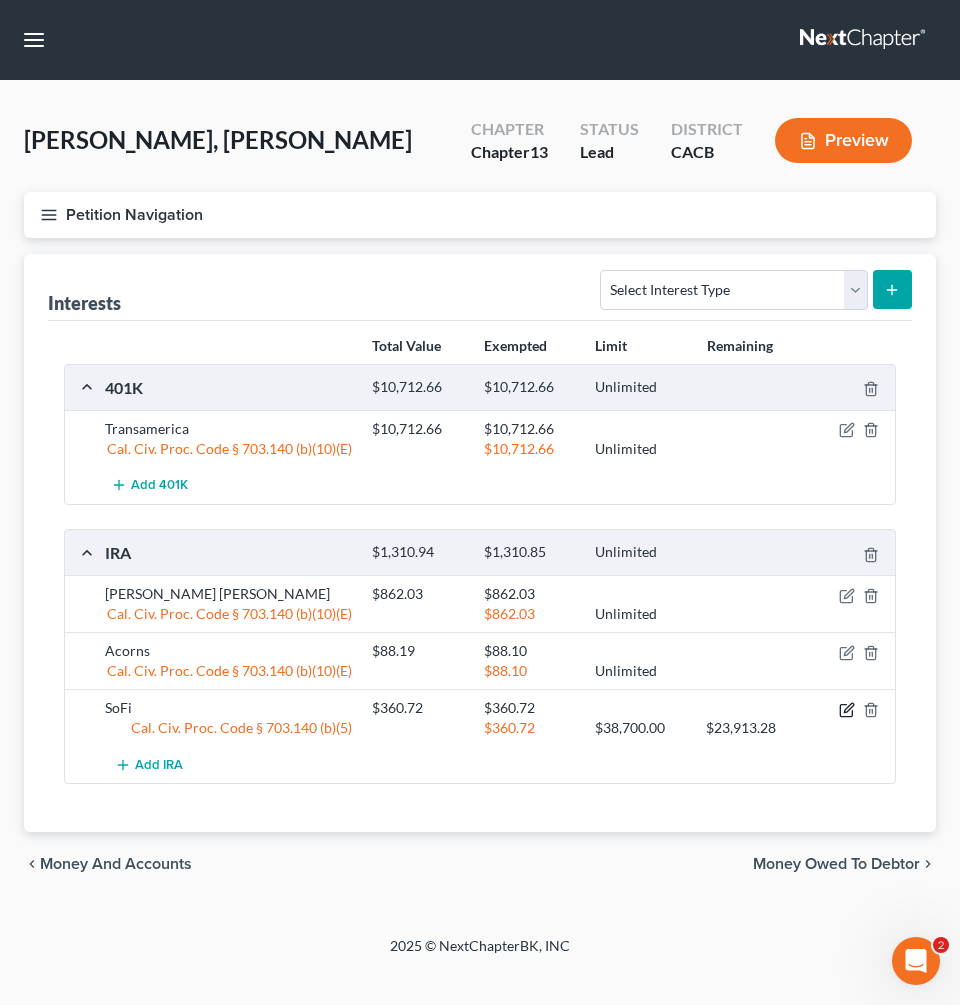 click 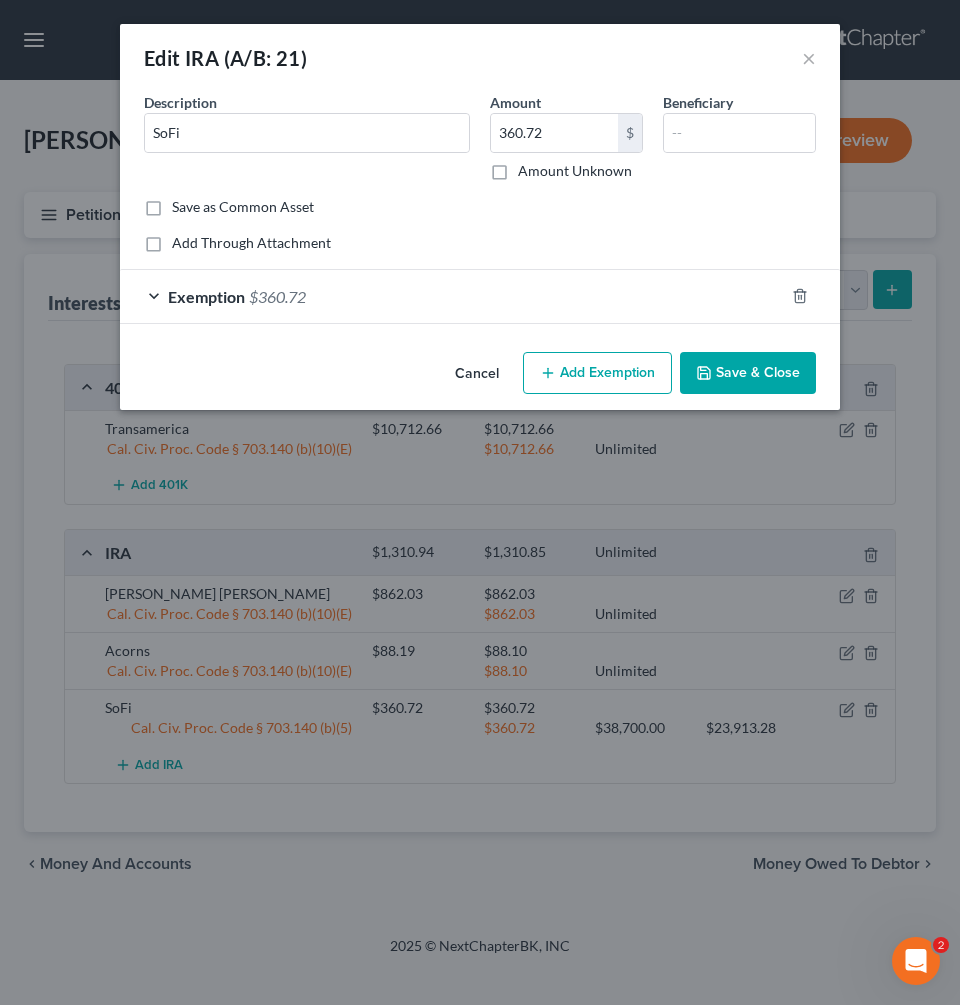 click at bounding box center [812, 296] 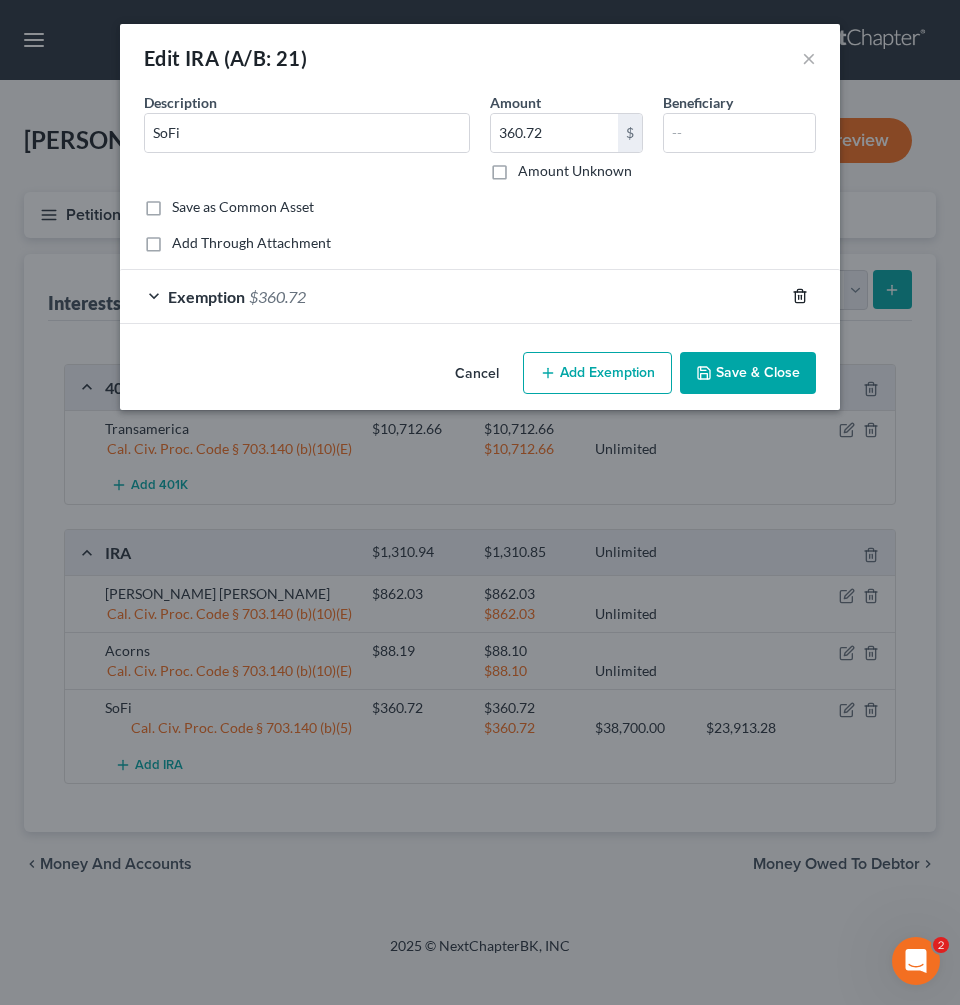 click 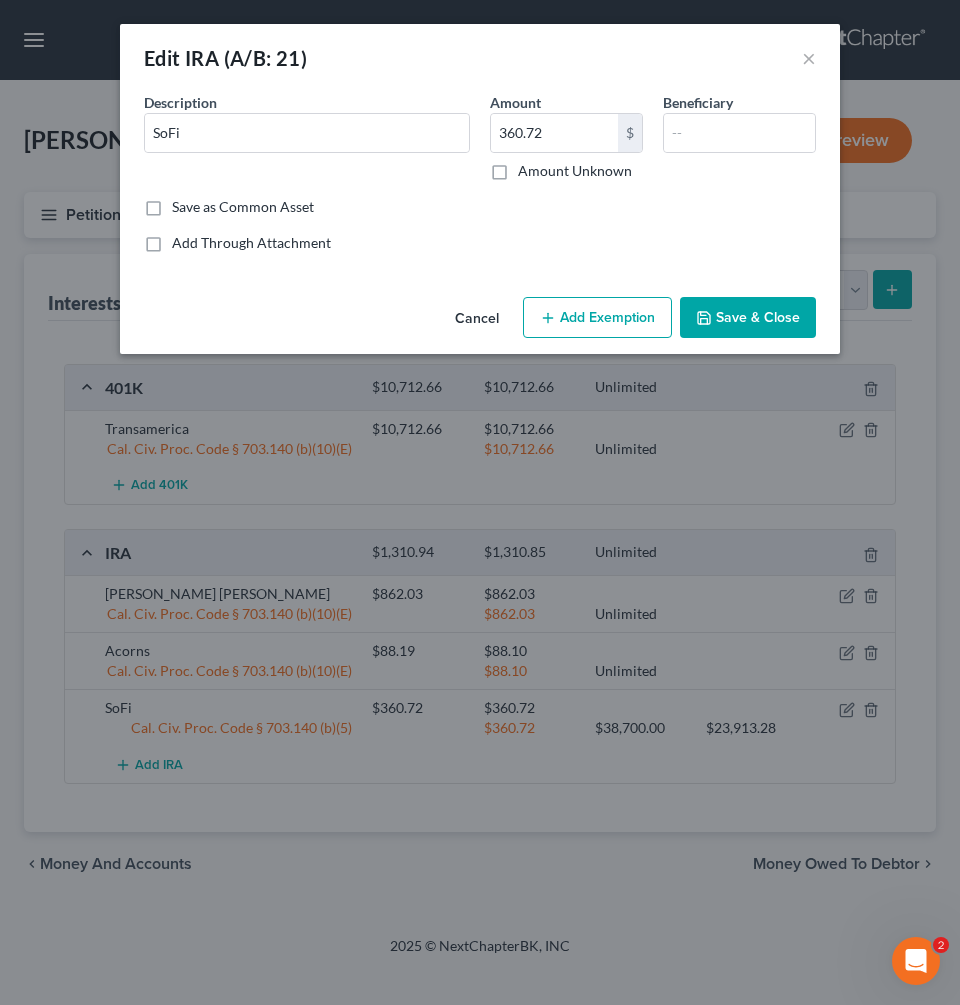 click on "Add Exemption" at bounding box center [597, 318] 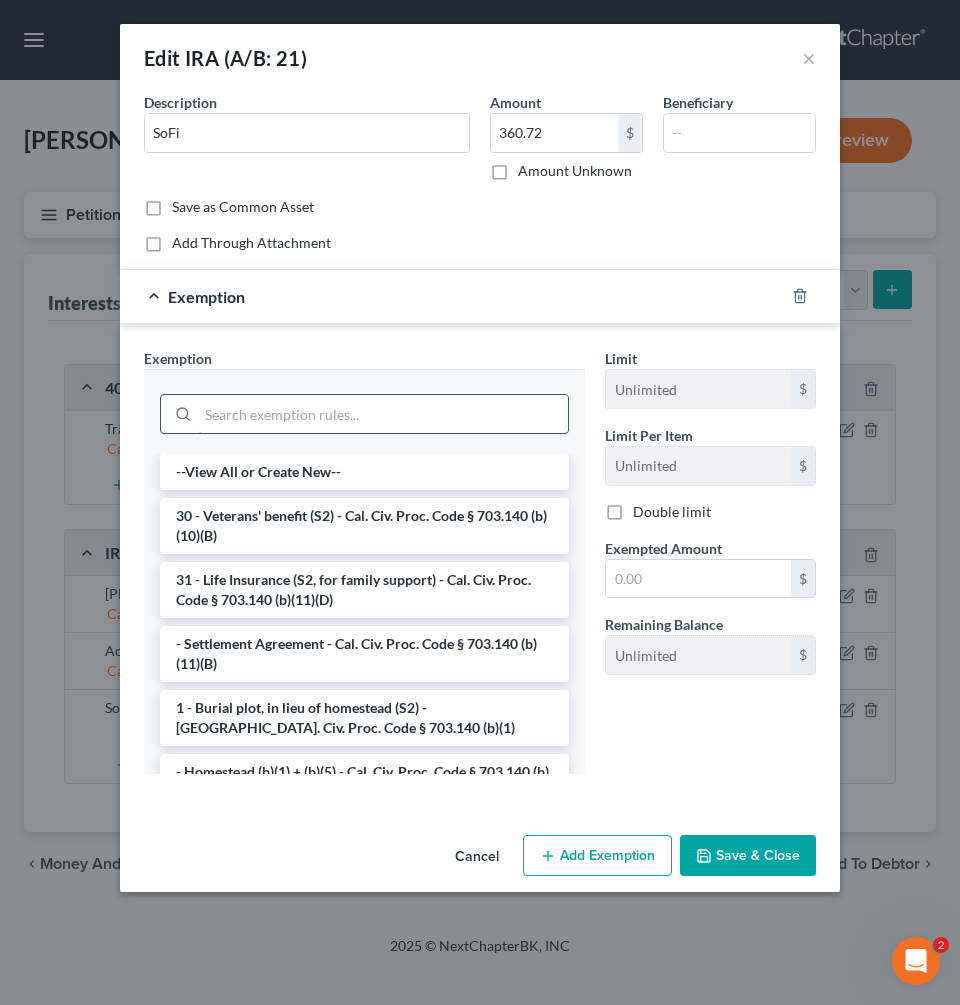 click at bounding box center (383, 414) 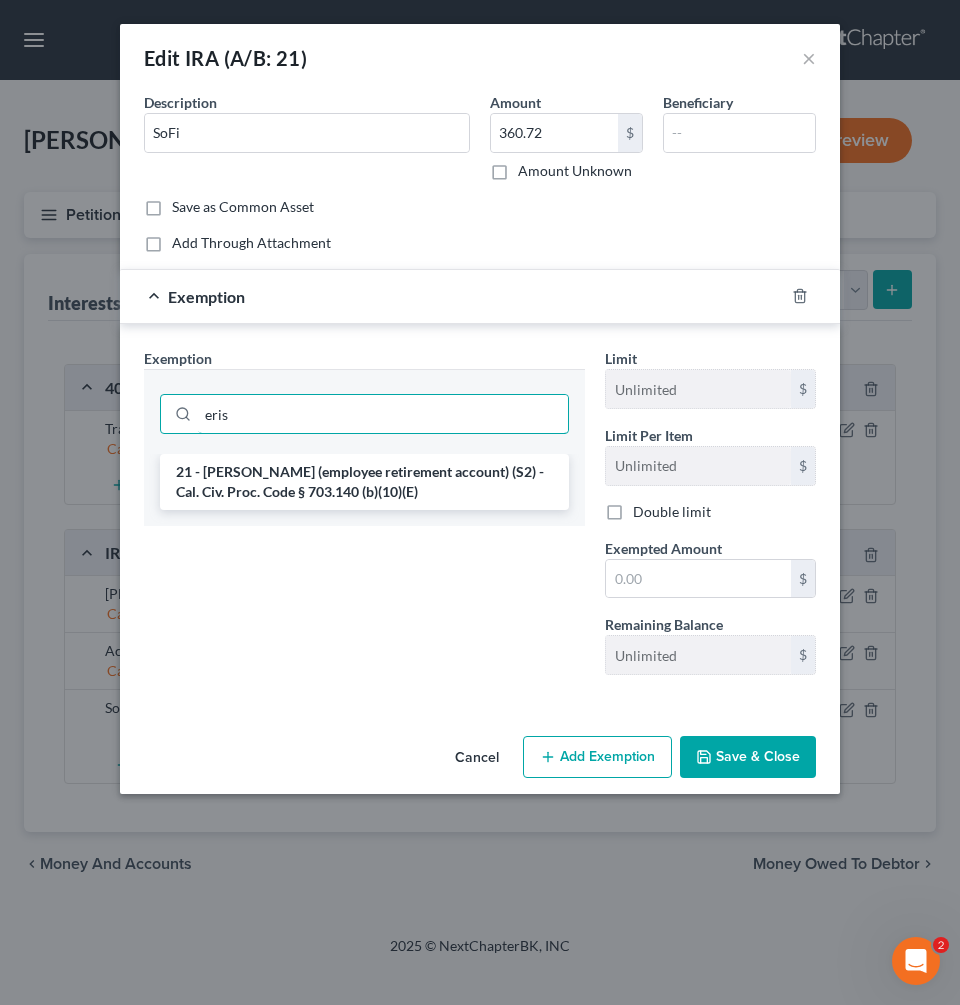type on "eris" 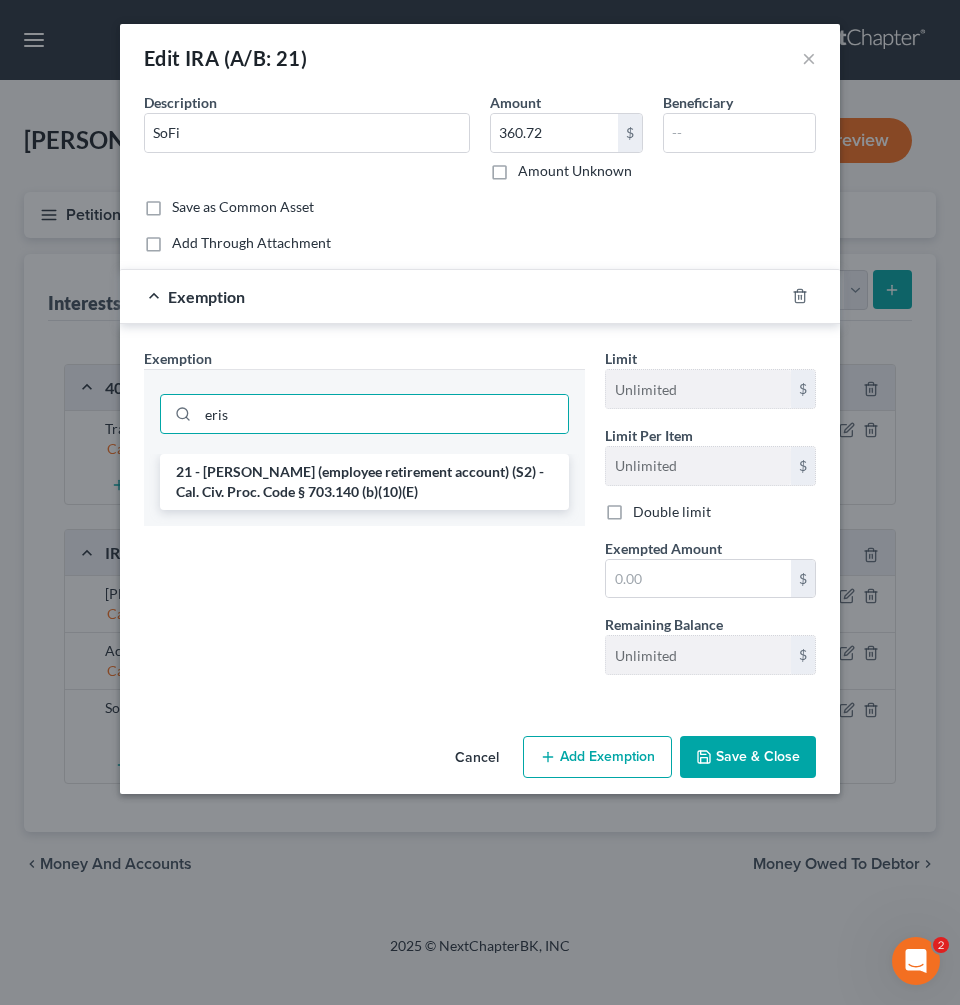 click on "21 - [PERSON_NAME] (employee retirement account) (S2) - Cal. Civ. Proc. Code § 703.140 (b)(10)(E)" at bounding box center [364, 490] 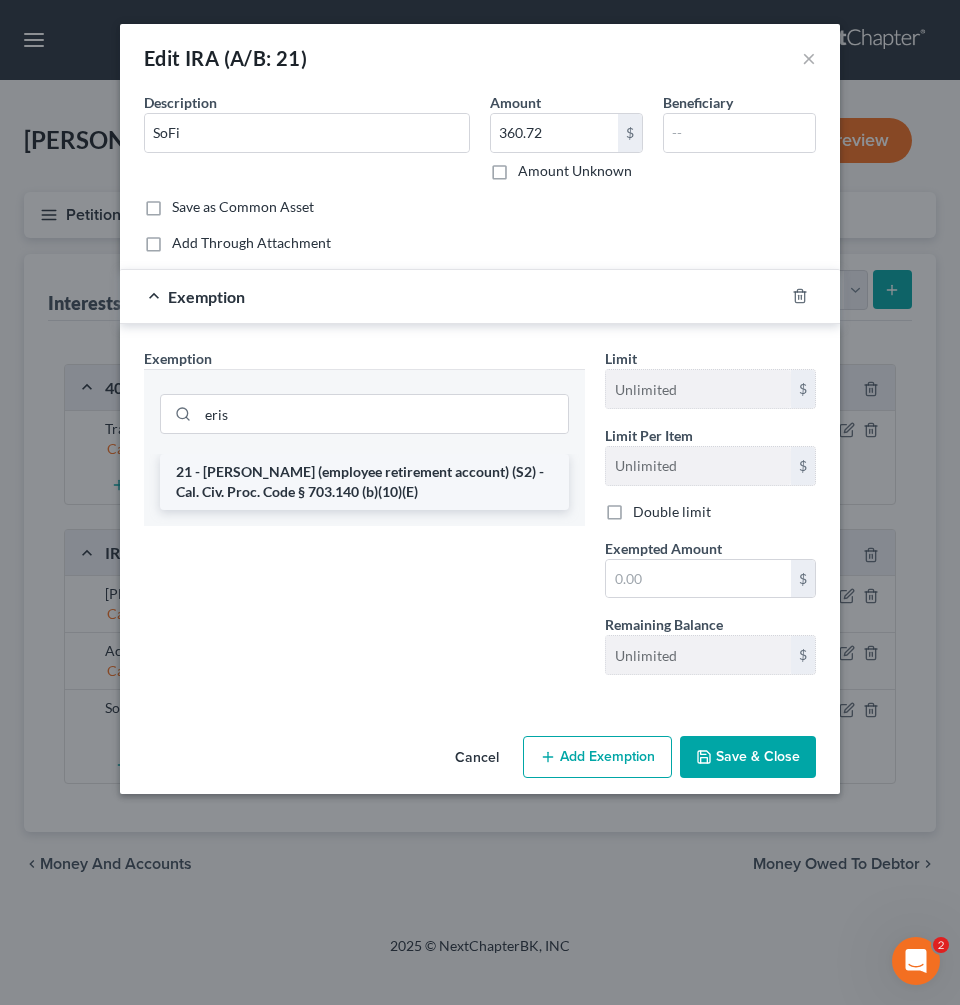 click on "21 - [PERSON_NAME] (employee retirement account) (S2) - Cal. Civ. Proc. Code § 703.140 (b)(10)(E)" at bounding box center (364, 482) 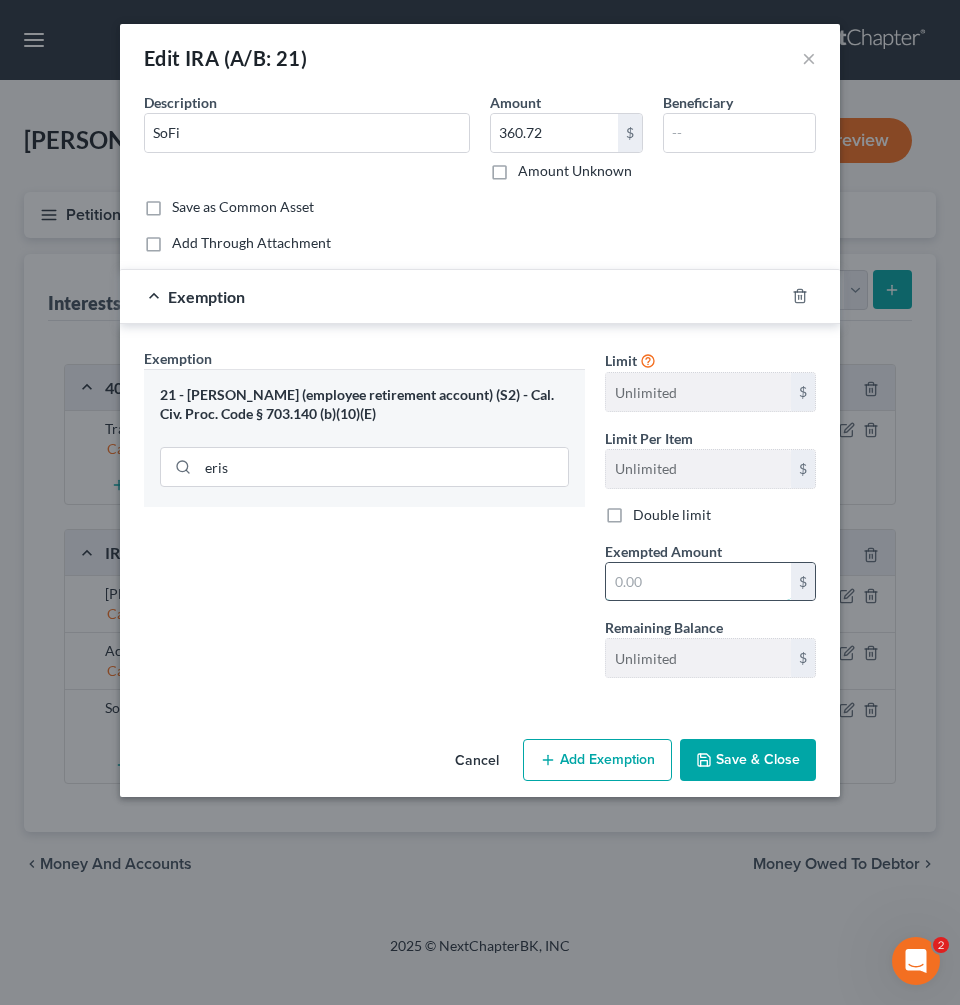 click at bounding box center [698, 582] 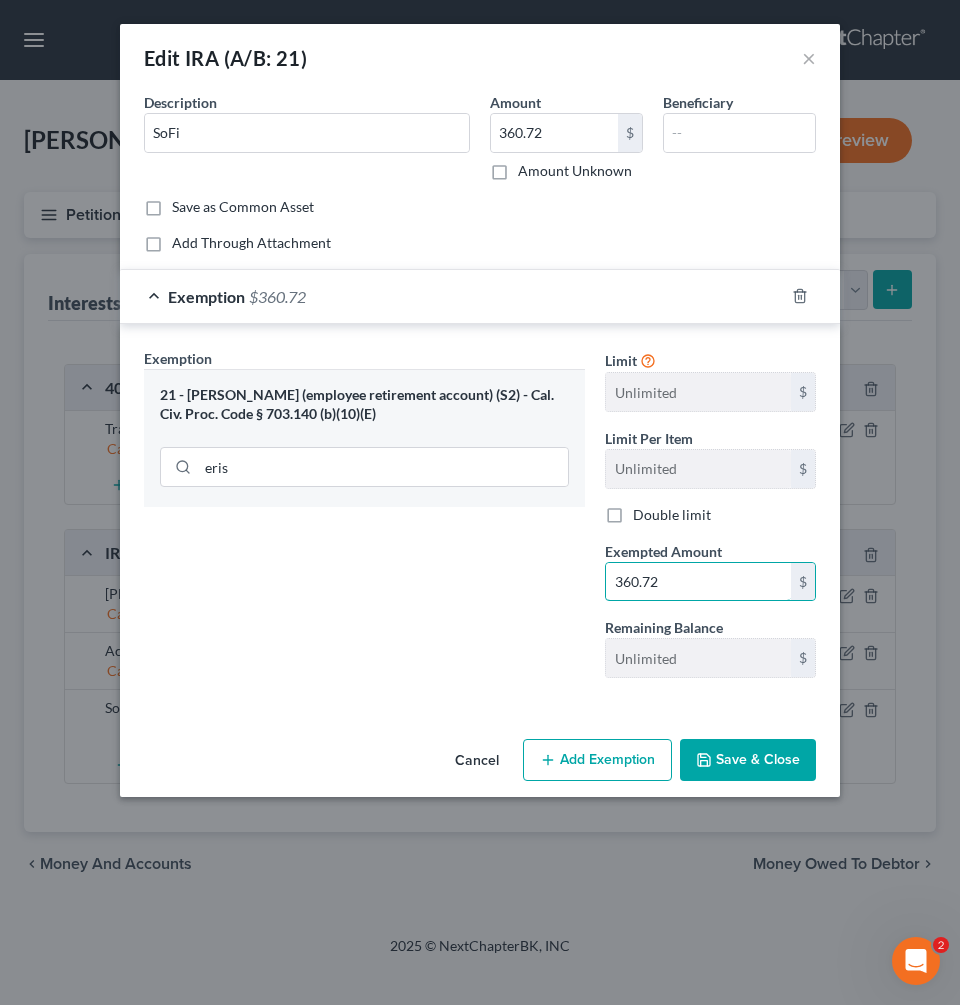 type on "360.72" 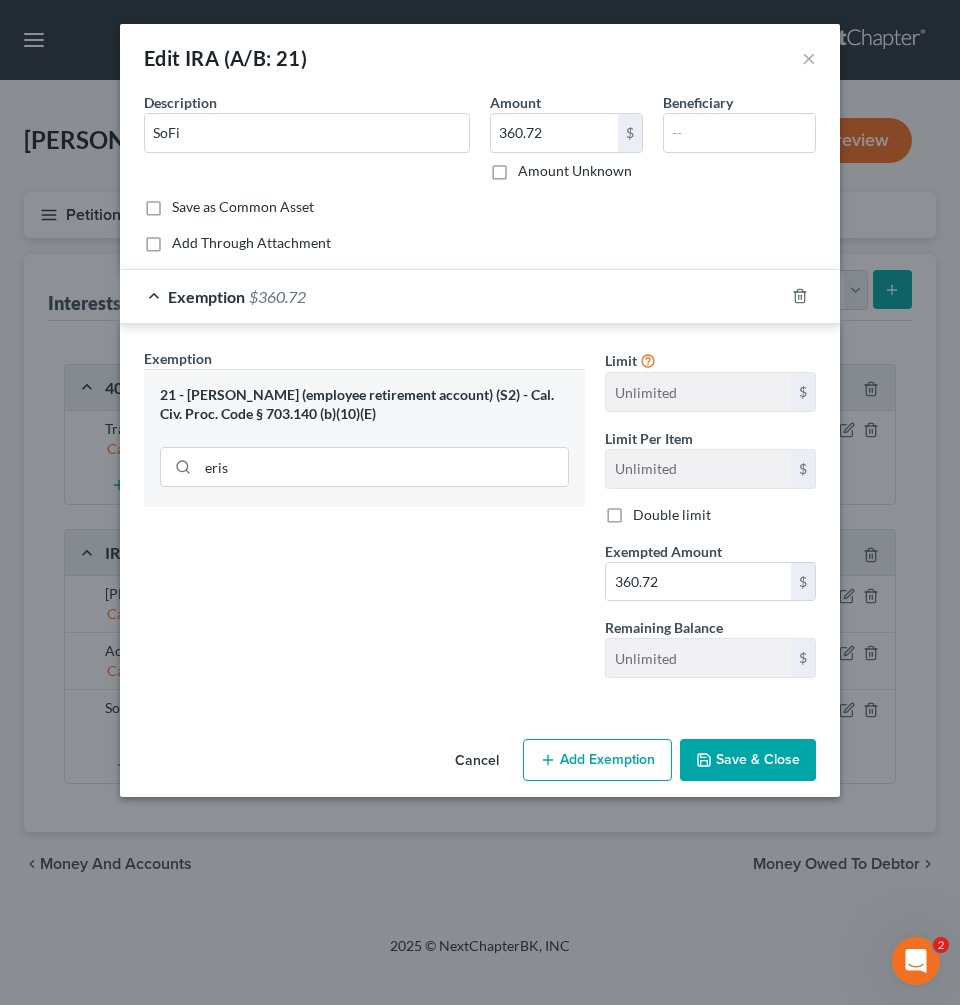 click on "Save & Close" at bounding box center [748, 760] 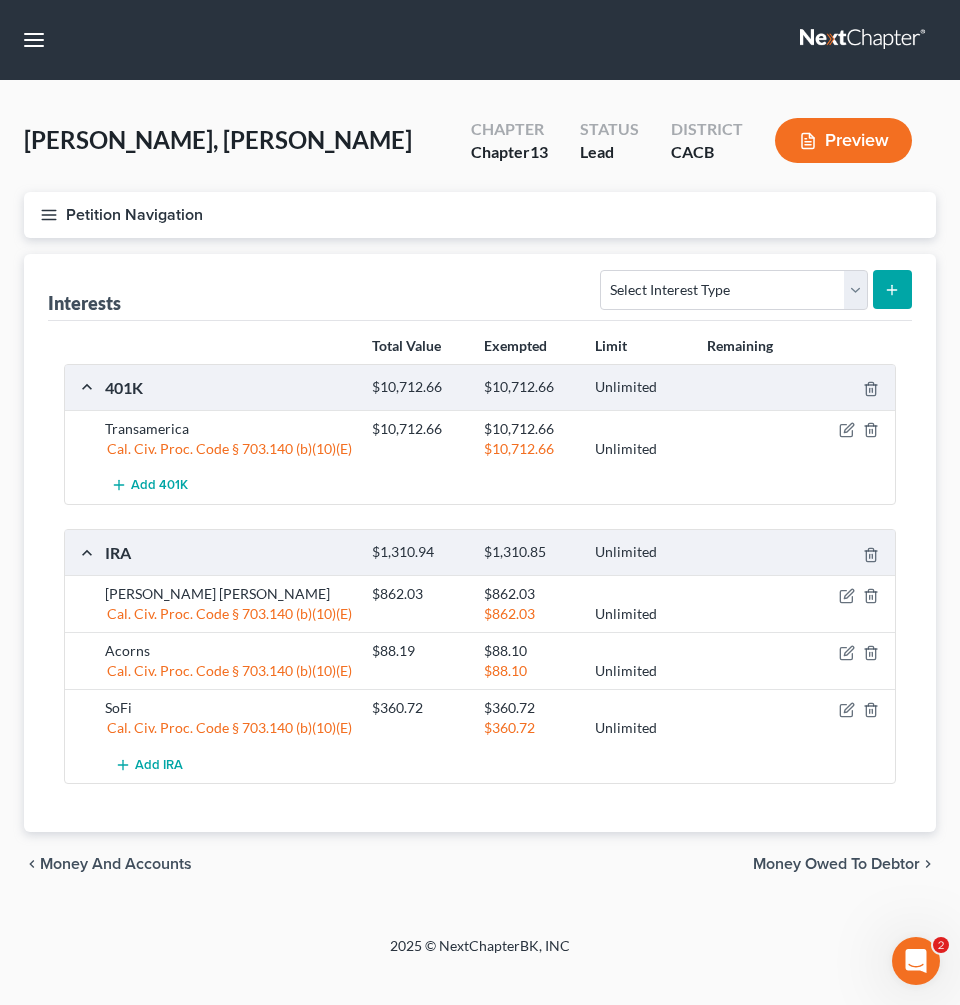 click on "Petition Navigation" at bounding box center [480, 215] 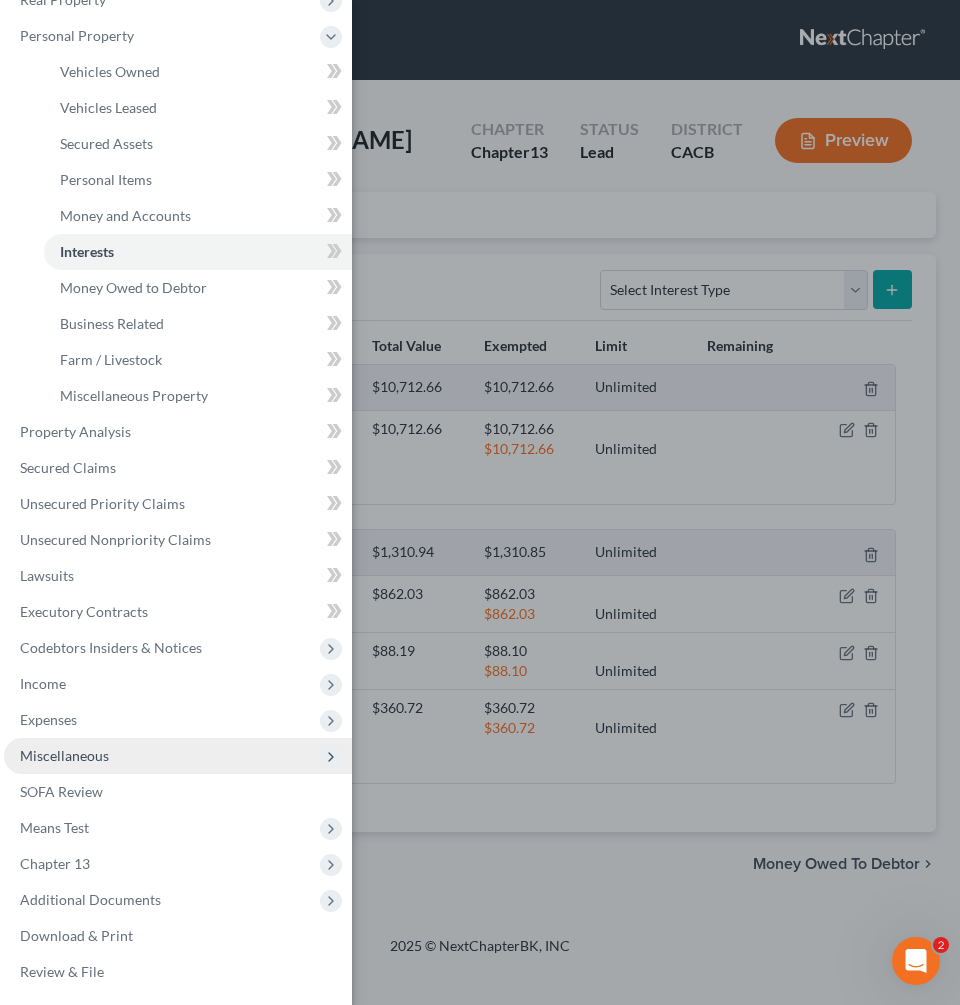 scroll, scrollTop: 140, scrollLeft: 0, axis: vertical 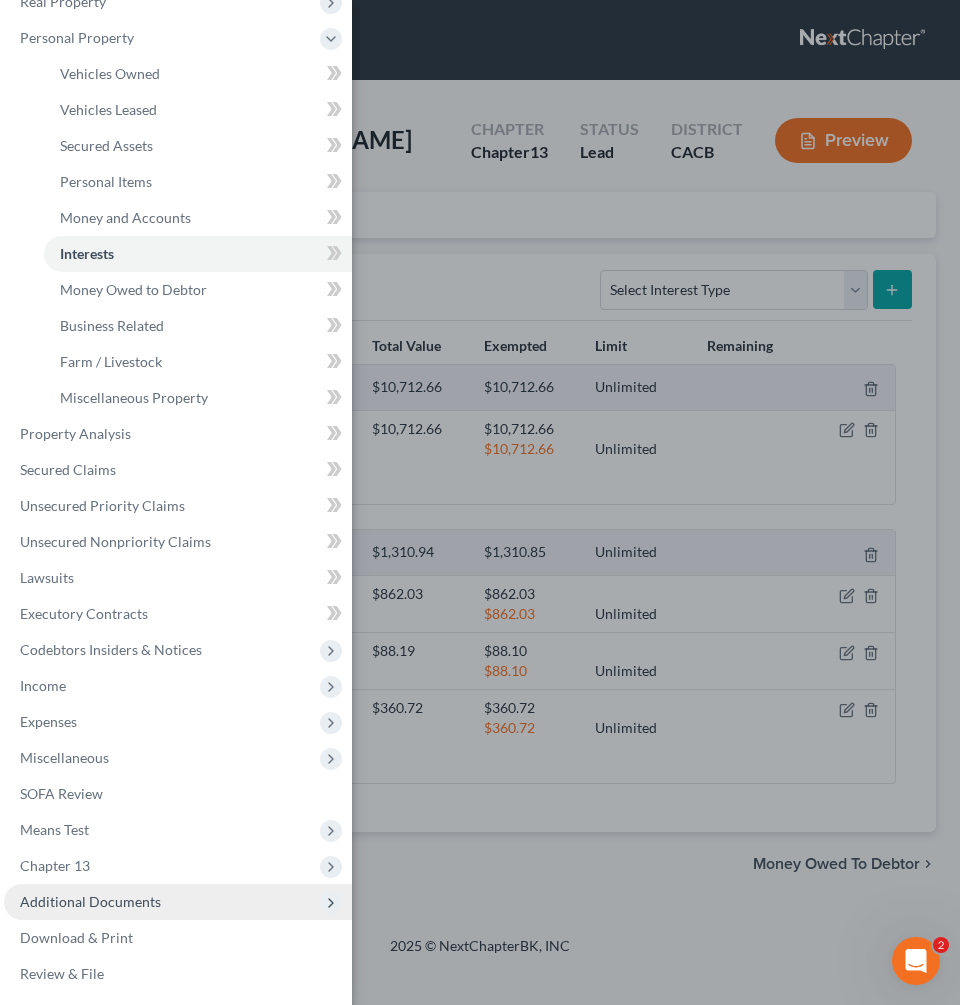 click on "Additional Documents" at bounding box center (178, 902) 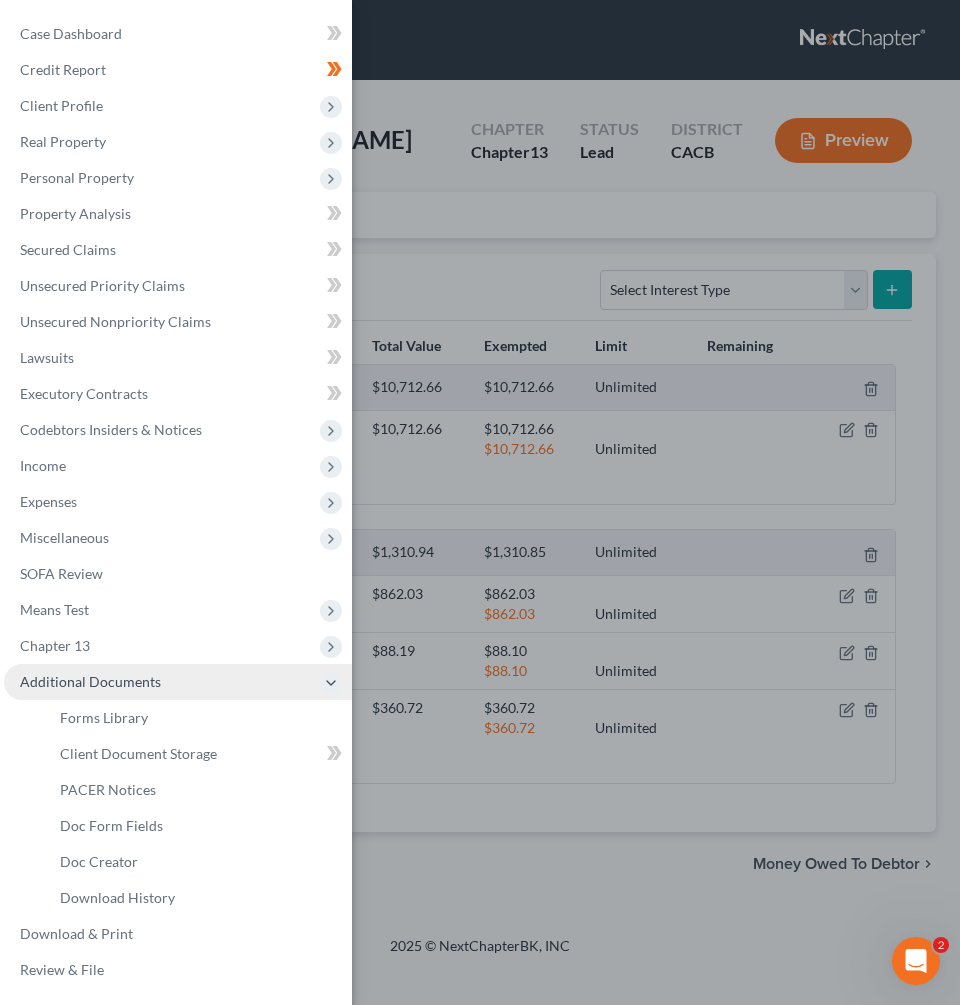 scroll, scrollTop: 0, scrollLeft: 0, axis: both 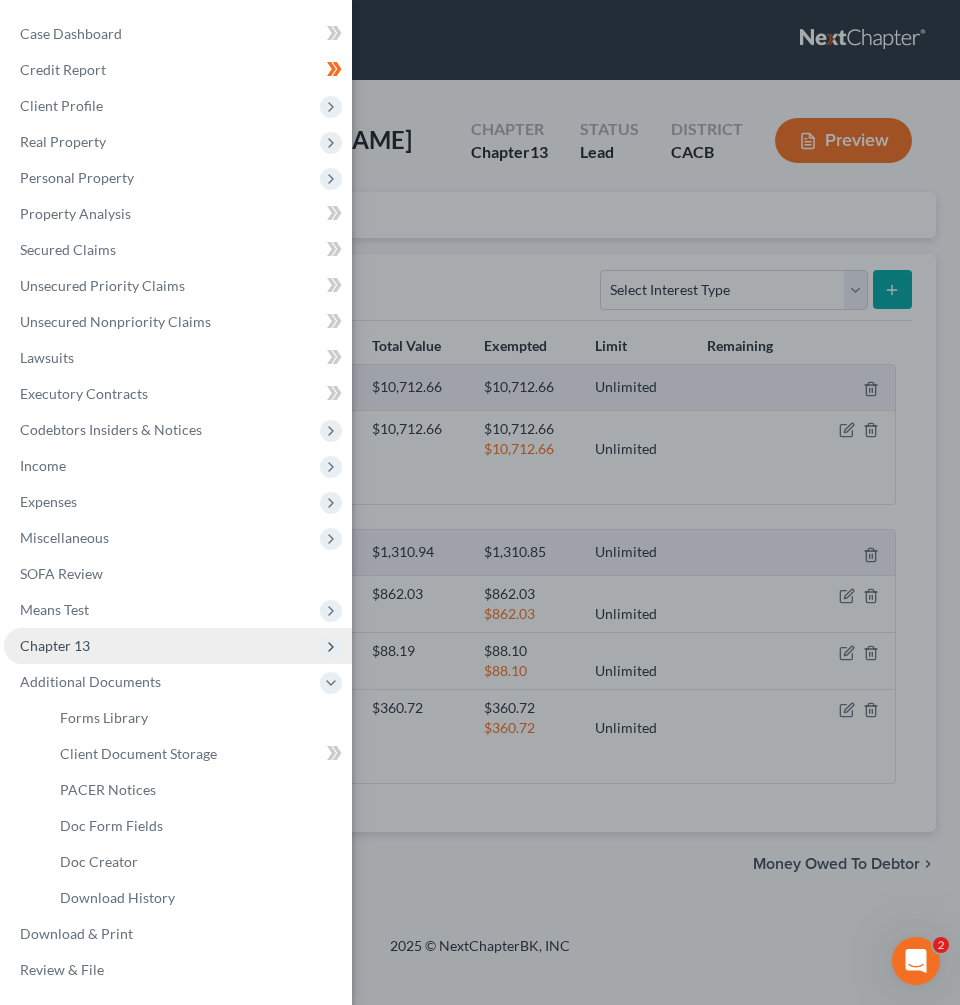 click on "Chapter 13" at bounding box center (178, 646) 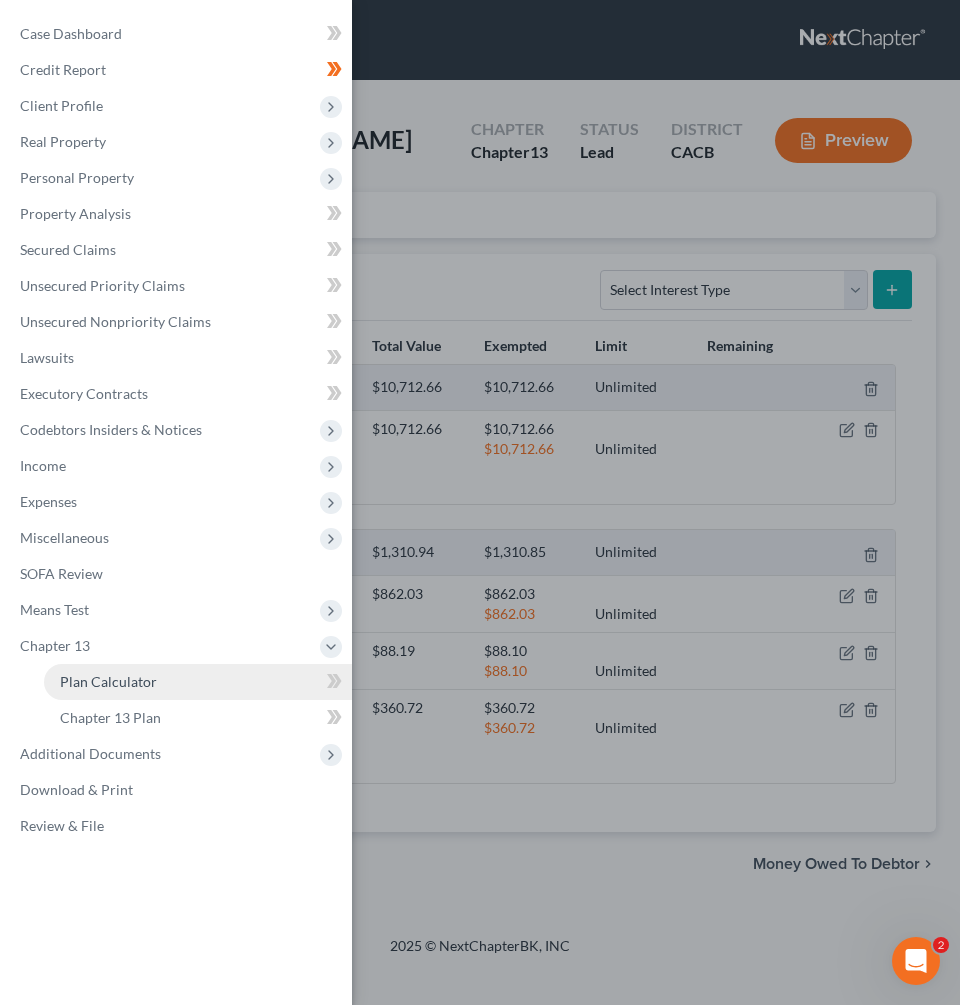 click on "Plan Calculator" at bounding box center (198, 682) 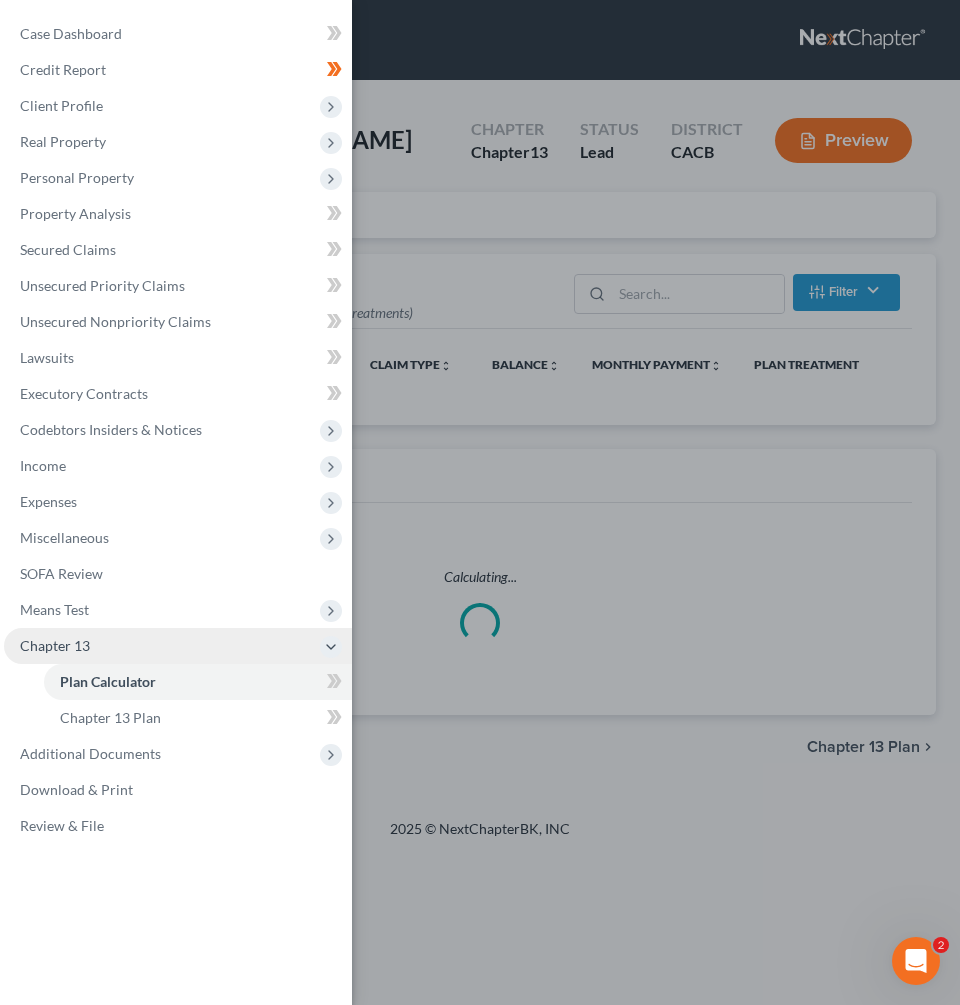 click on "Chapter 13" at bounding box center (55, 645) 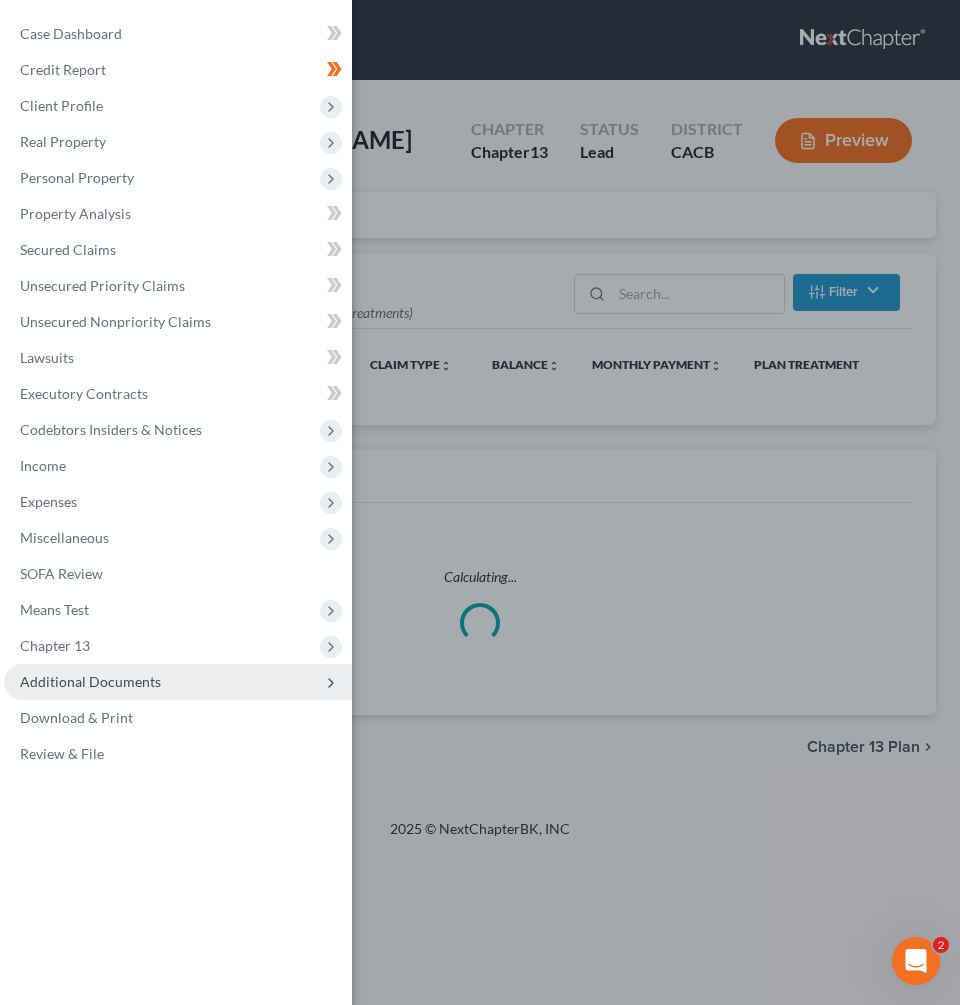 select on "59" 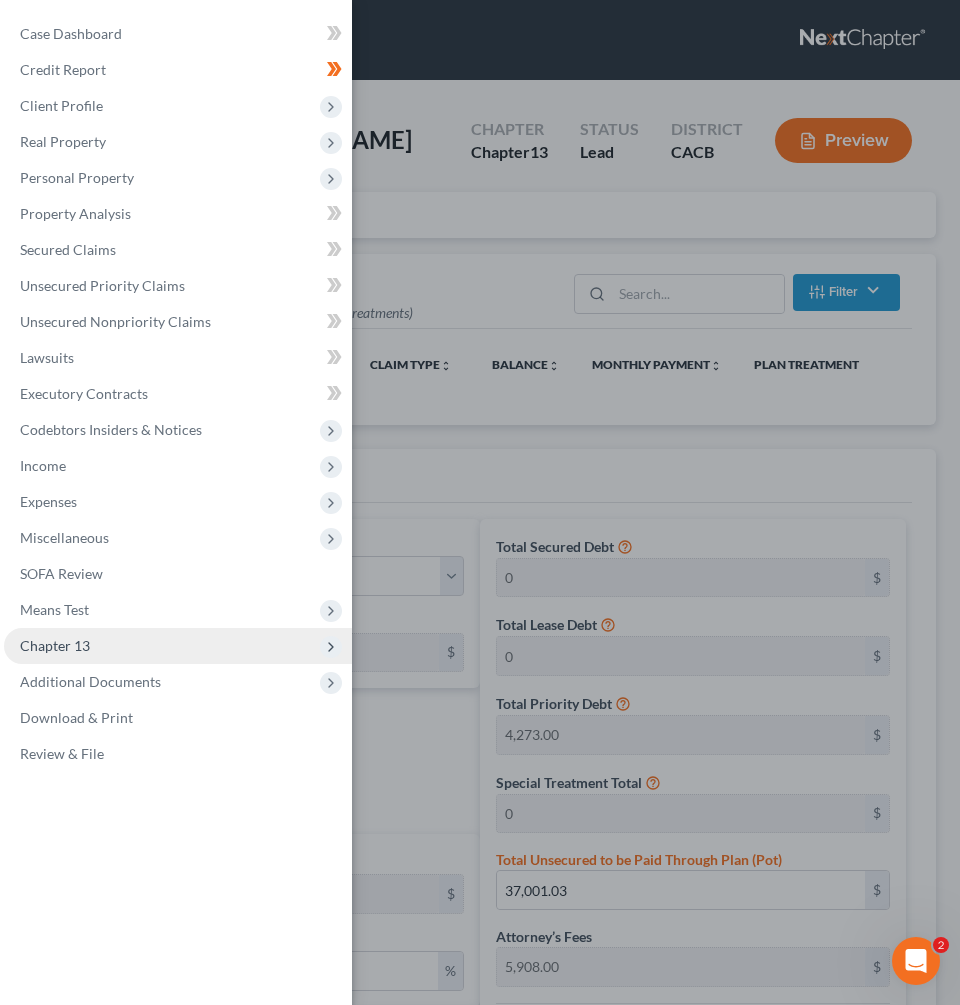 click on "Chapter 13" at bounding box center [178, 646] 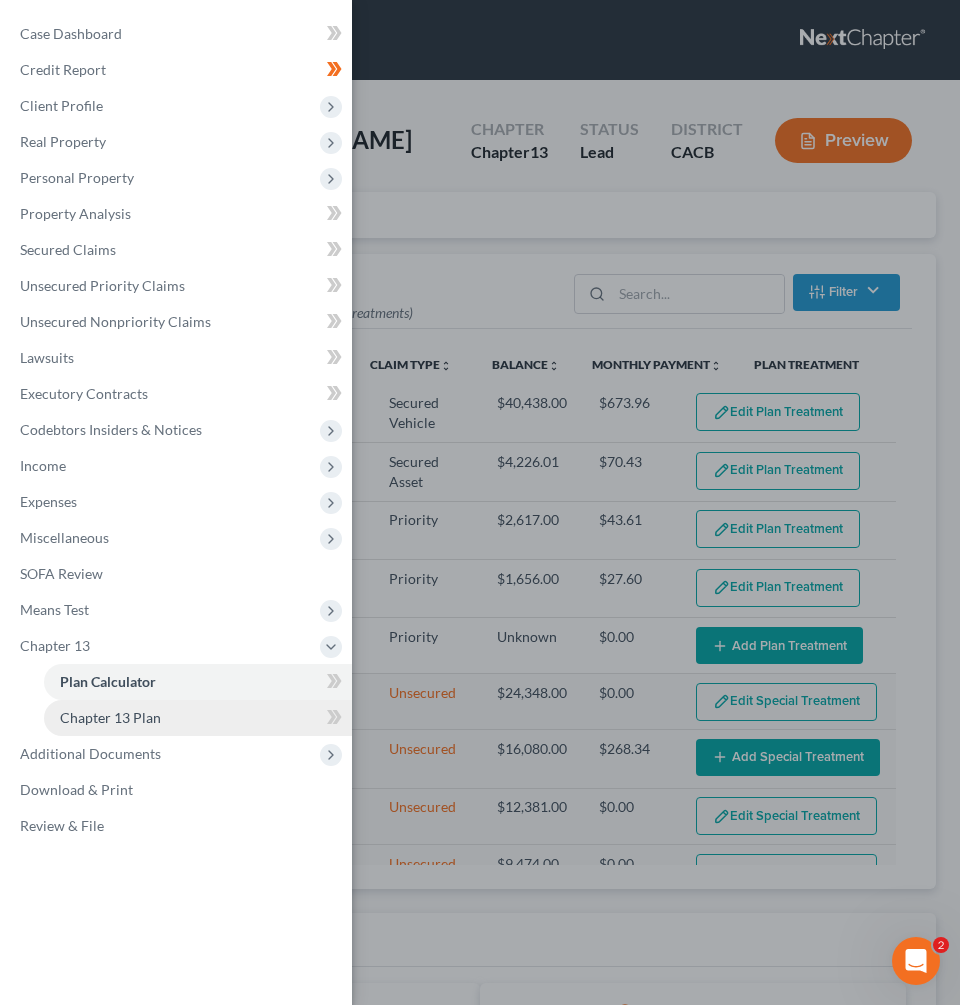 click on "Chapter 13 Plan" at bounding box center (110, 717) 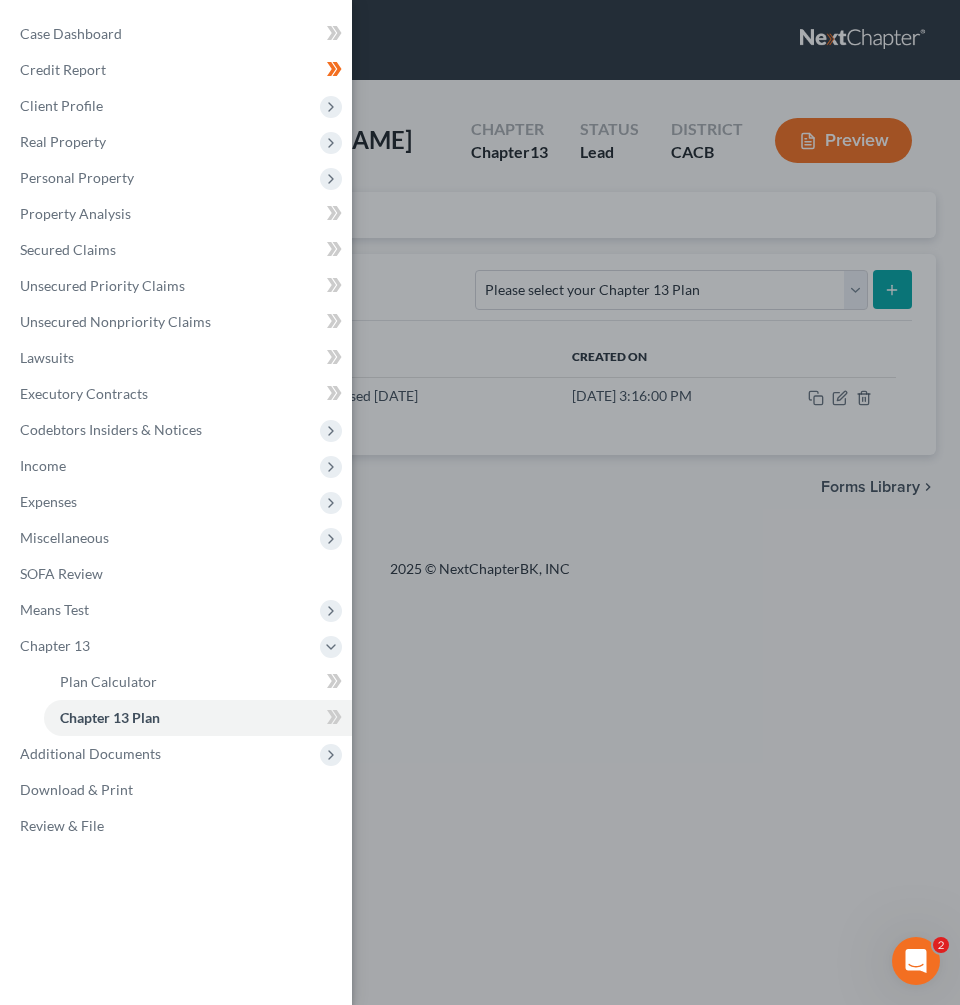 click on "Case Dashboard
Payments
Invoices
Payments
Payments
Credit Report
Client Profile" at bounding box center [480, 502] 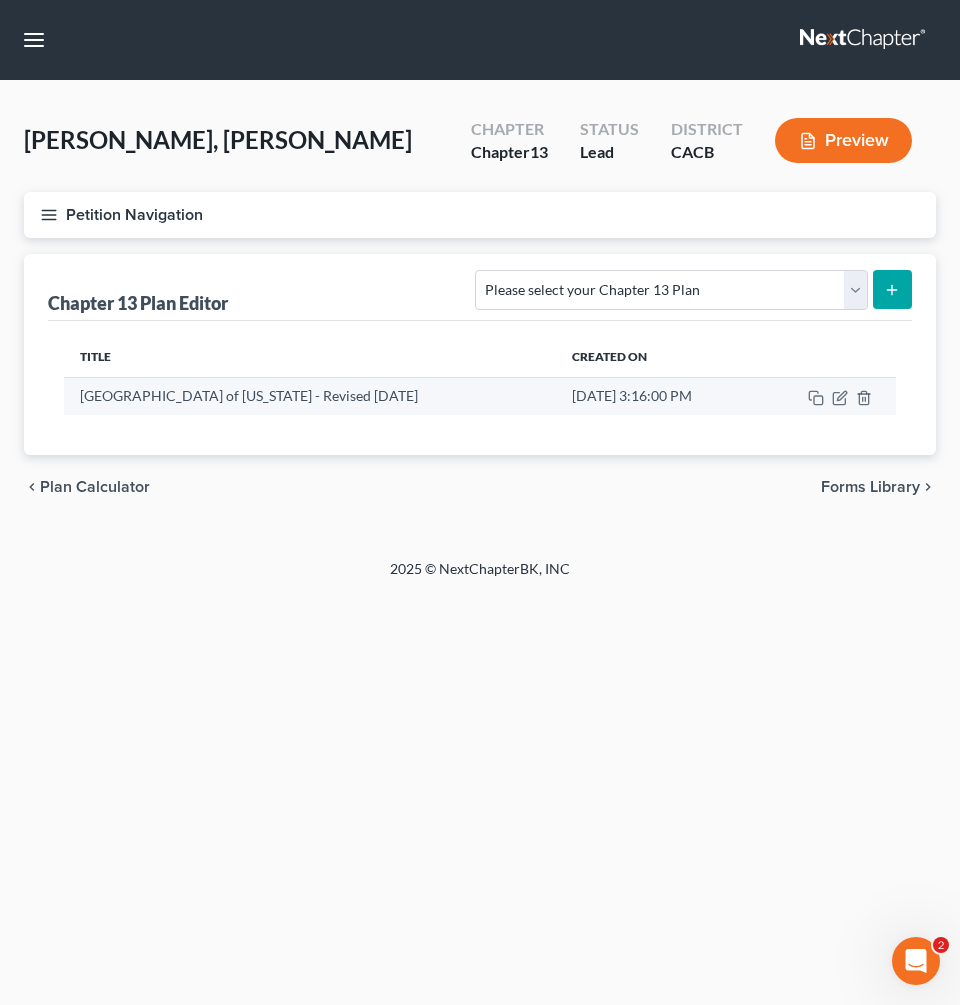 click at bounding box center [827, 396] 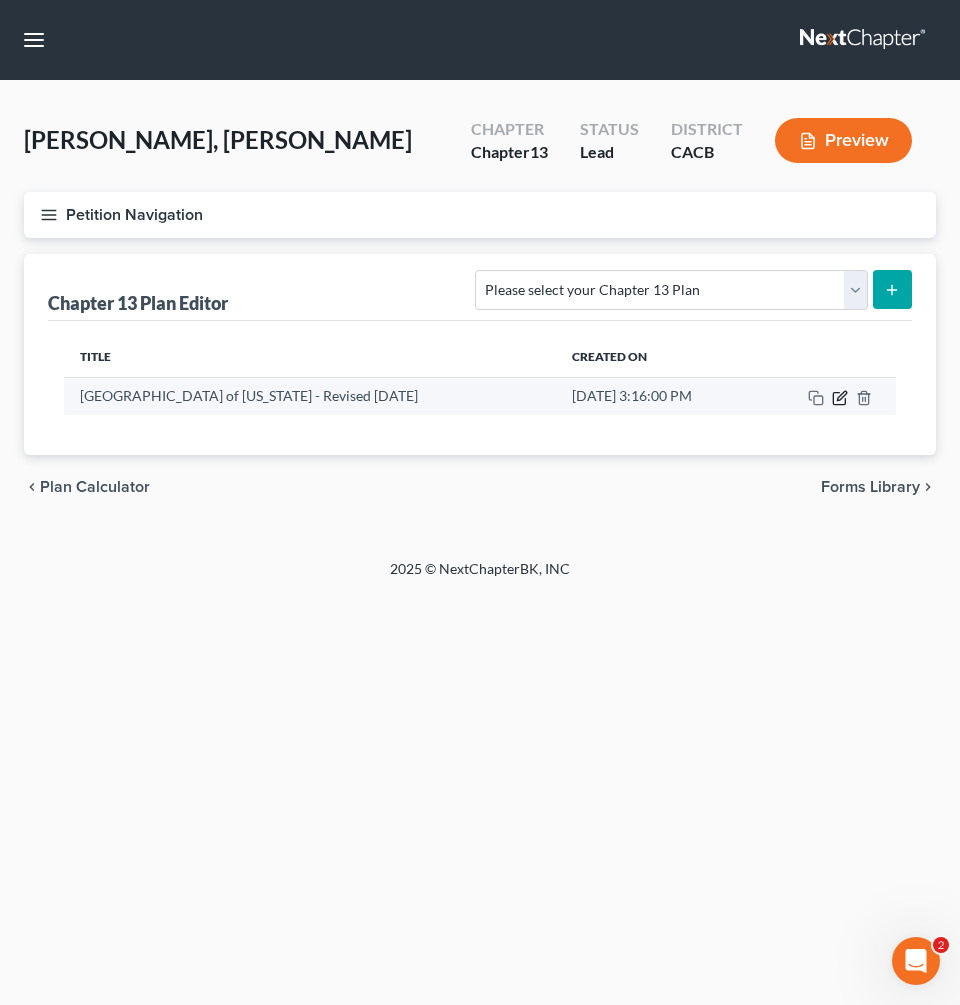 click 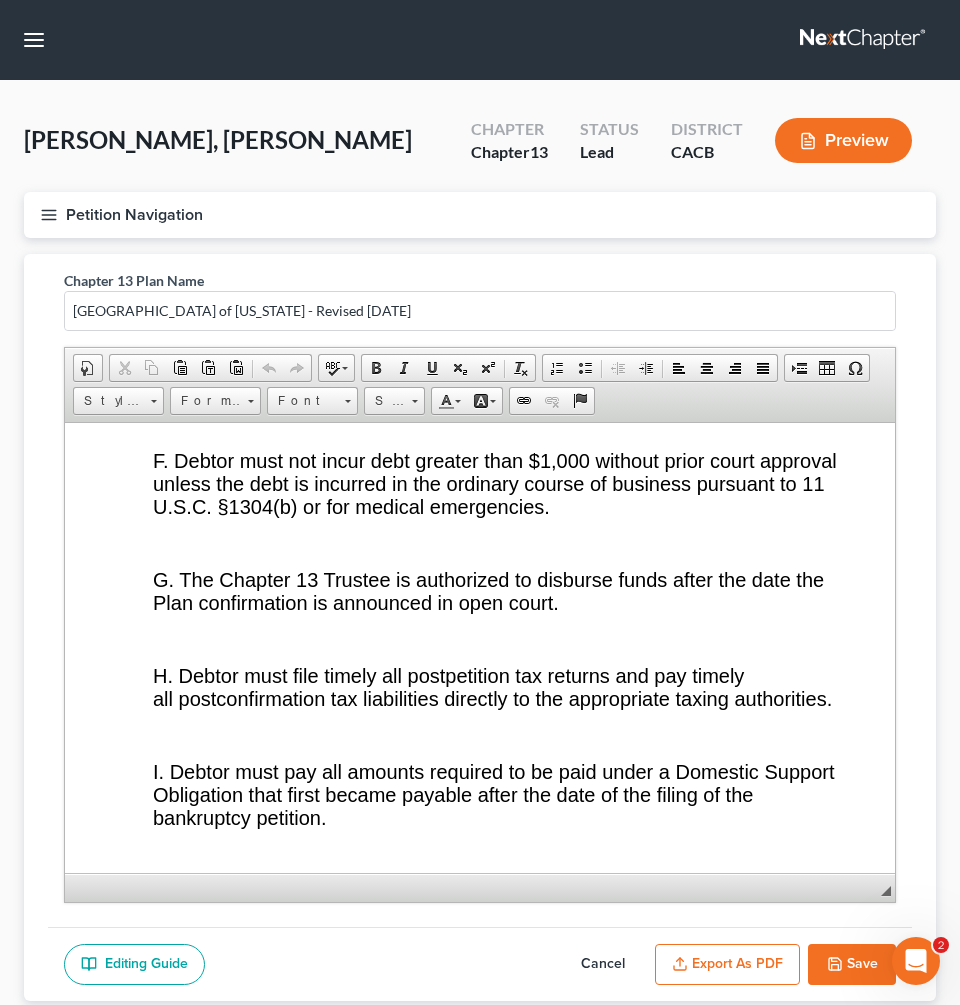 scroll, scrollTop: 6905, scrollLeft: 0, axis: vertical 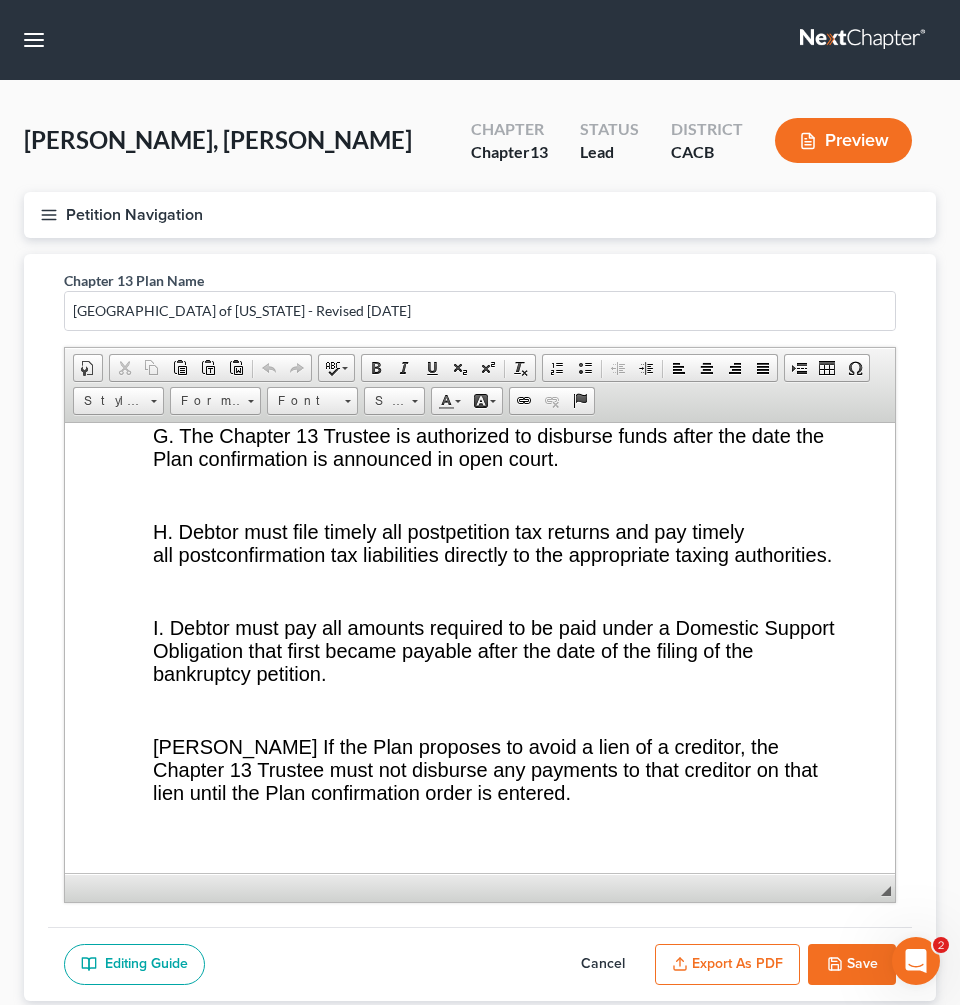 click on "Export as PDF" at bounding box center (727, 965) 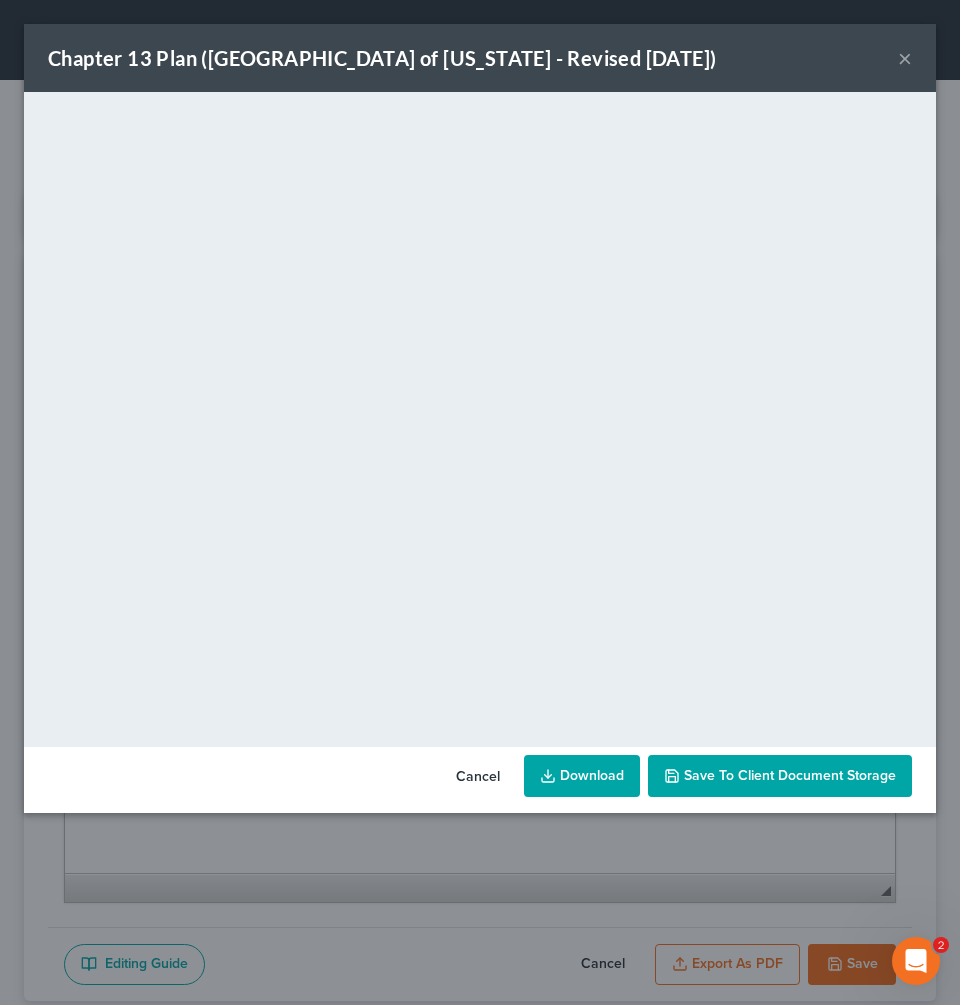 click on "Save to Client Document Storage" at bounding box center (790, 775) 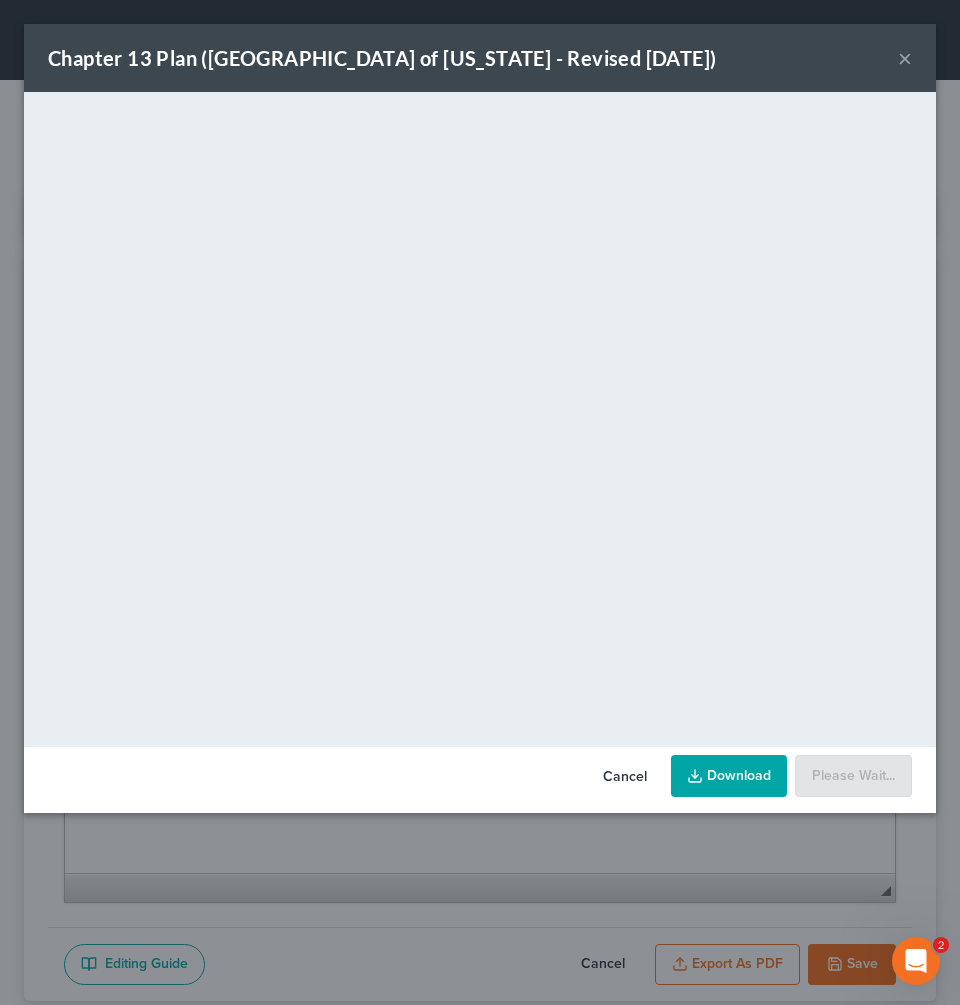 click on "Download" at bounding box center (729, 776) 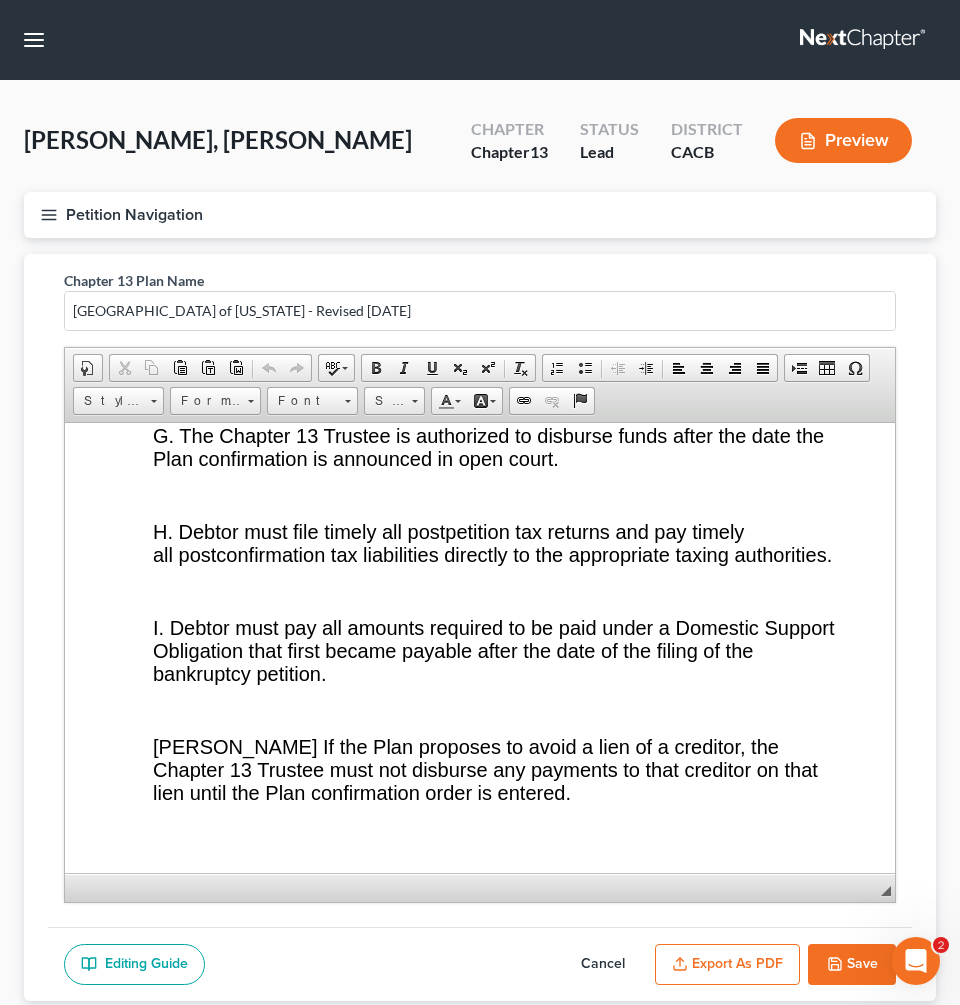 click on "Petition Navigation" at bounding box center (480, 215) 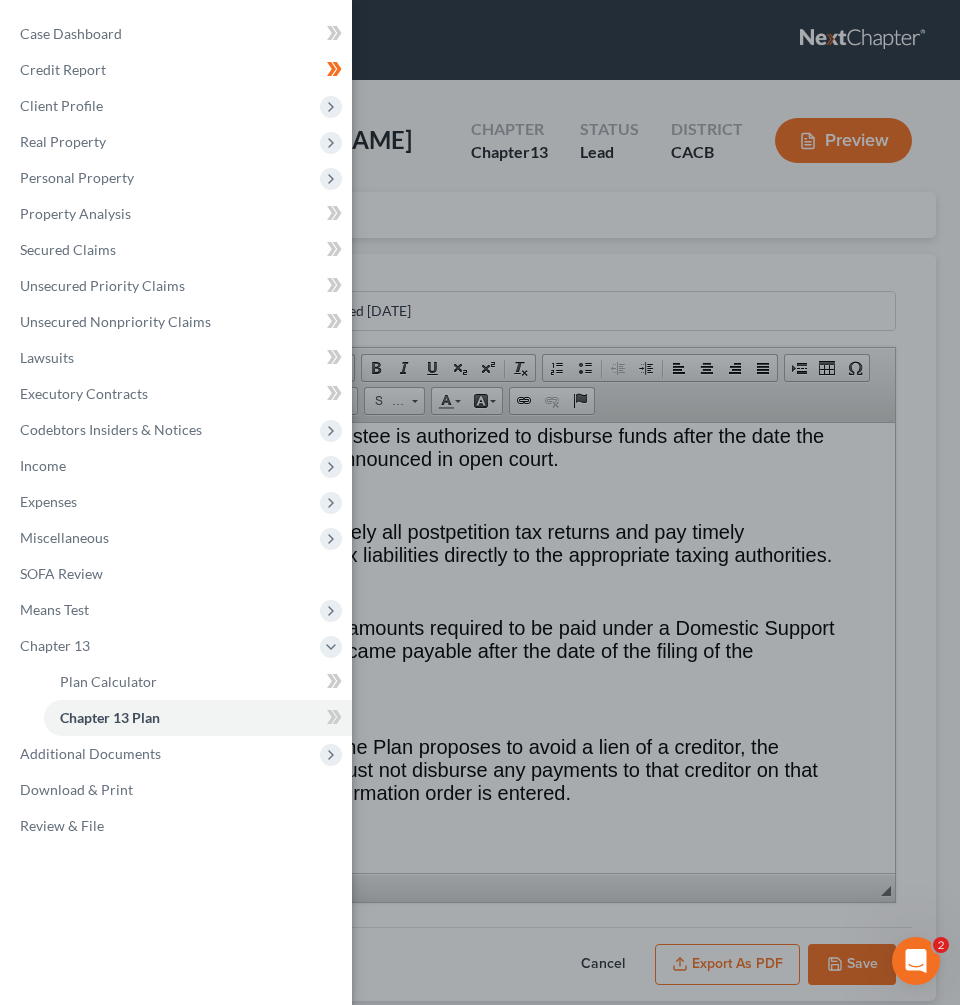 click on "Case Dashboard
Payments
Invoices
Payments
Payments
Credit Report
Client Profile" at bounding box center (480, 502) 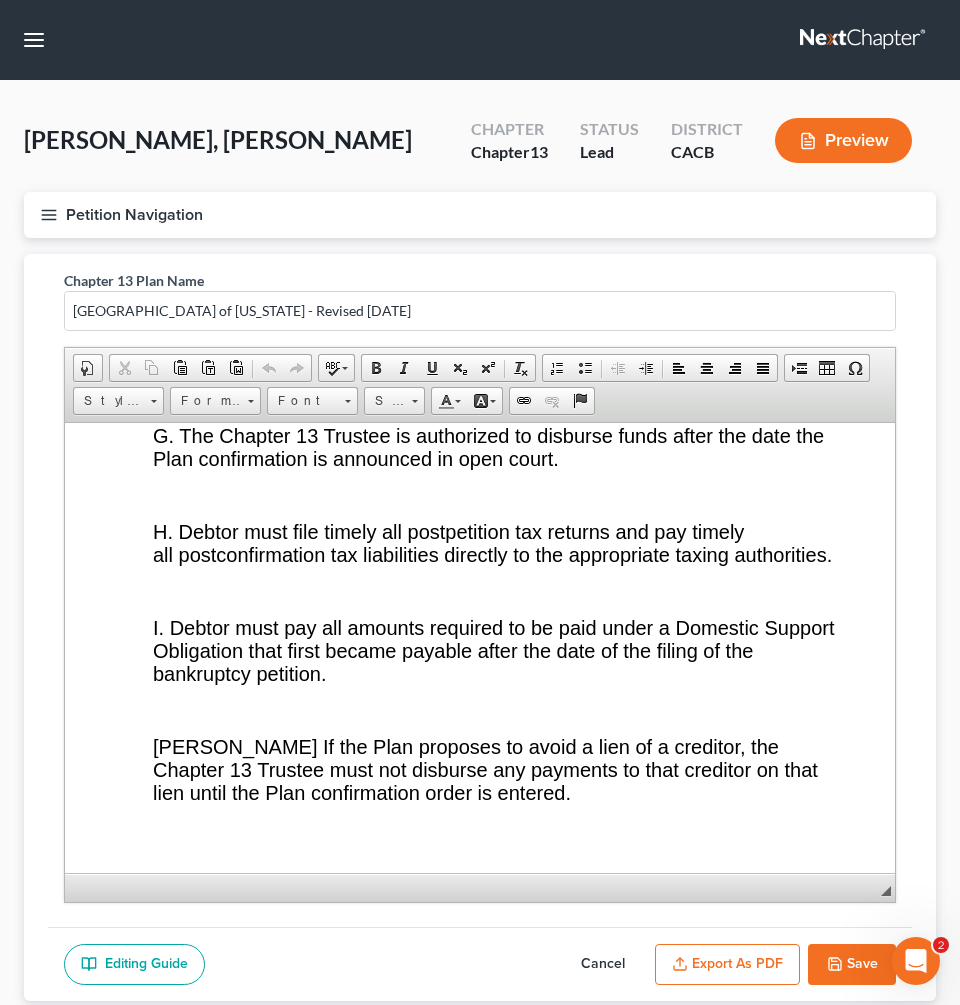 click on "Cancel" at bounding box center [603, 965] 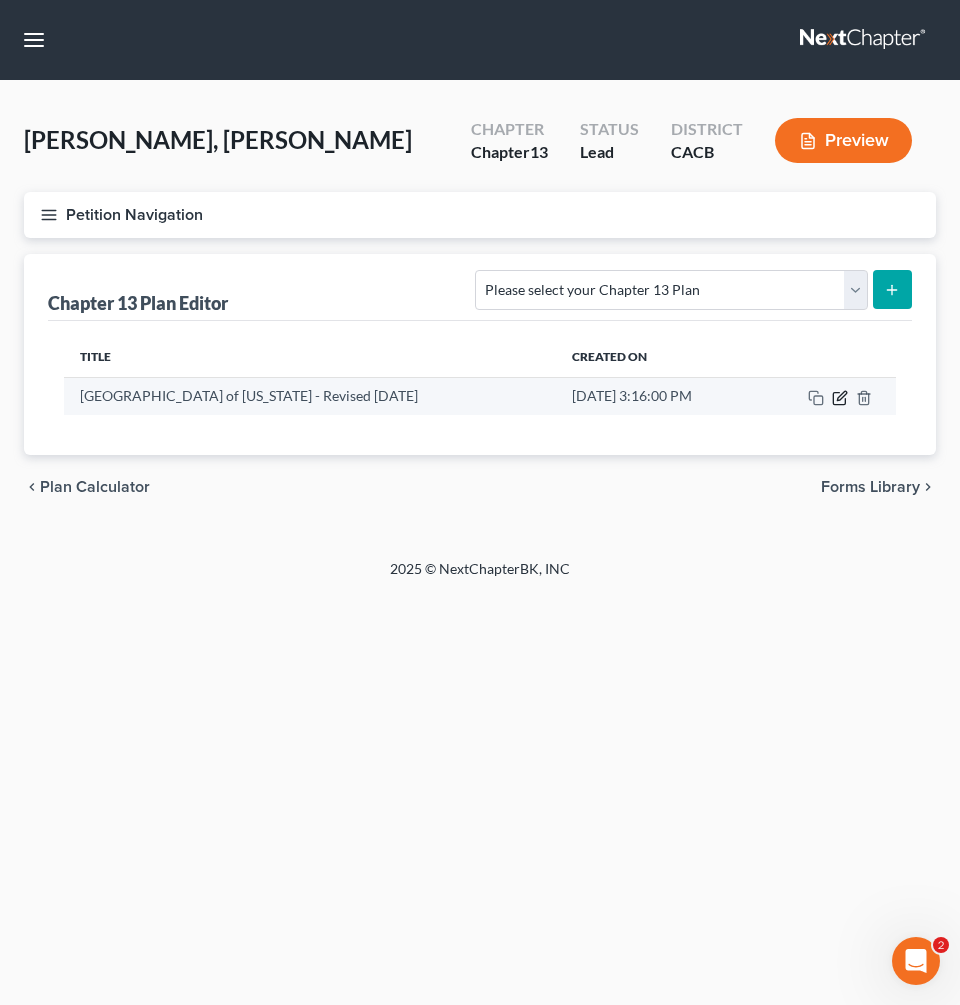 click 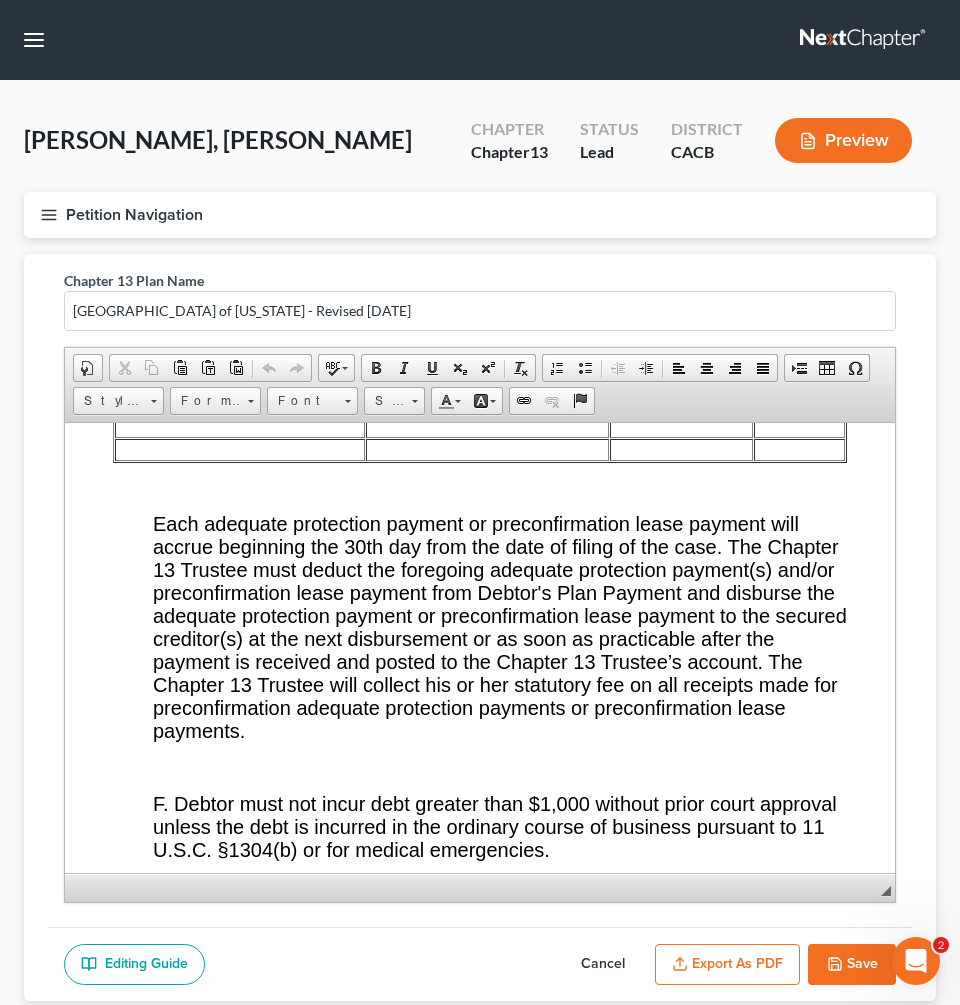 scroll, scrollTop: 6785, scrollLeft: 0, axis: vertical 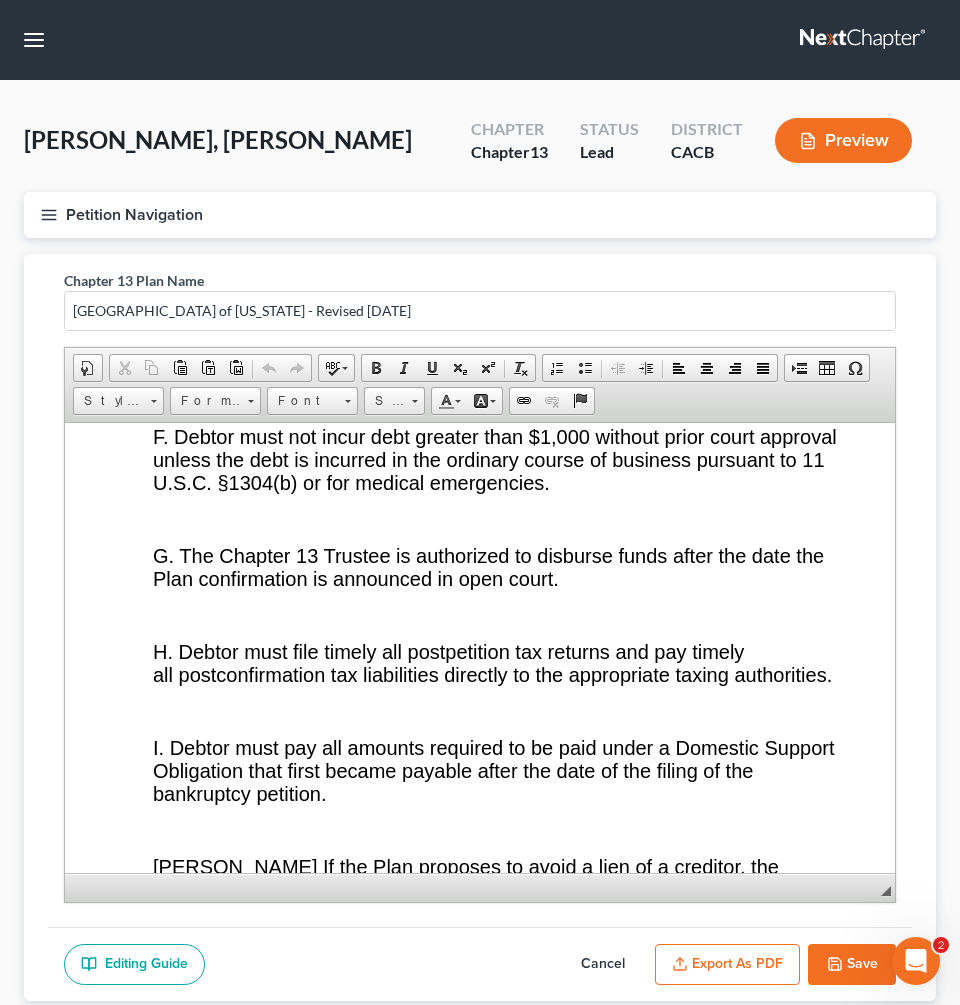 click on "Save" at bounding box center (852, 965) 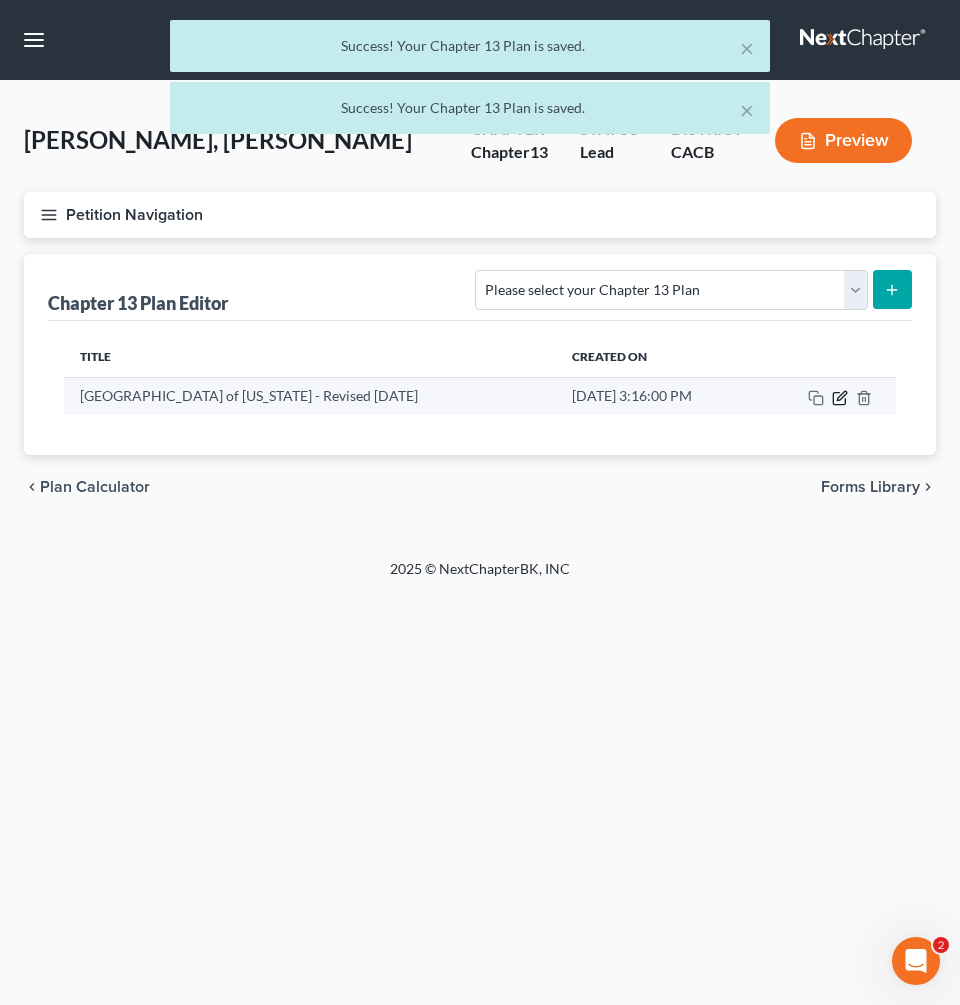 click 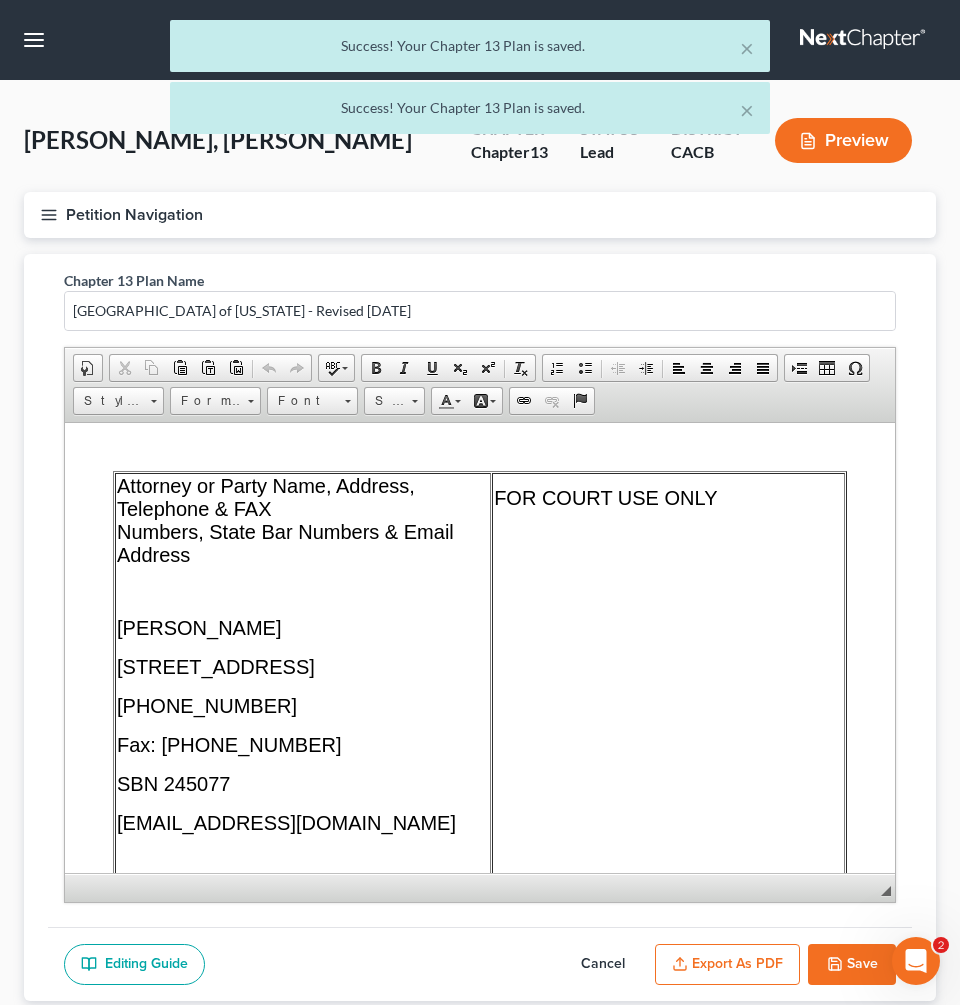 scroll, scrollTop: 0, scrollLeft: 0, axis: both 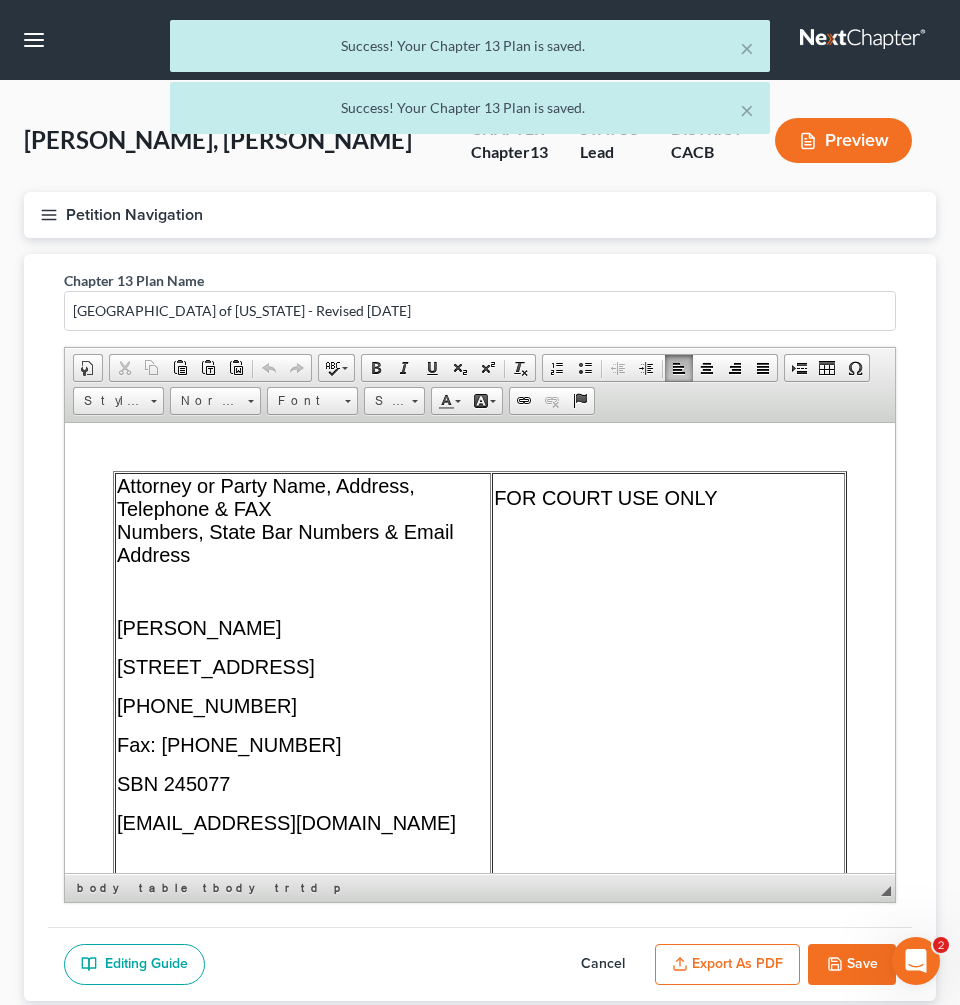 click on "Export as PDF" at bounding box center (727, 965) 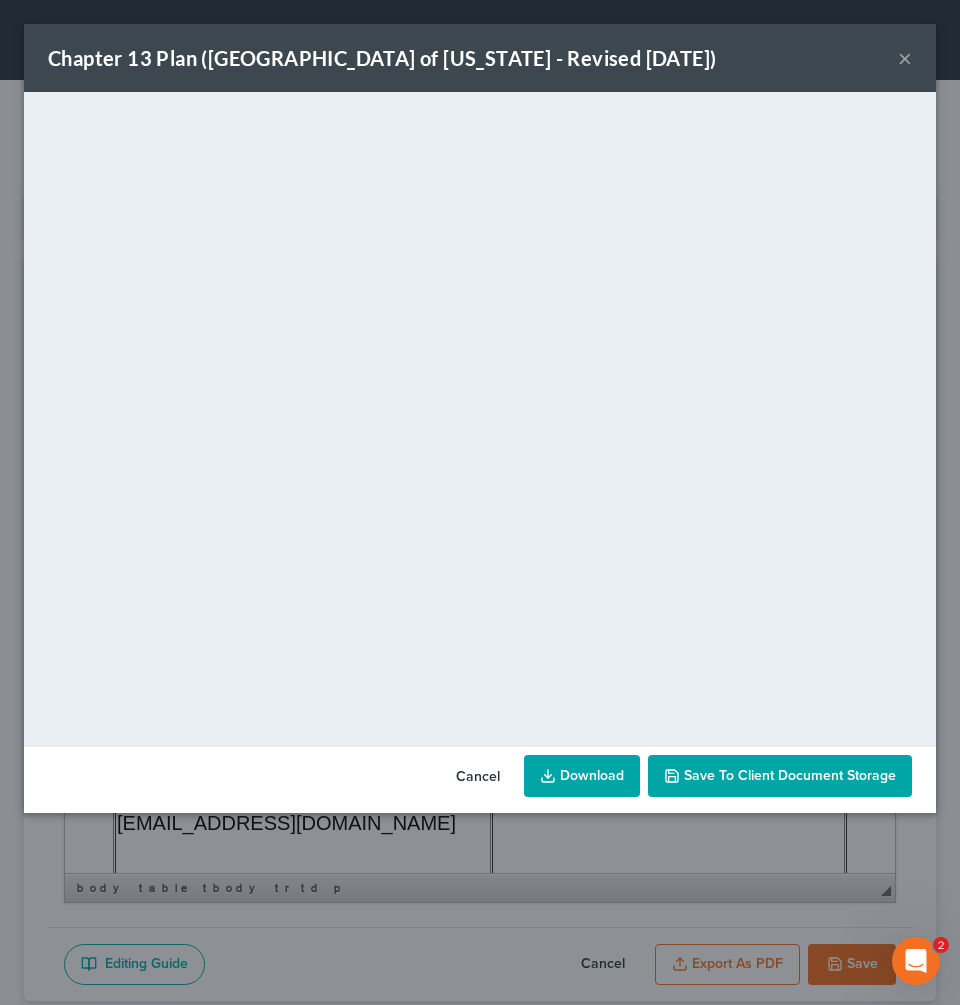 click on "Save to Client Document Storage" at bounding box center [790, 775] 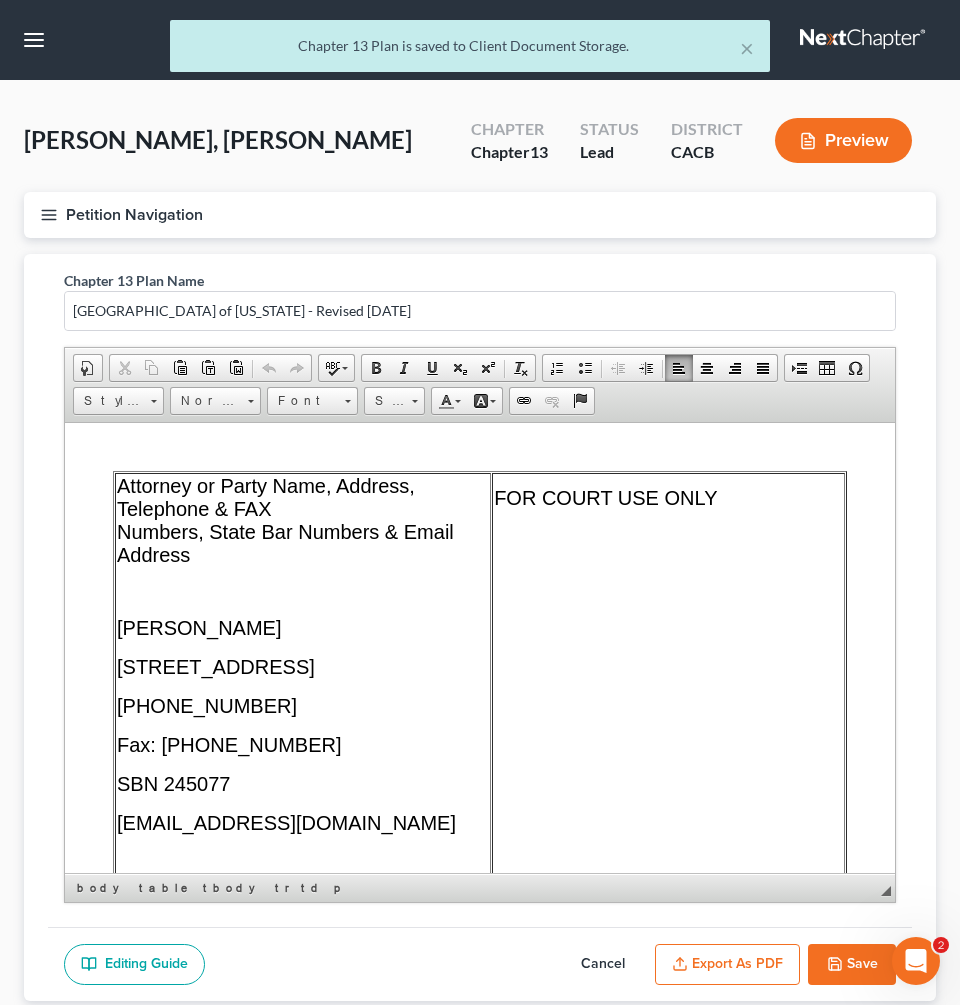 click on "Export as PDF" at bounding box center [727, 965] 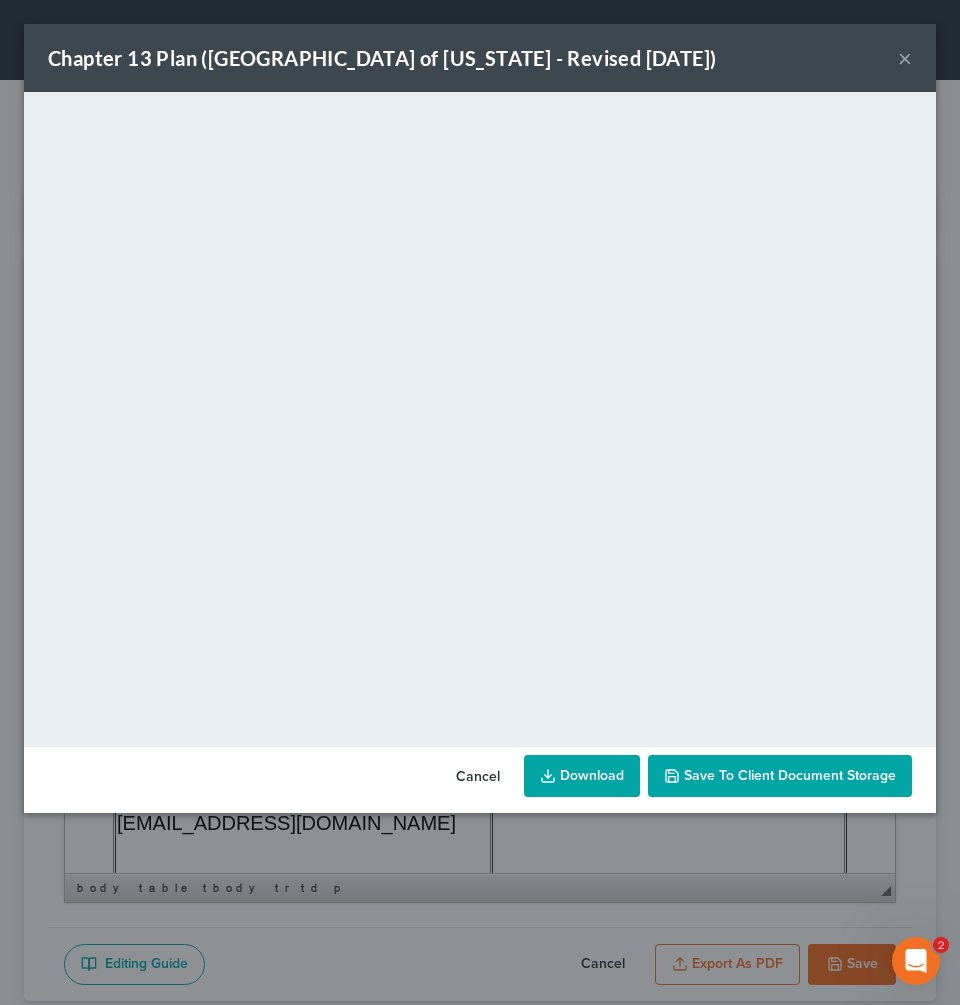 click on "Download" at bounding box center [582, 776] 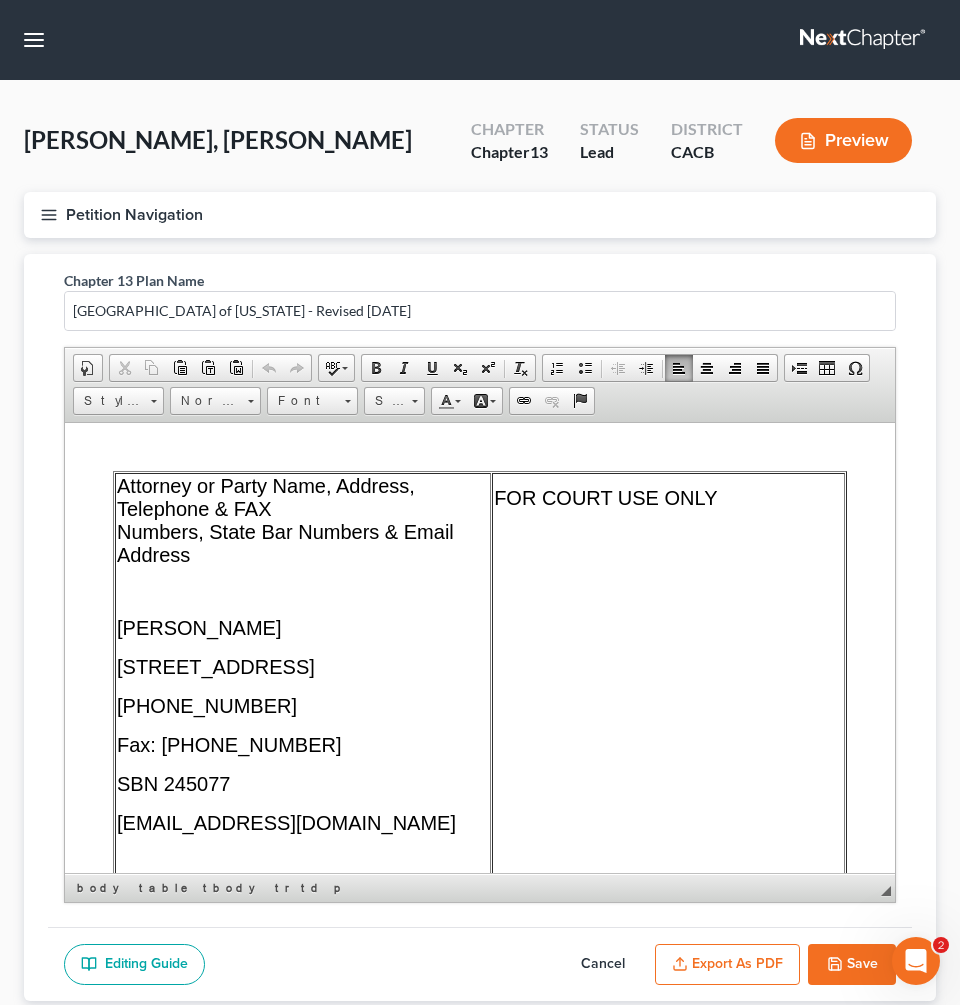 click on "Save" at bounding box center (852, 965) 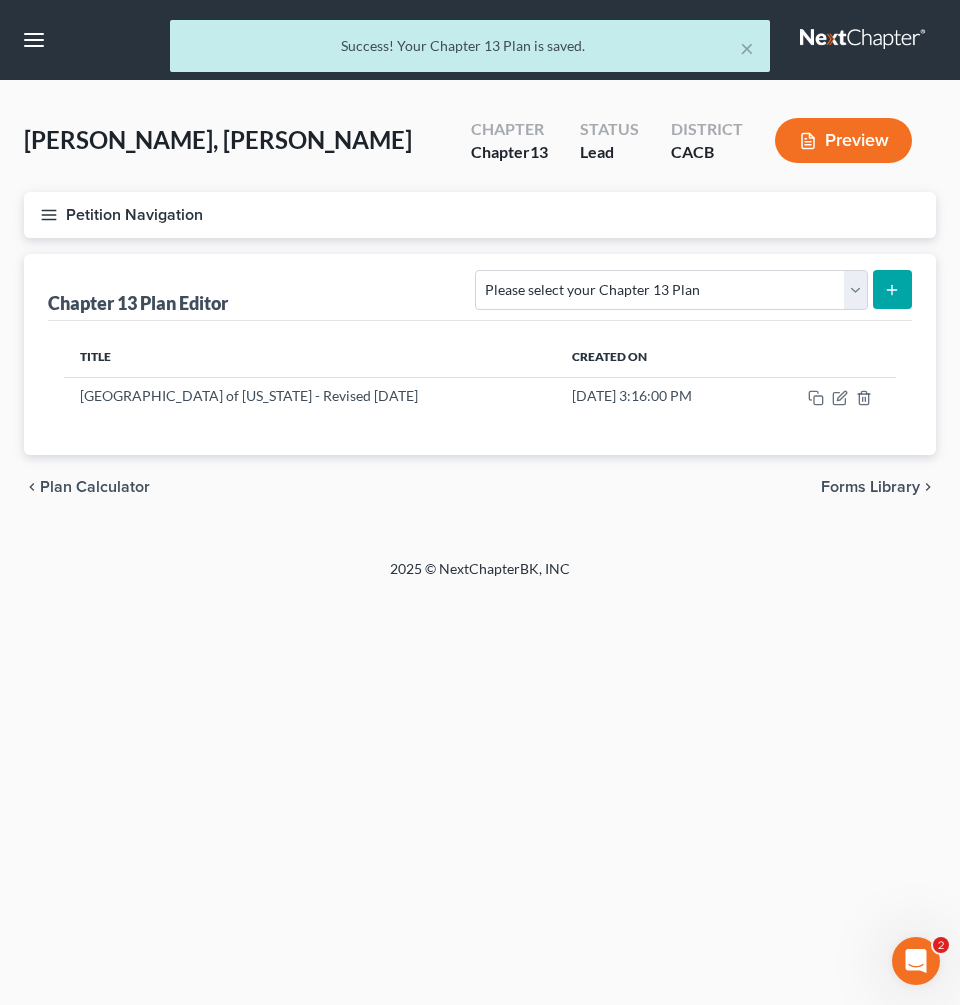 click on "Petition Navigation" at bounding box center [480, 215] 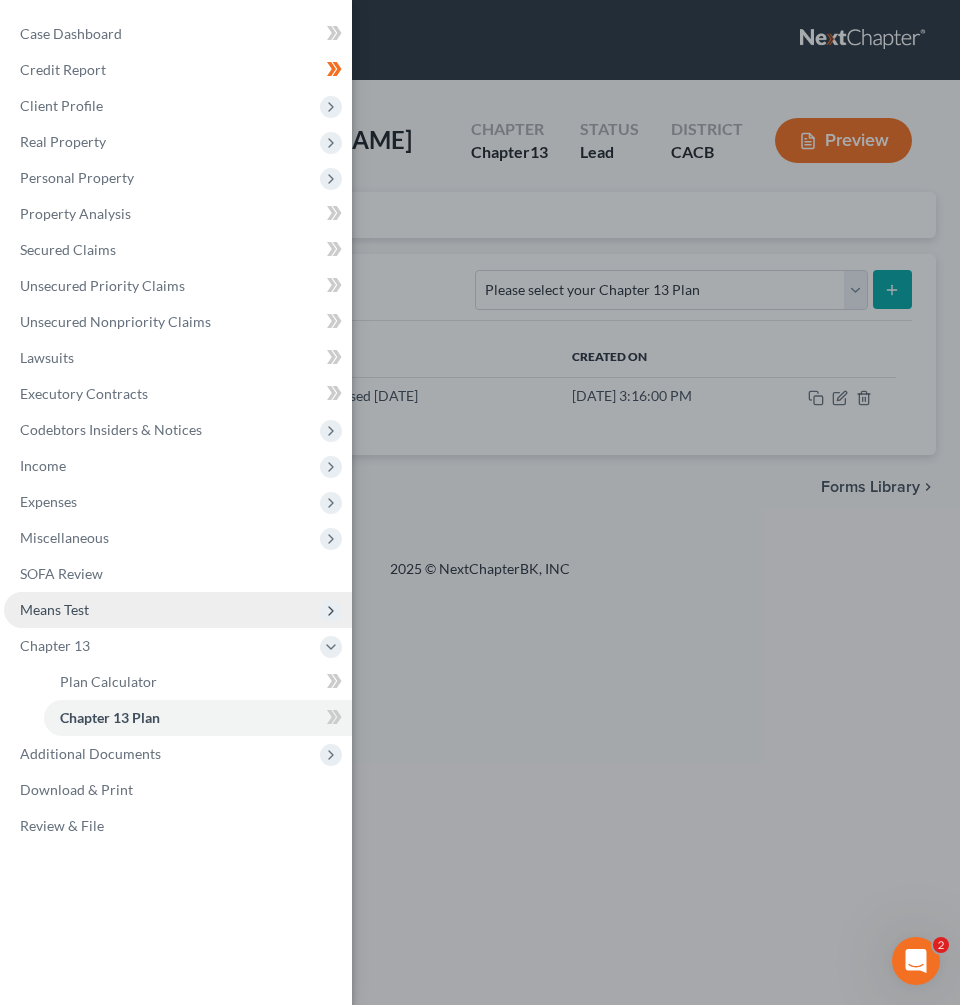 click on "Means Test" at bounding box center [178, 610] 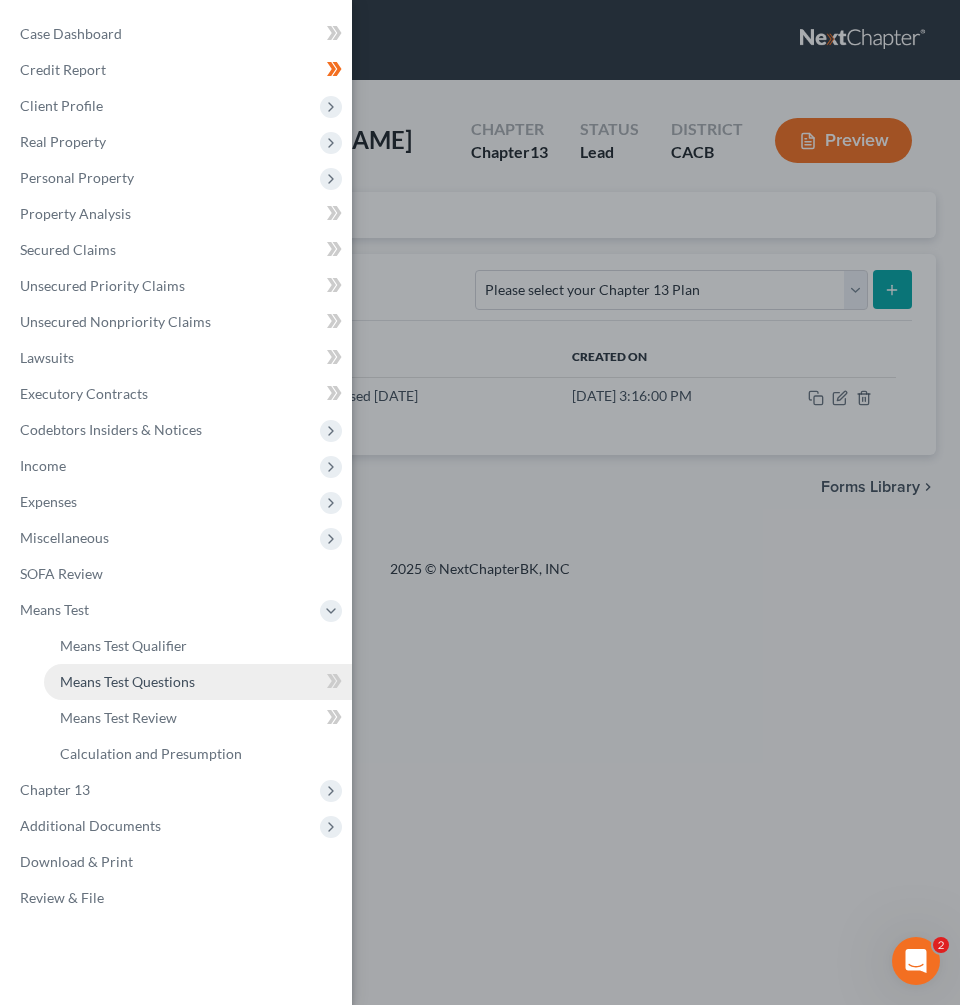 click on "Means Test Questions" at bounding box center (127, 681) 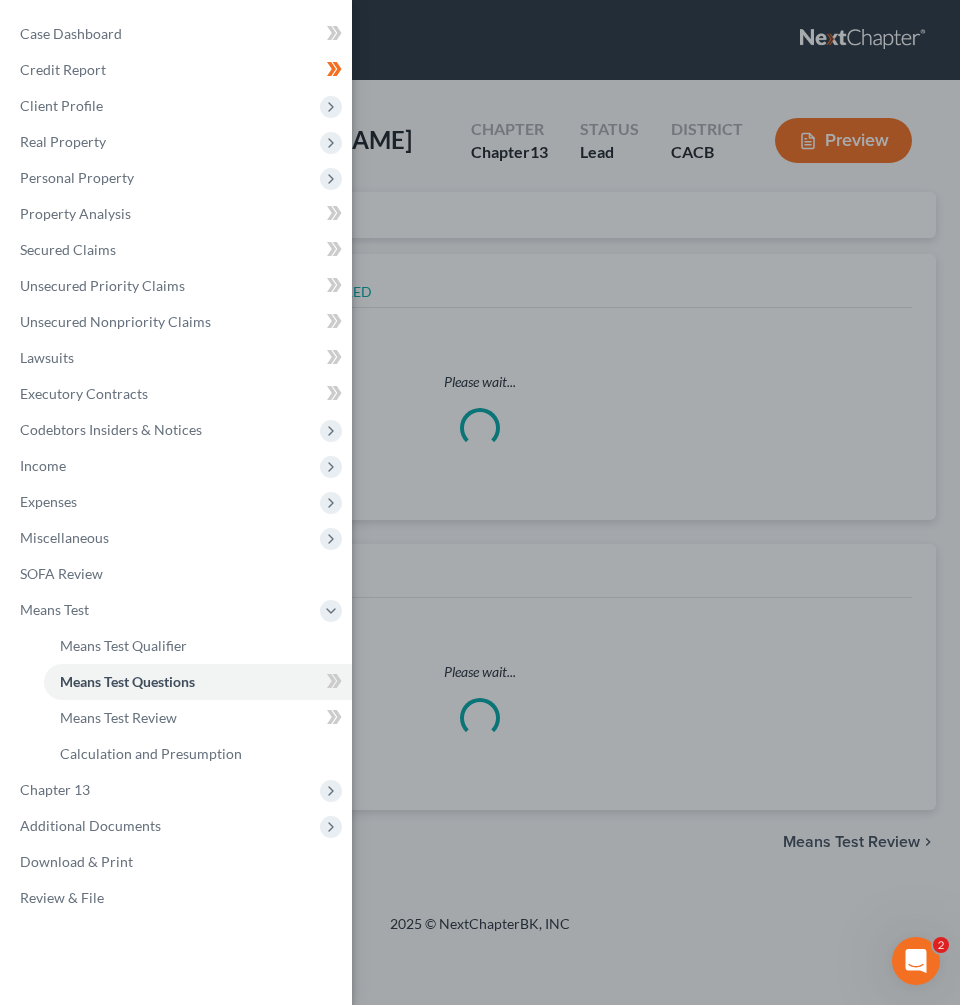 select on "1" 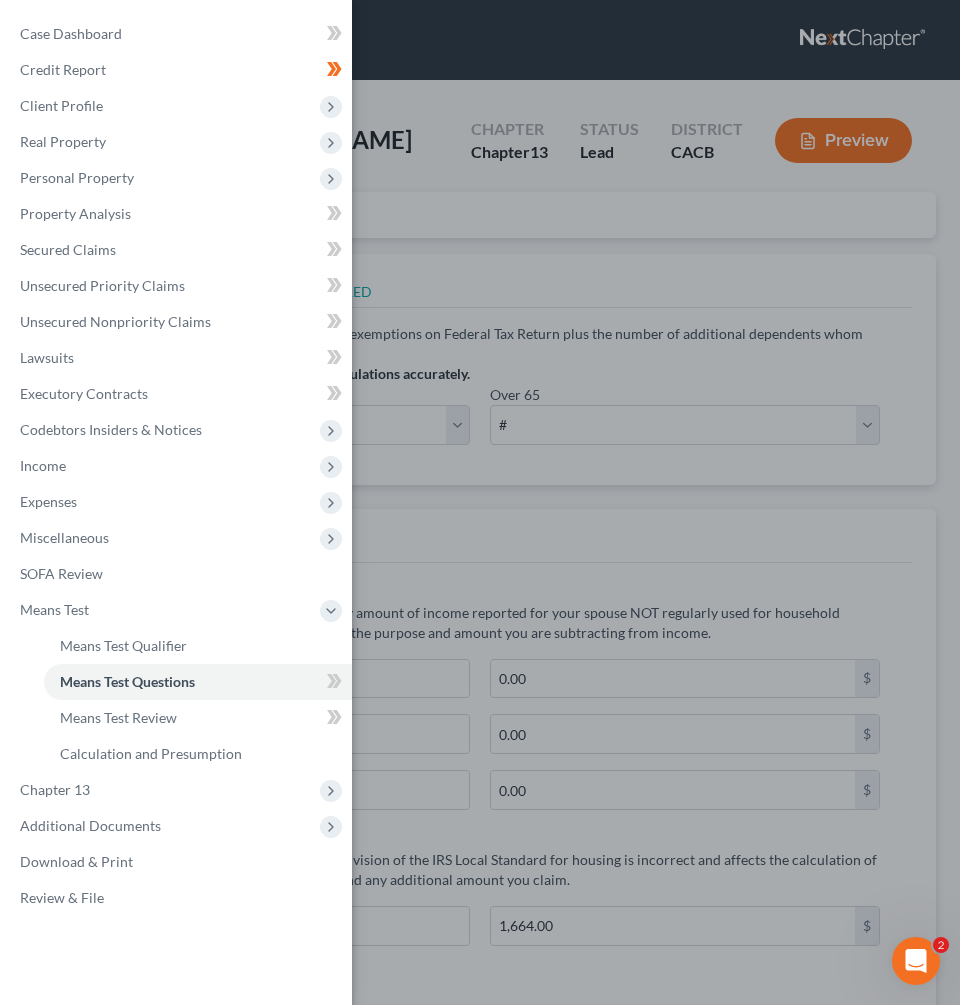 click on "Case Dashboard
Payments
Invoices
Payments
Payments
Credit Report
Client Profile" at bounding box center (480, 502) 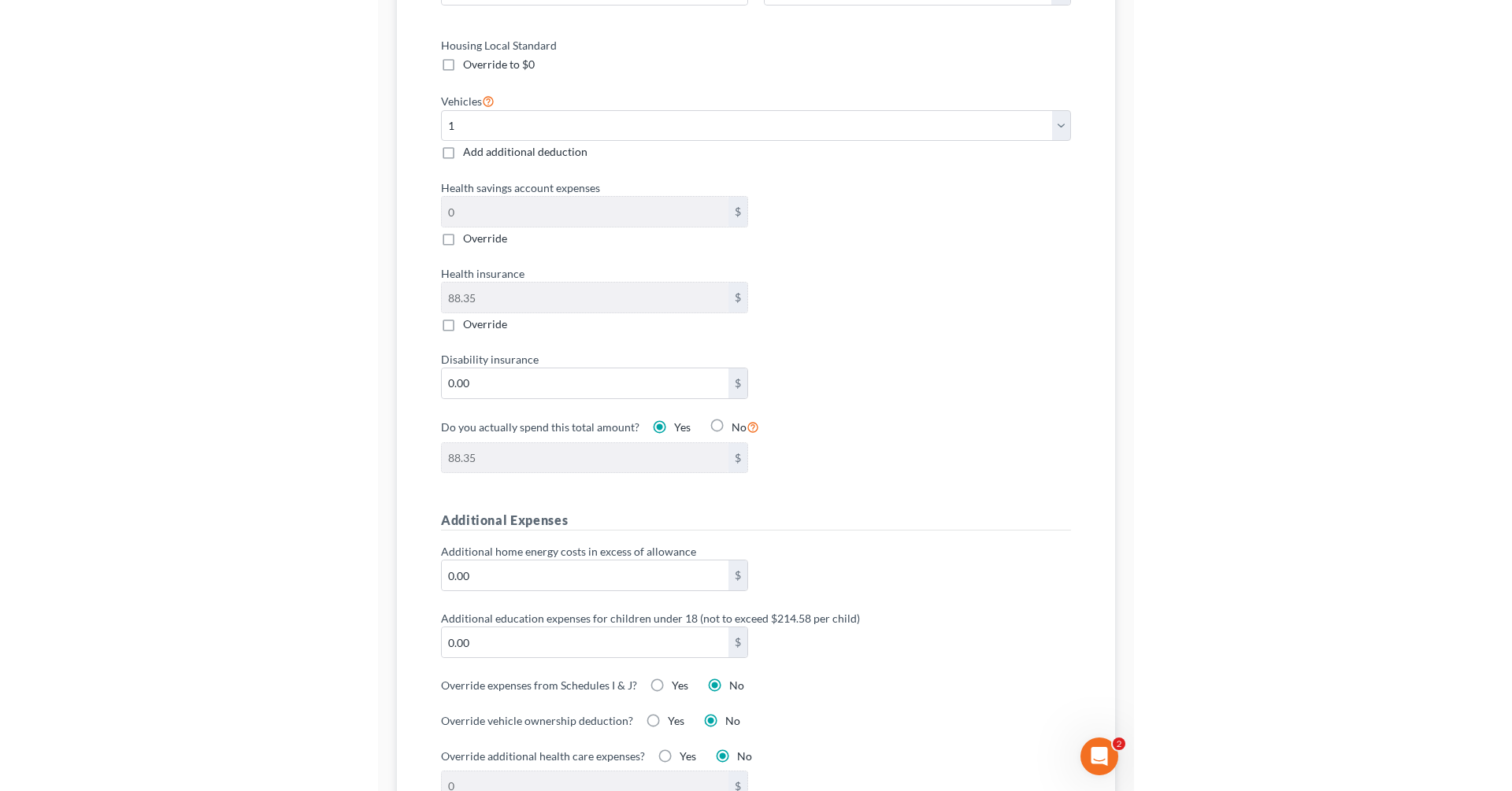 scroll, scrollTop: 0, scrollLeft: 0, axis: both 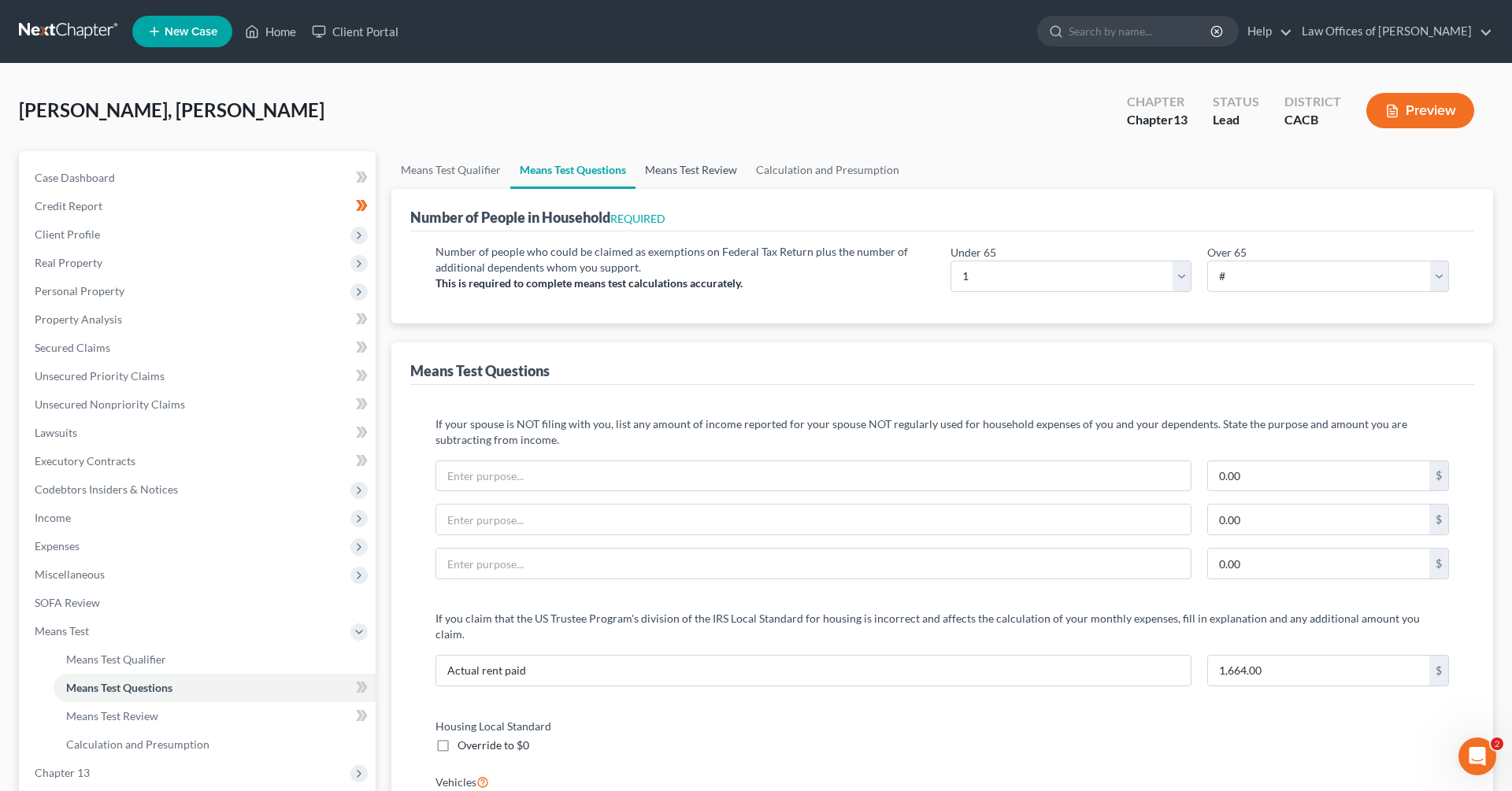 click on "Means Test Review" at bounding box center [691, 170] 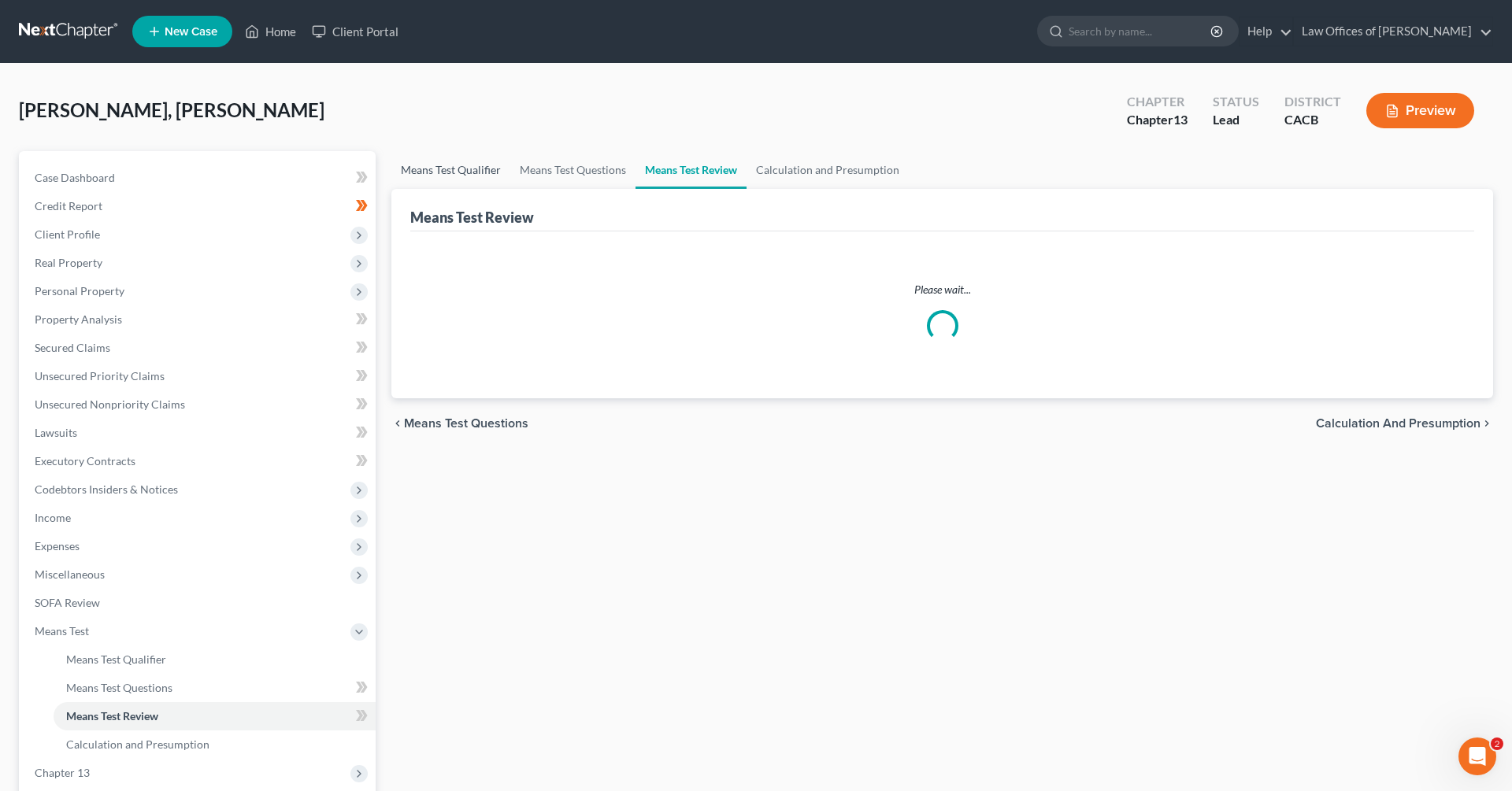 click on "Means Test Qualifier" at bounding box center (450, 170) 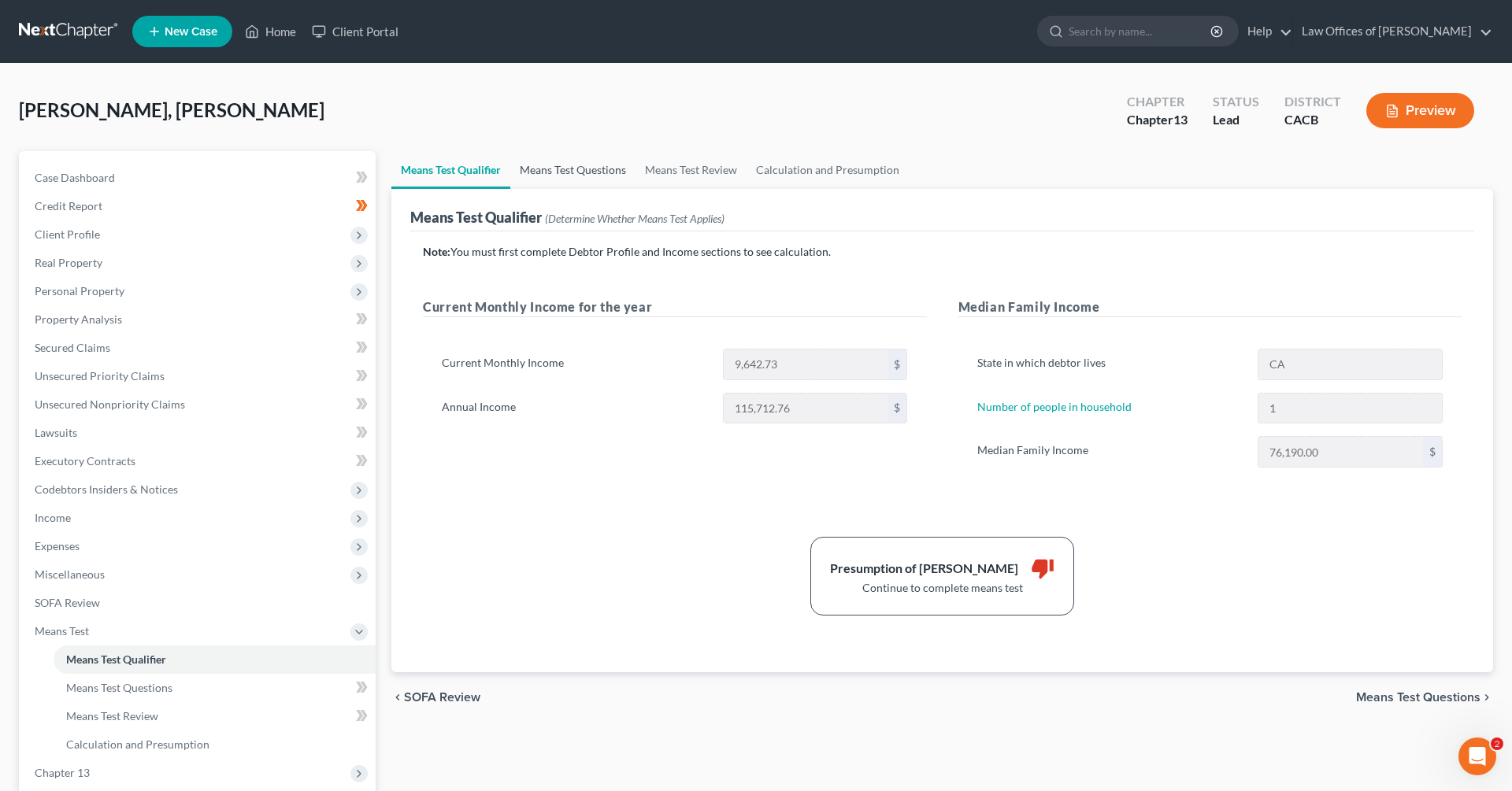 click on "Means Test Questions" at bounding box center [573, 170] 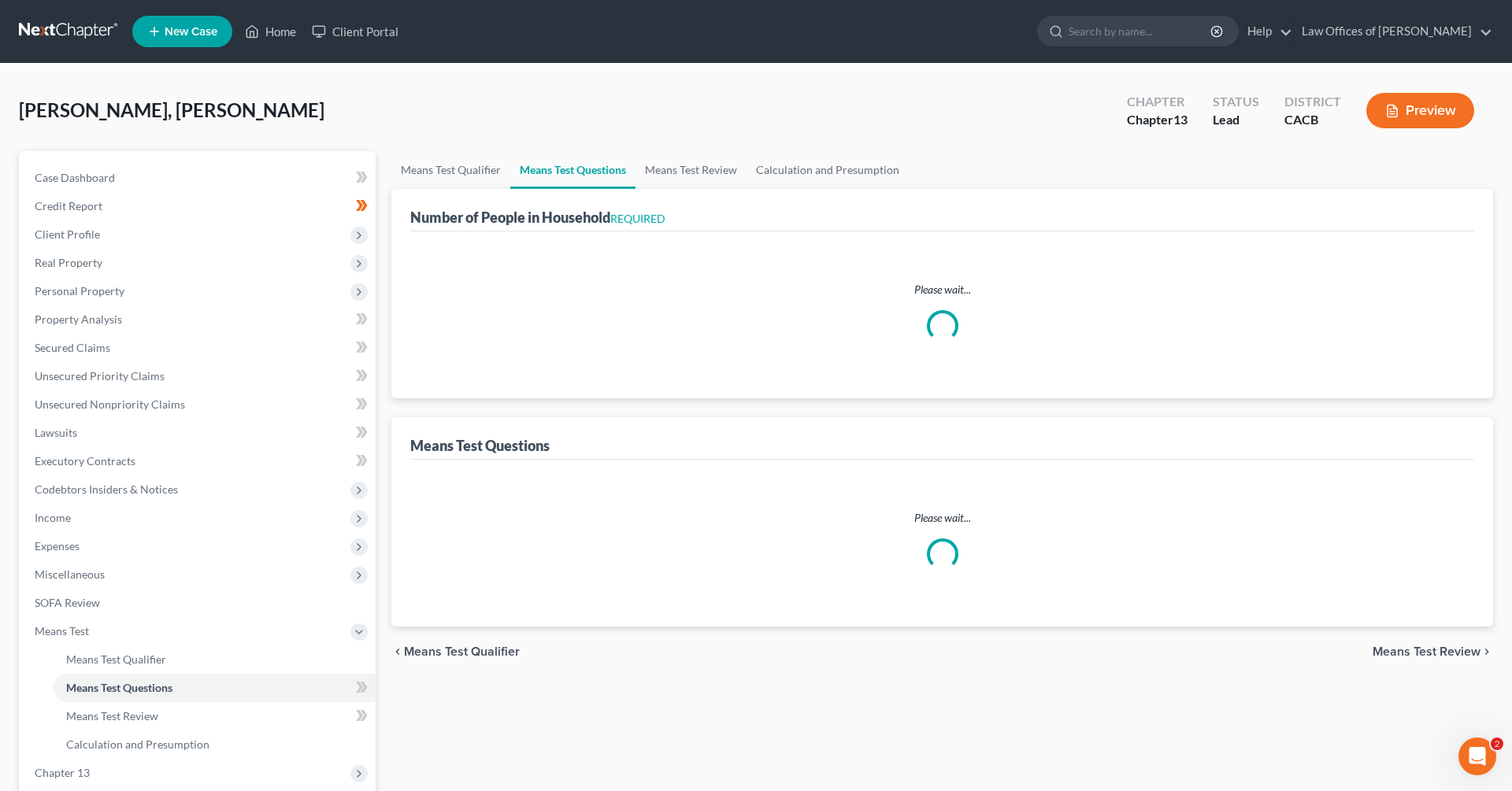 select on "1" 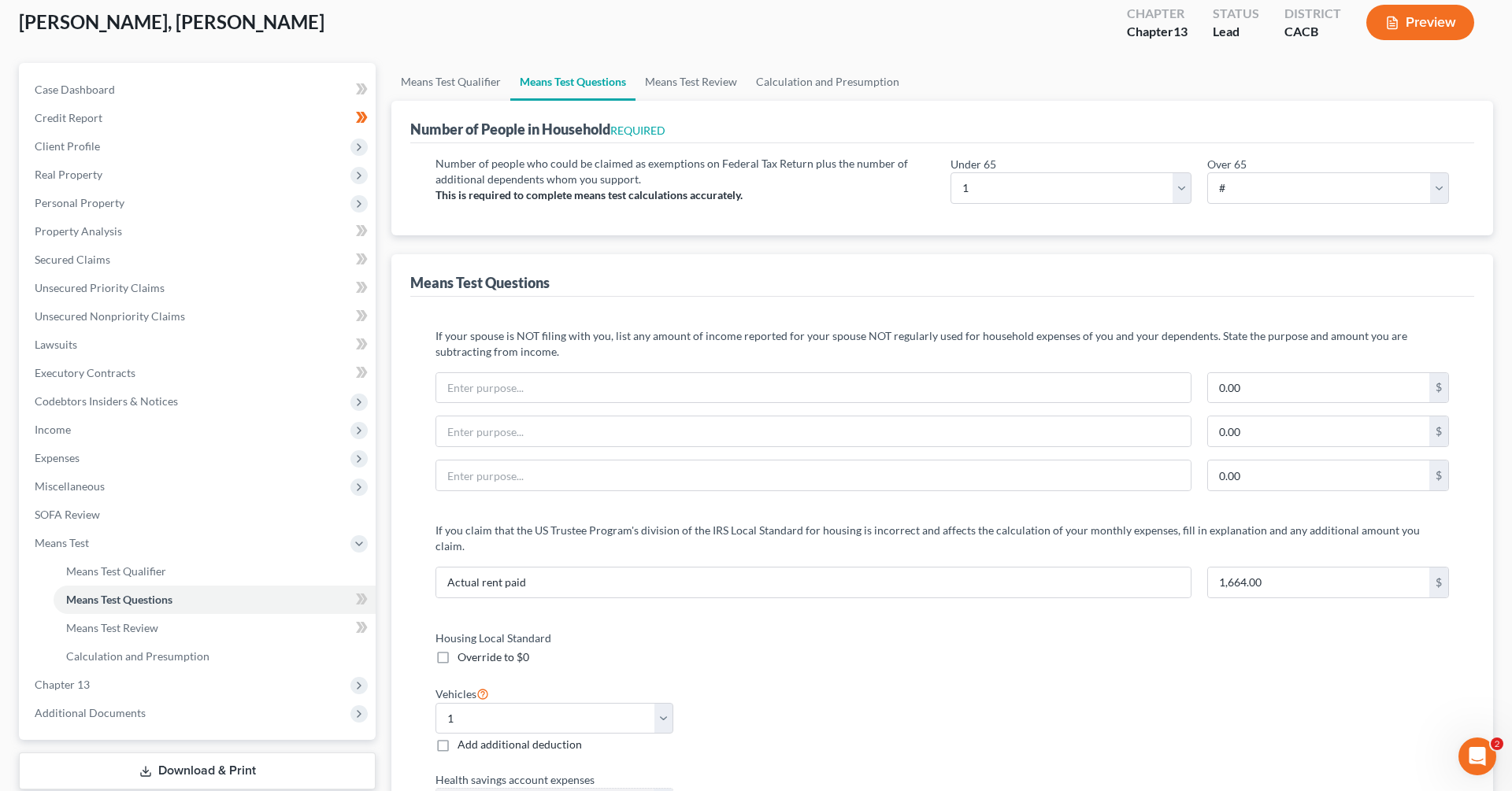 scroll, scrollTop: 32, scrollLeft: 0, axis: vertical 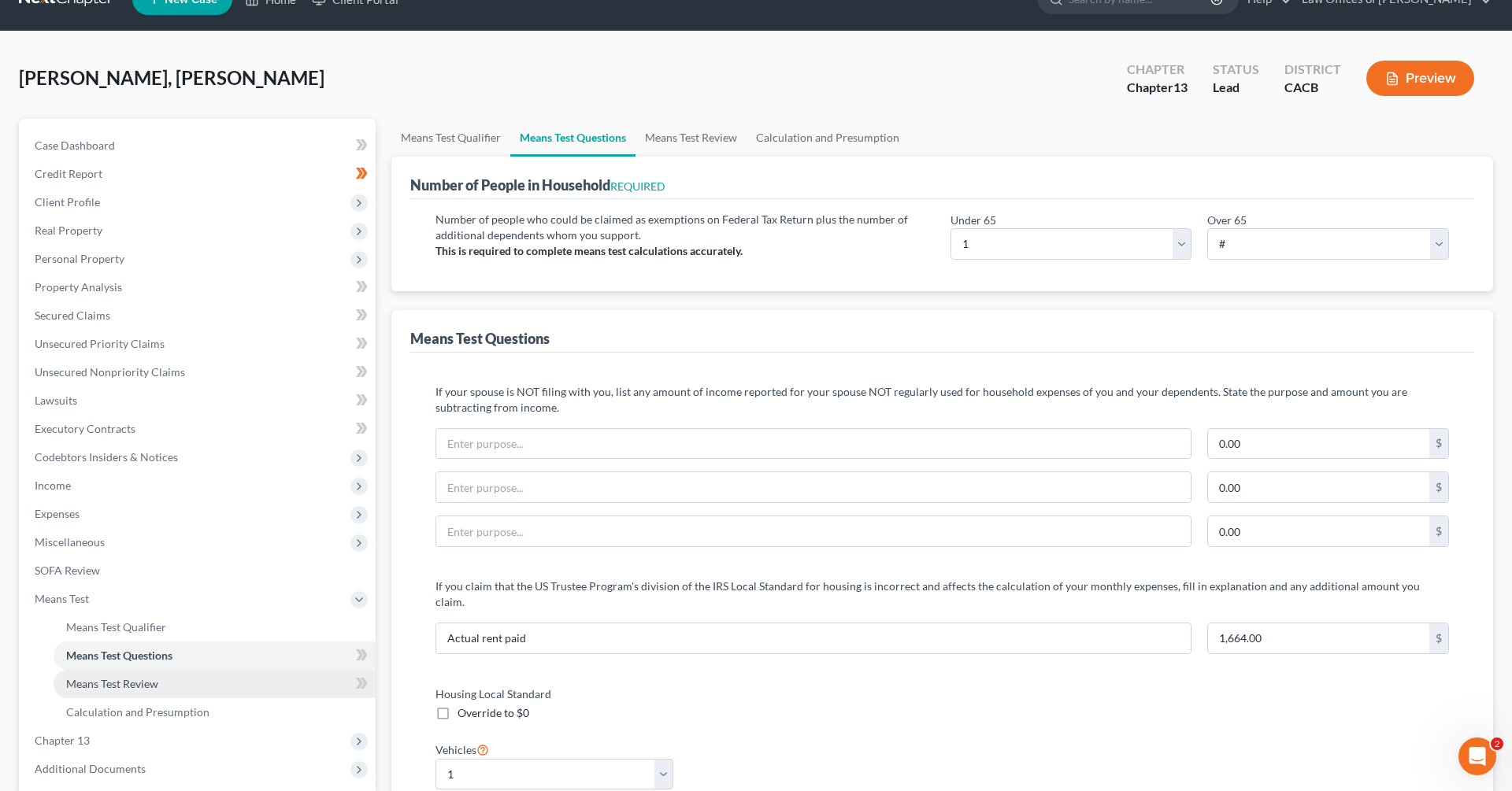 click on "Means Test Review" at bounding box center [214, 684] 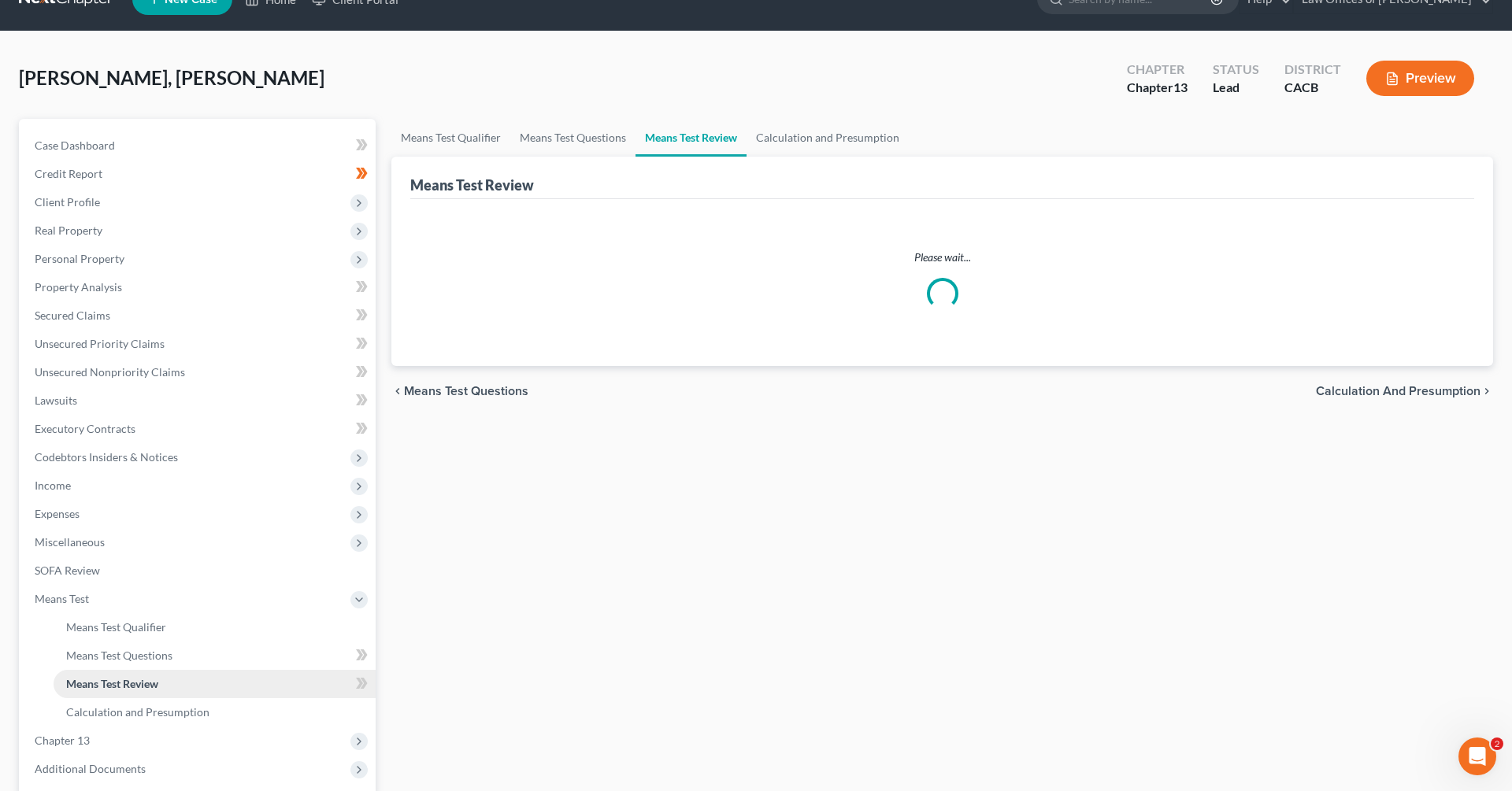 scroll, scrollTop: 0, scrollLeft: 0, axis: both 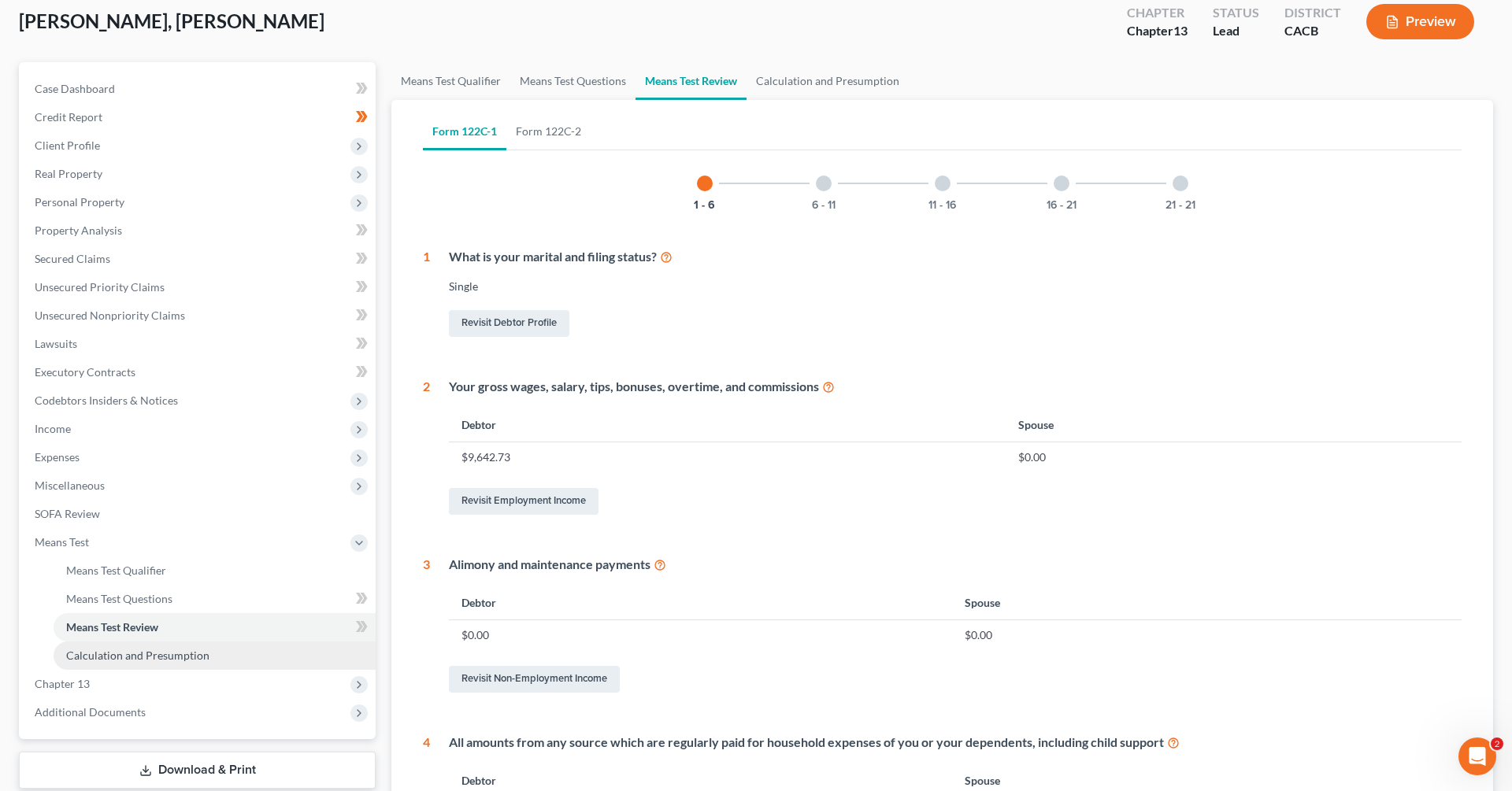 click on "Calculation and Presumption" at bounding box center (214, 656) 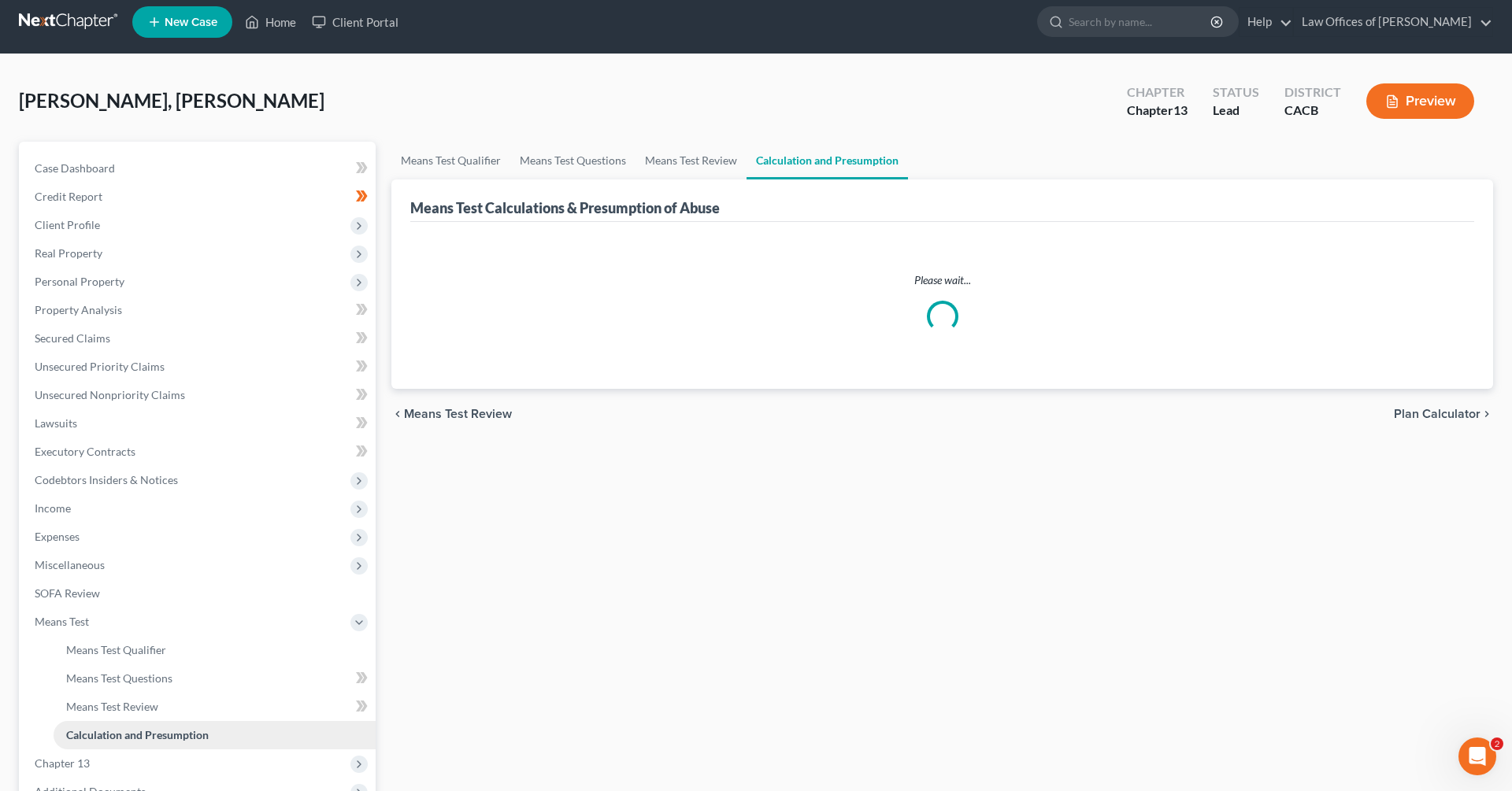 scroll, scrollTop: 0, scrollLeft: 0, axis: both 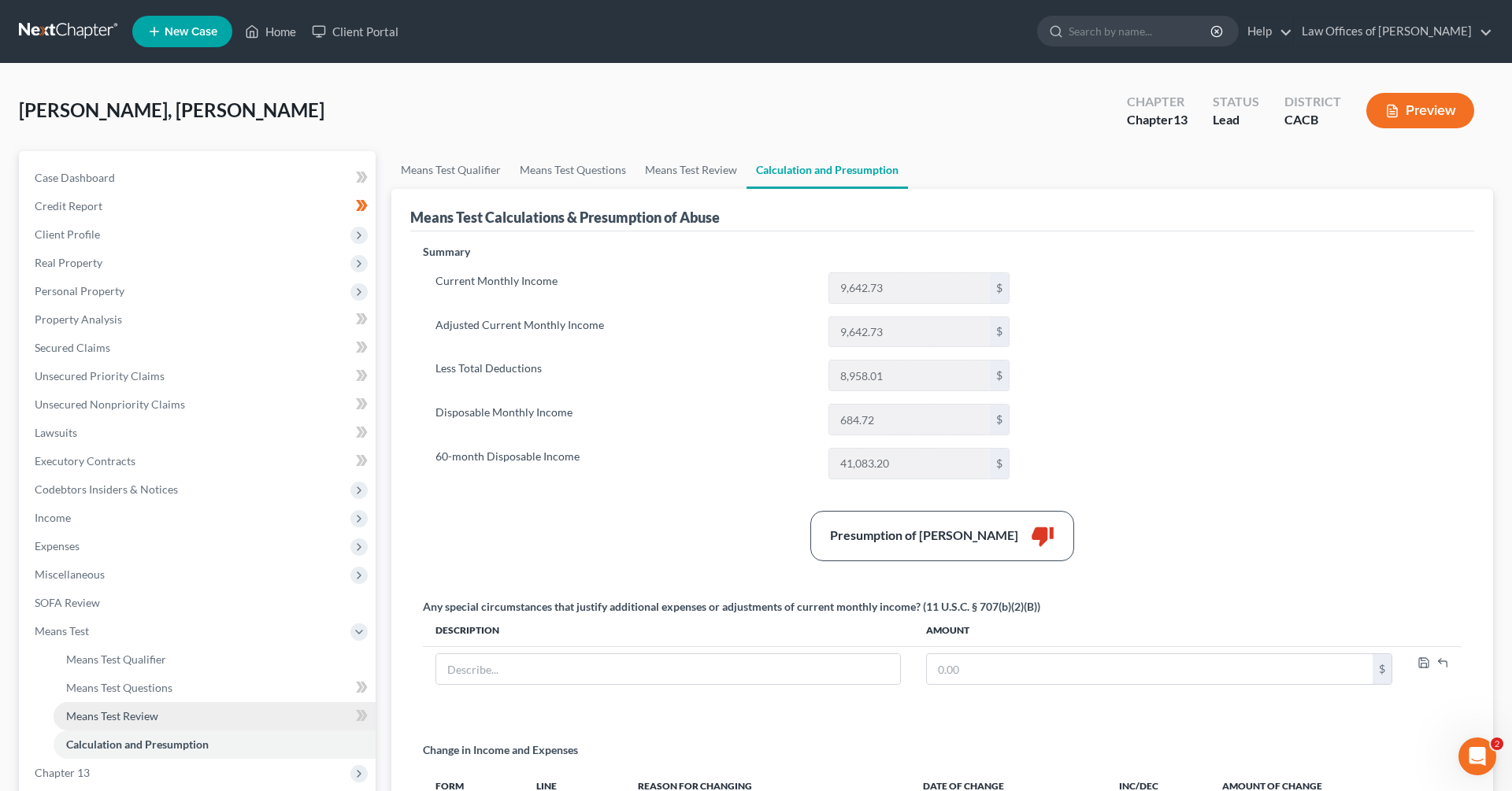 click on "Means Test Review" at bounding box center (112, 715) 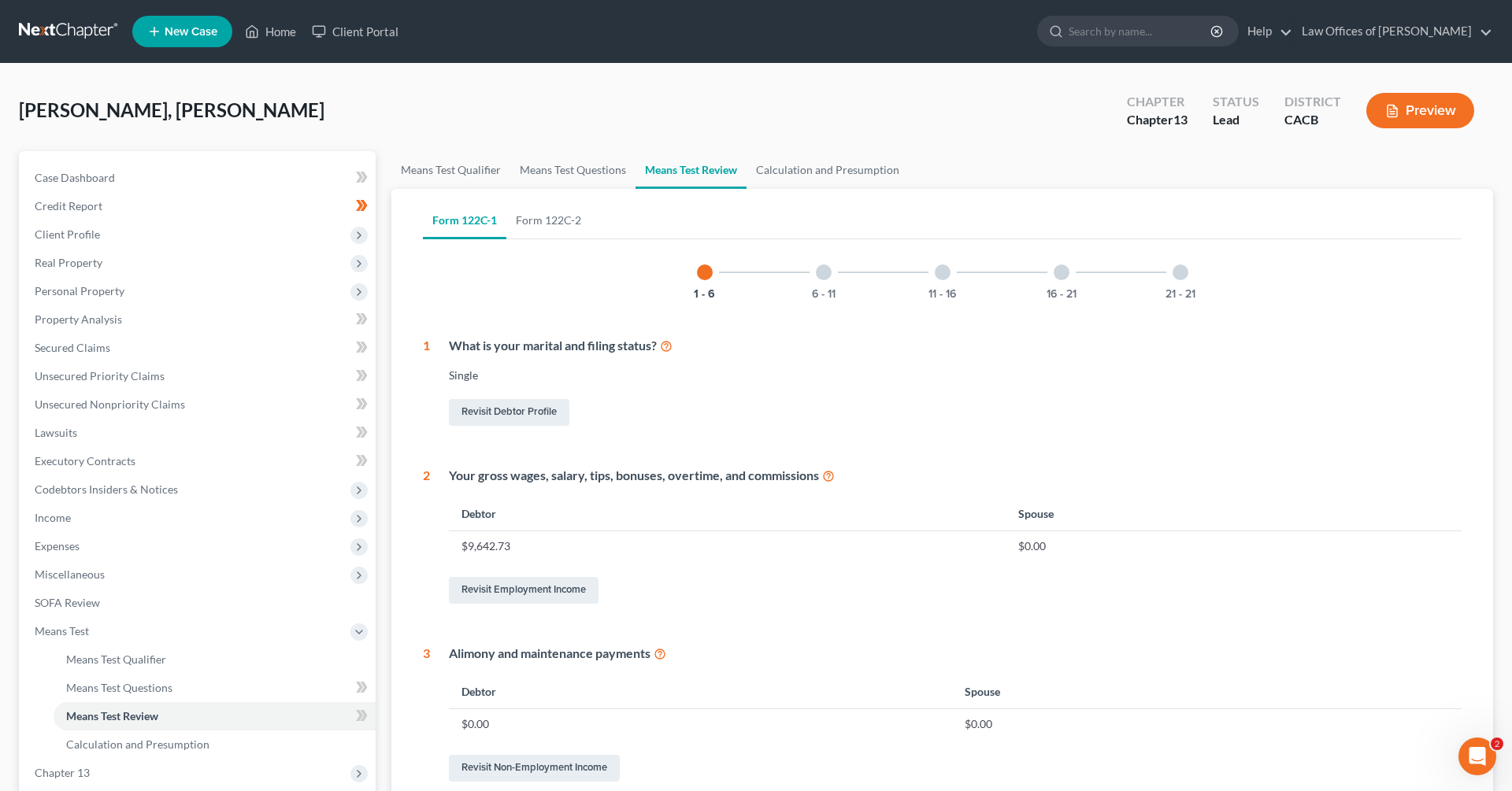 click at bounding box center [943, 272] 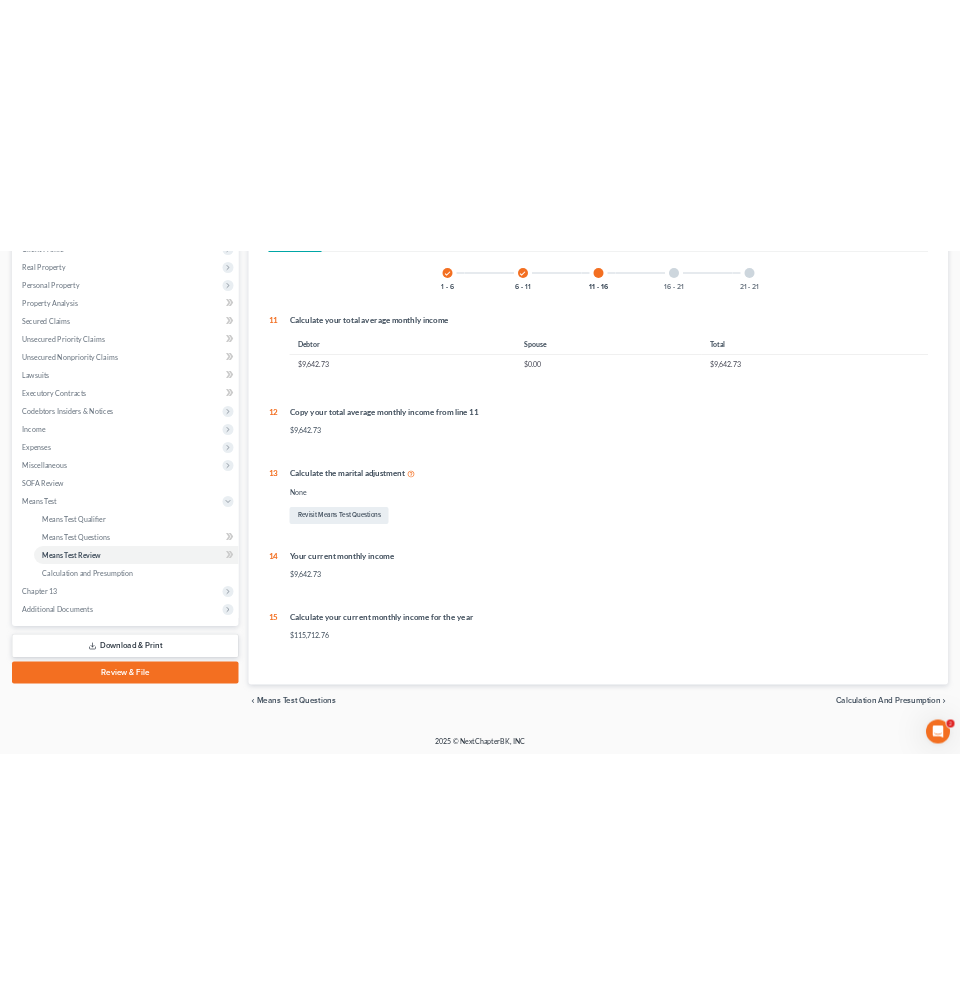 scroll, scrollTop: 144, scrollLeft: 0, axis: vertical 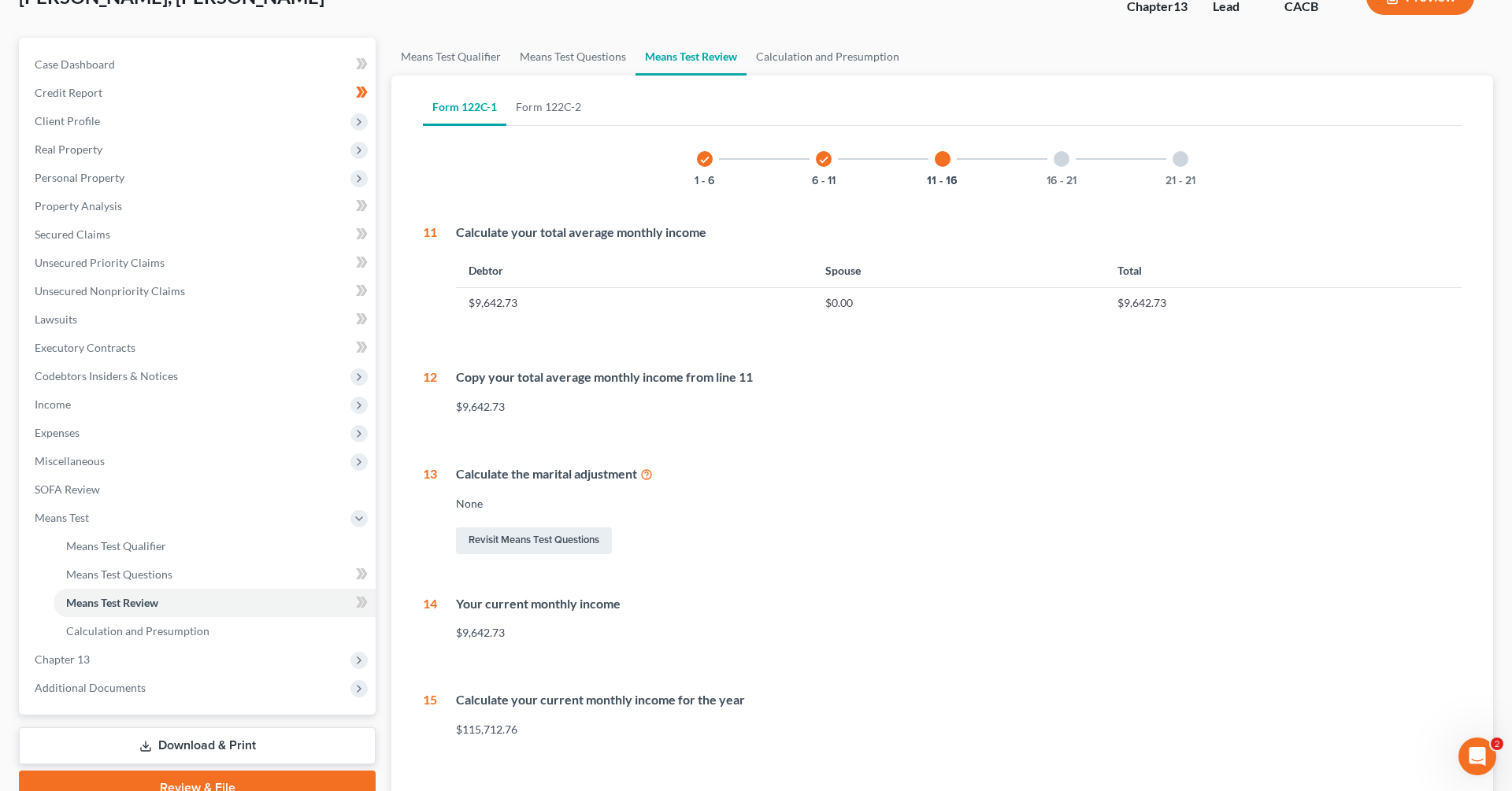 click on "16 - 21" at bounding box center [1062, 159] 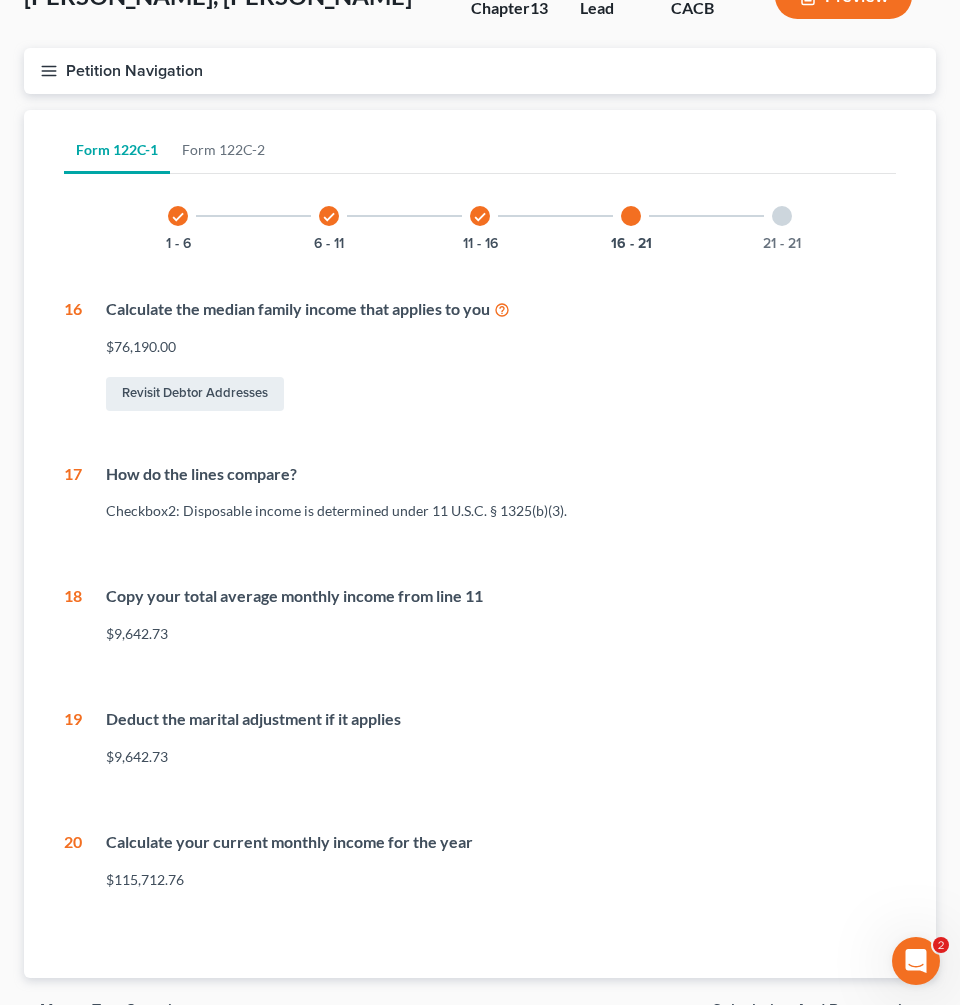 click on "check" at bounding box center [329, 217] 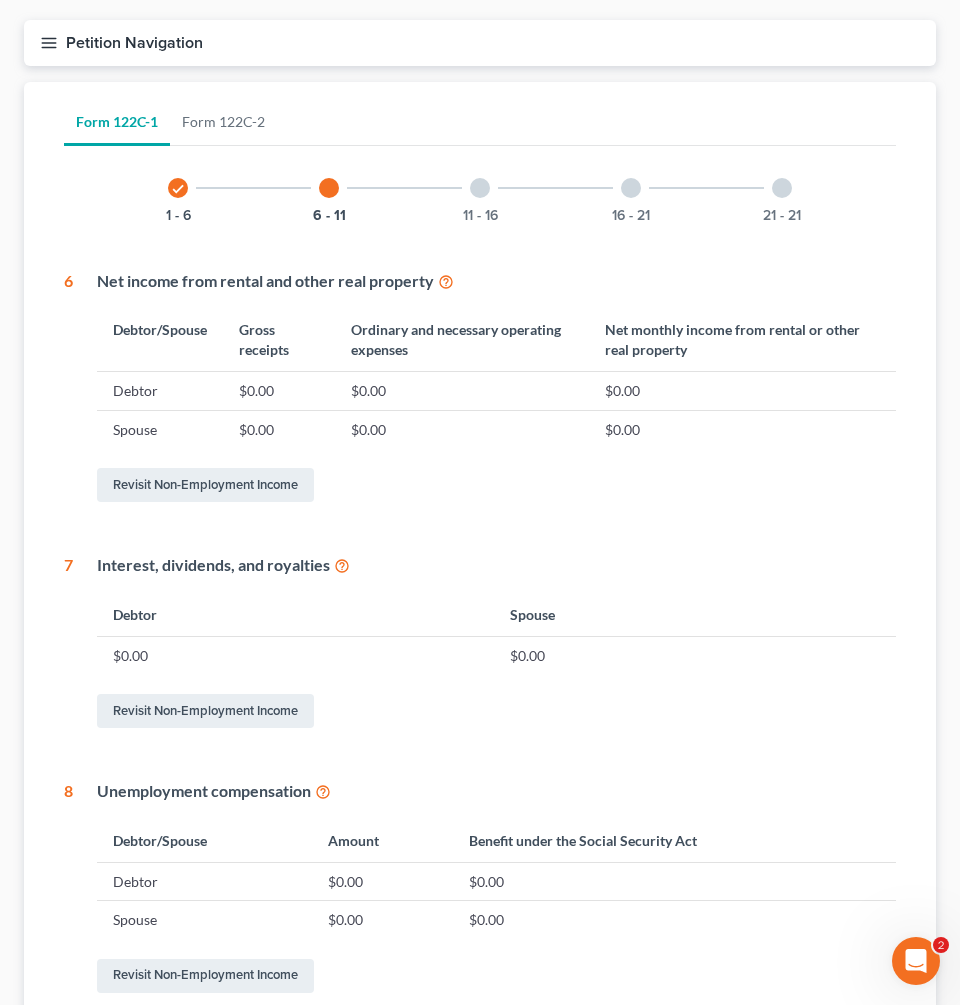 scroll, scrollTop: 0, scrollLeft: 0, axis: both 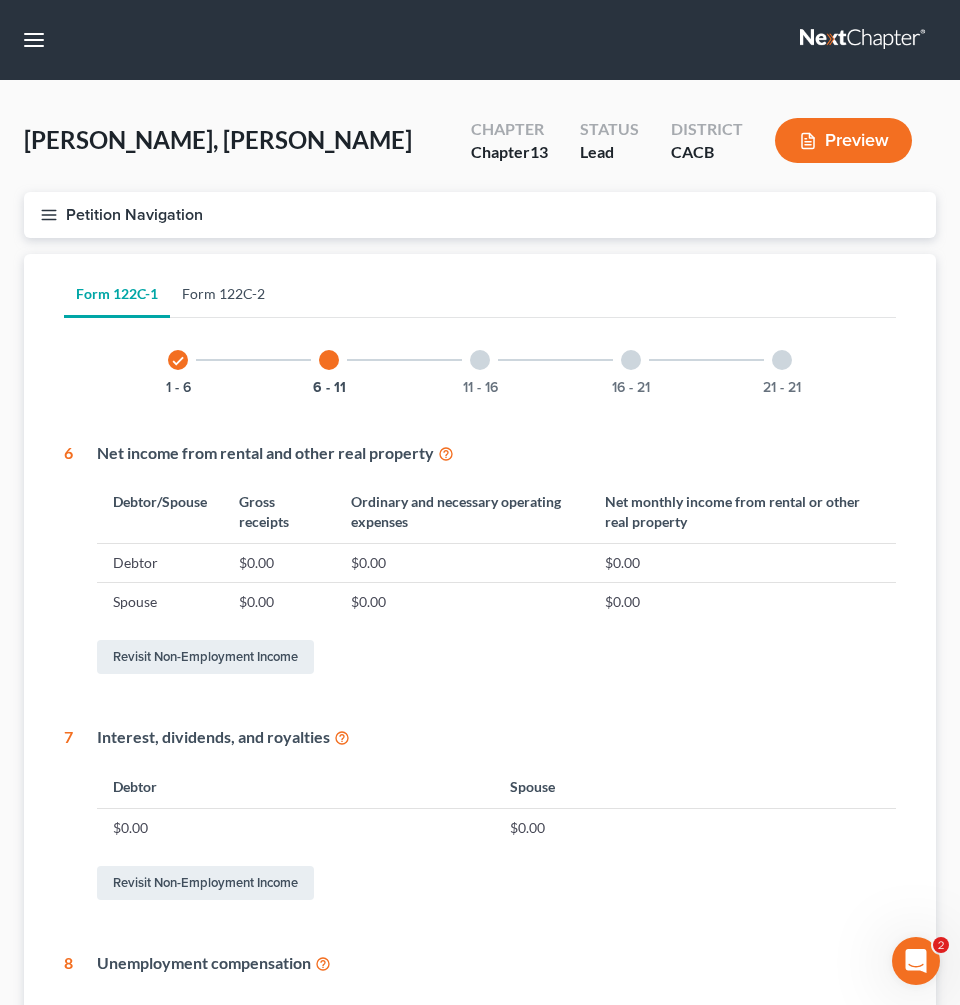 click on "Form 122C-2" at bounding box center (223, 294) 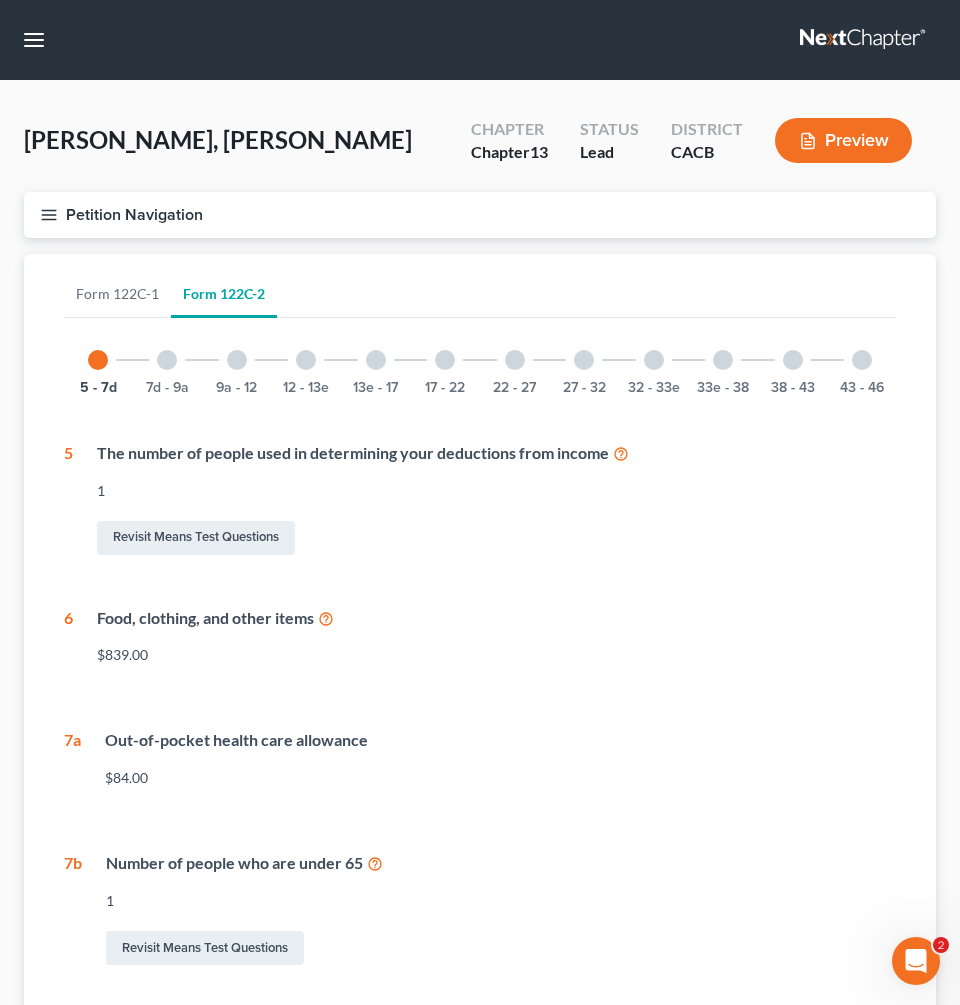 click at bounding box center (237, 360) 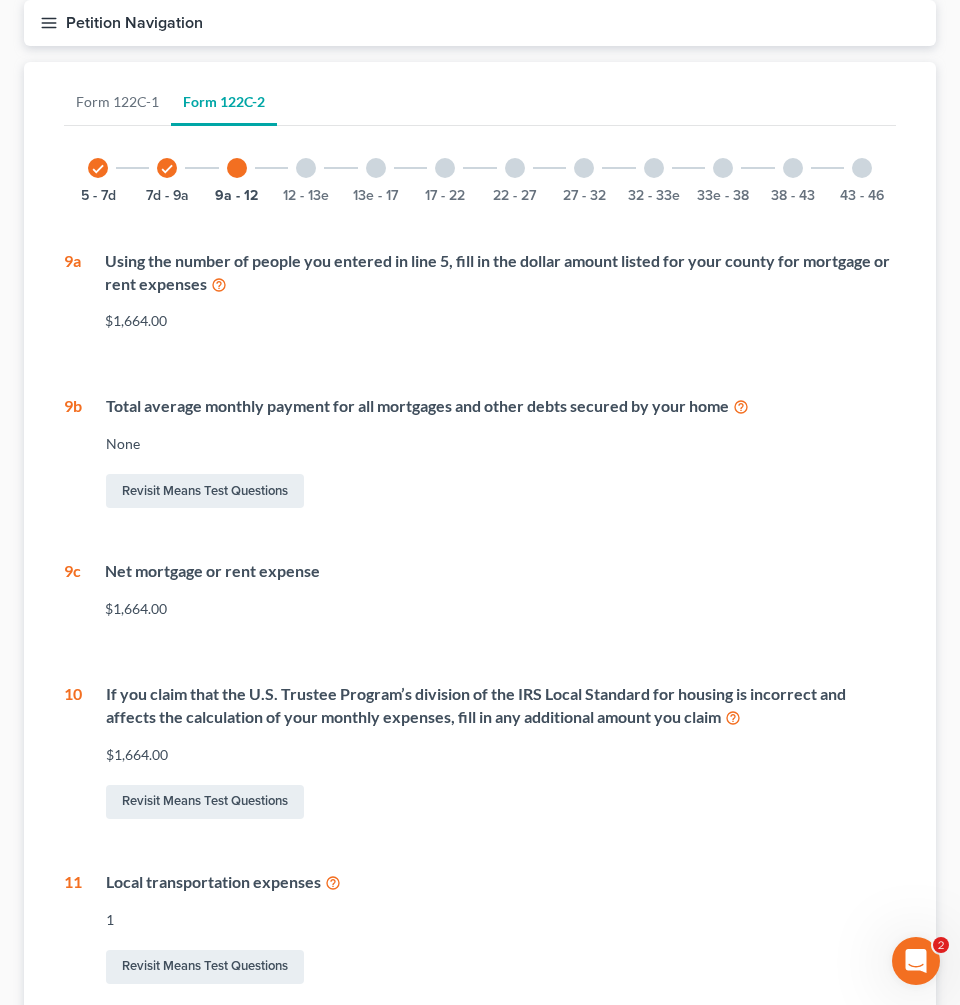 scroll, scrollTop: 333, scrollLeft: 0, axis: vertical 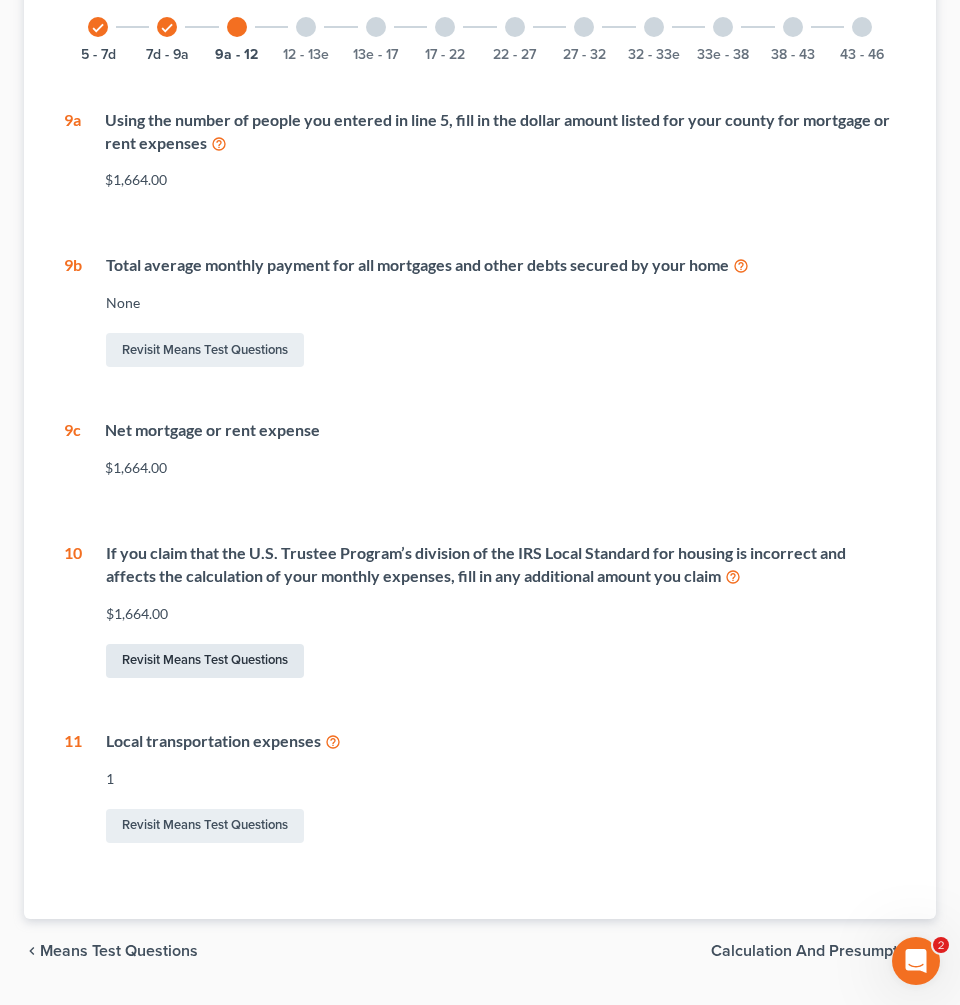 click on "Revisit Means Test Questions" at bounding box center [205, 661] 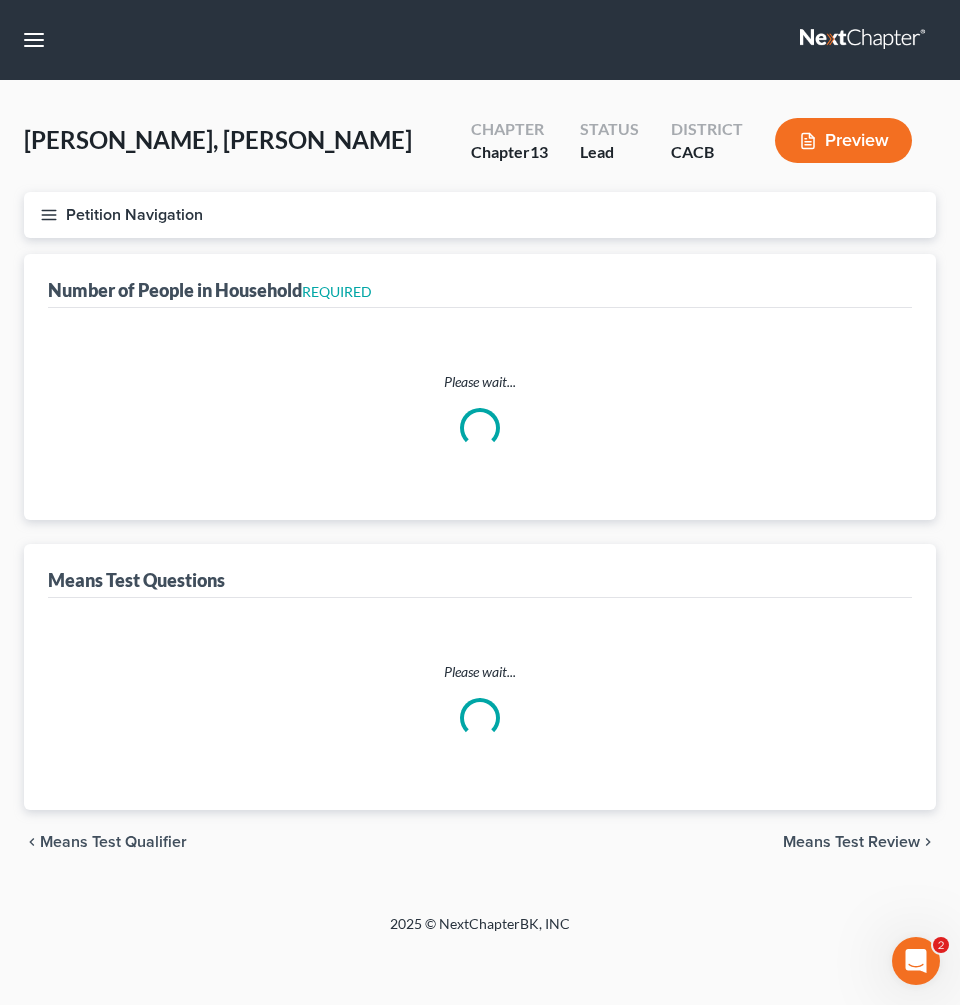 scroll, scrollTop: 0, scrollLeft: 0, axis: both 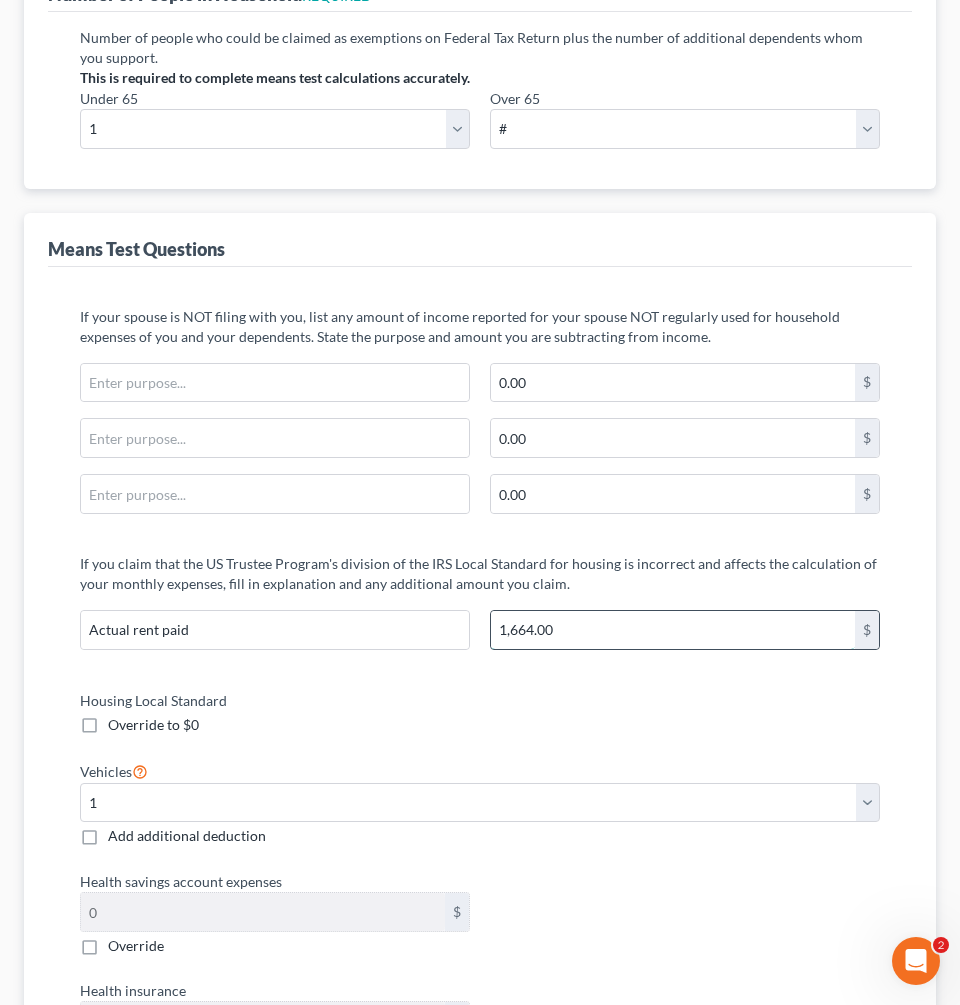 click on "1,664.00" at bounding box center (673, 630) 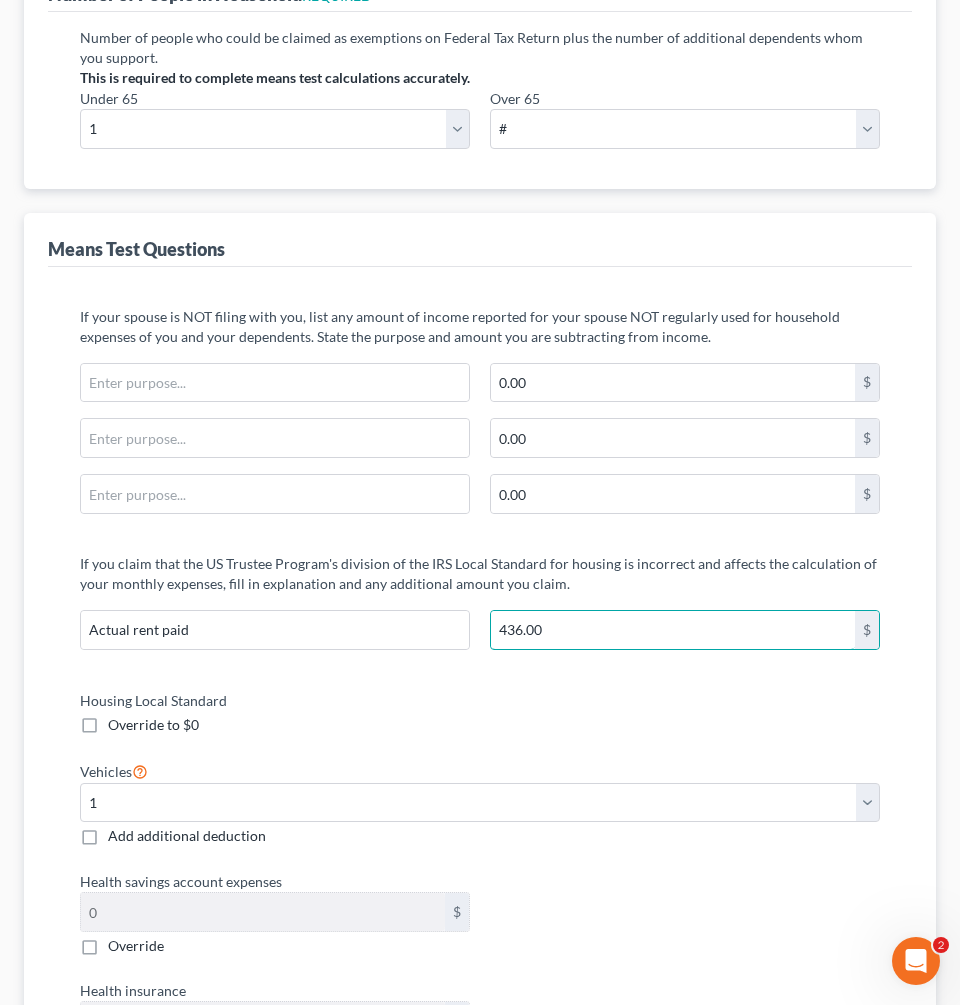 type on "436.00" 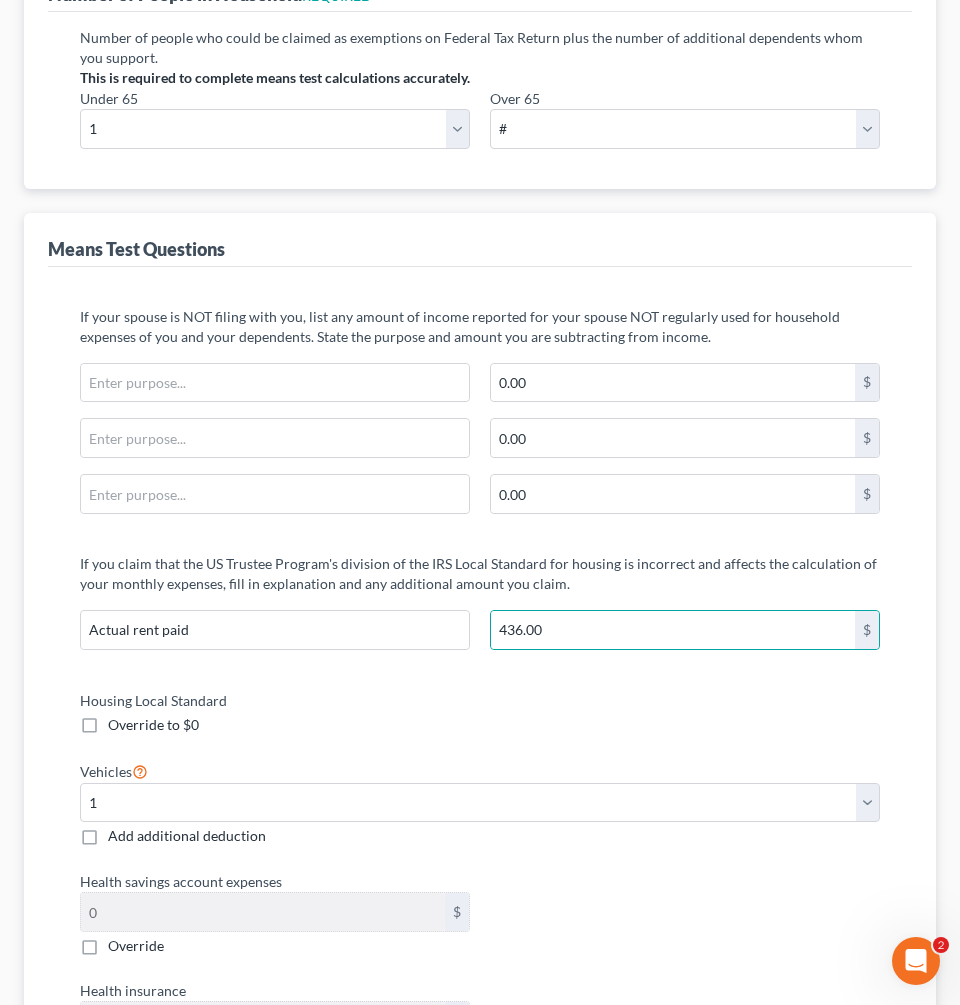 click on "If your spouse is NOT filing with you, list any amount of income reported for your spouse NOT regularly used for household expenses of you and your dependents. State the purpose and amount you are subtracting from income. 0.00 $ 0.00 $ 0.00 $ If you claim that the US Trustee Program's division of the IRS Local Standard for housing is incorrect and affects the calculation of your monthly expenses, fill in explanation and any additional amount you claim. Actual rent paid 436.00 $ Housing Local Standard Override to $0 Vehicles  Select 0 1 2 3 4 5 Add additional deduction Health savings account expenses 0 $ Override Health insurance 88.35 $ Override Disability insurance 0.00 $ Do you actually spend this total amount? Yes No  88.35 $ Additional Expenses Additional home energy costs in excess of allowance 0.00 $ Additional education expenses for children under 18 (not to exceed $214.58 per child) 0.00 $ Override expenses from Schedules I & J? Yes No Override vehicle ownership deduction? Yes No Yes No 0 $ Schedule J" at bounding box center [480, 1145] 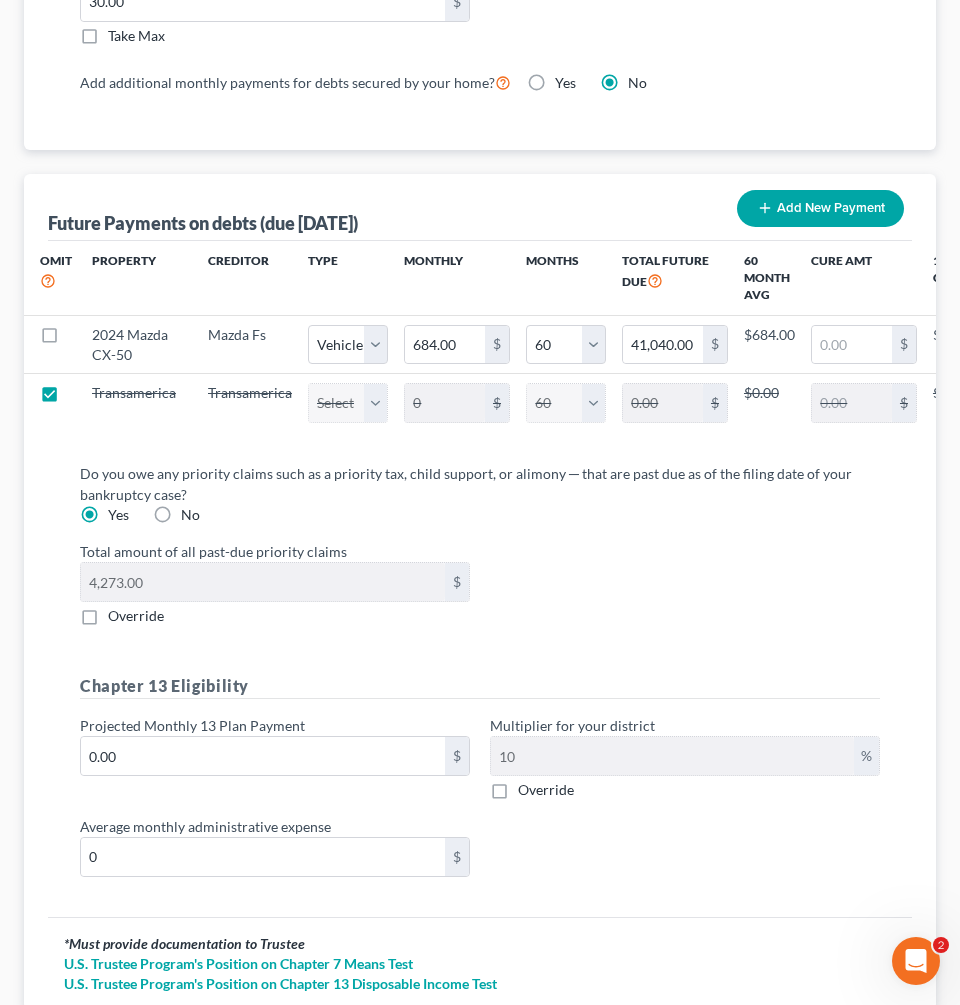 scroll, scrollTop: 2307, scrollLeft: 0, axis: vertical 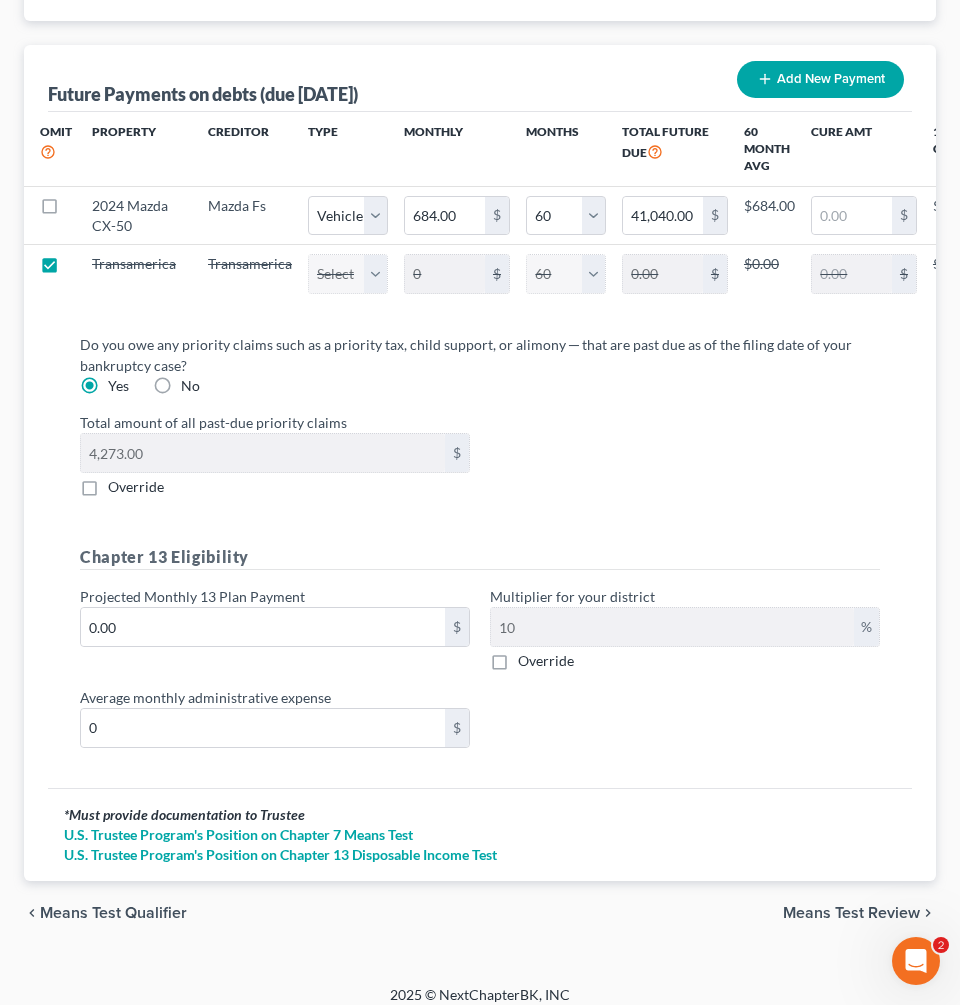 click on "chevron_left
Means Test Qualifier
Means Test Review
chevron_right" at bounding box center (480, 913) 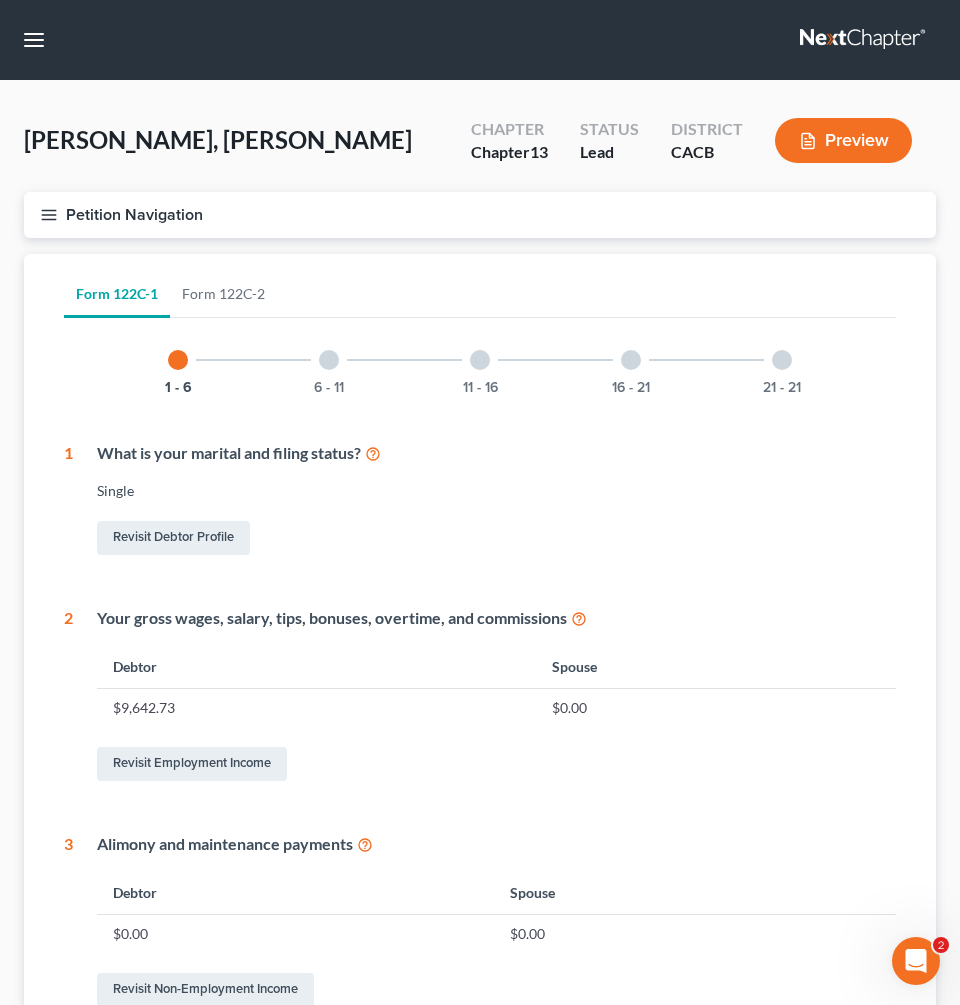 scroll, scrollTop: 748, scrollLeft: 0, axis: vertical 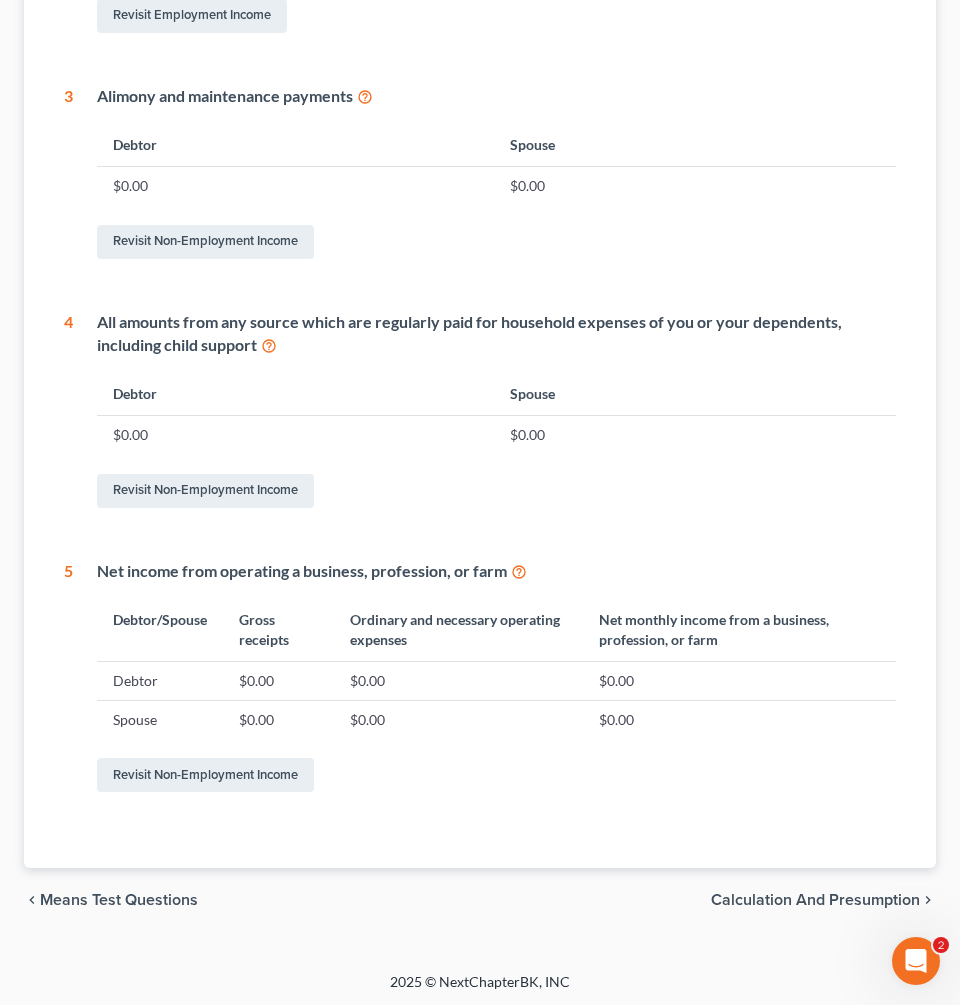 click on "Calculation and Presumption" at bounding box center [815, 900] 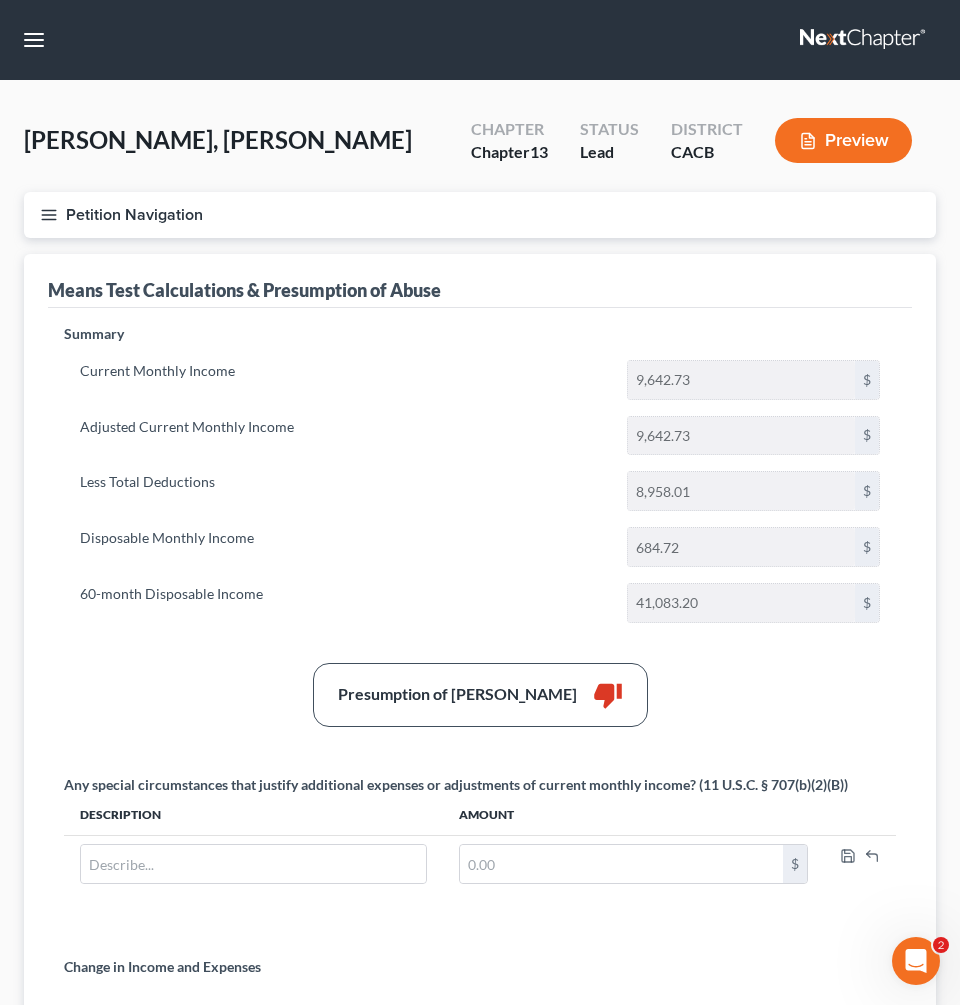 scroll, scrollTop: 312, scrollLeft: 0, axis: vertical 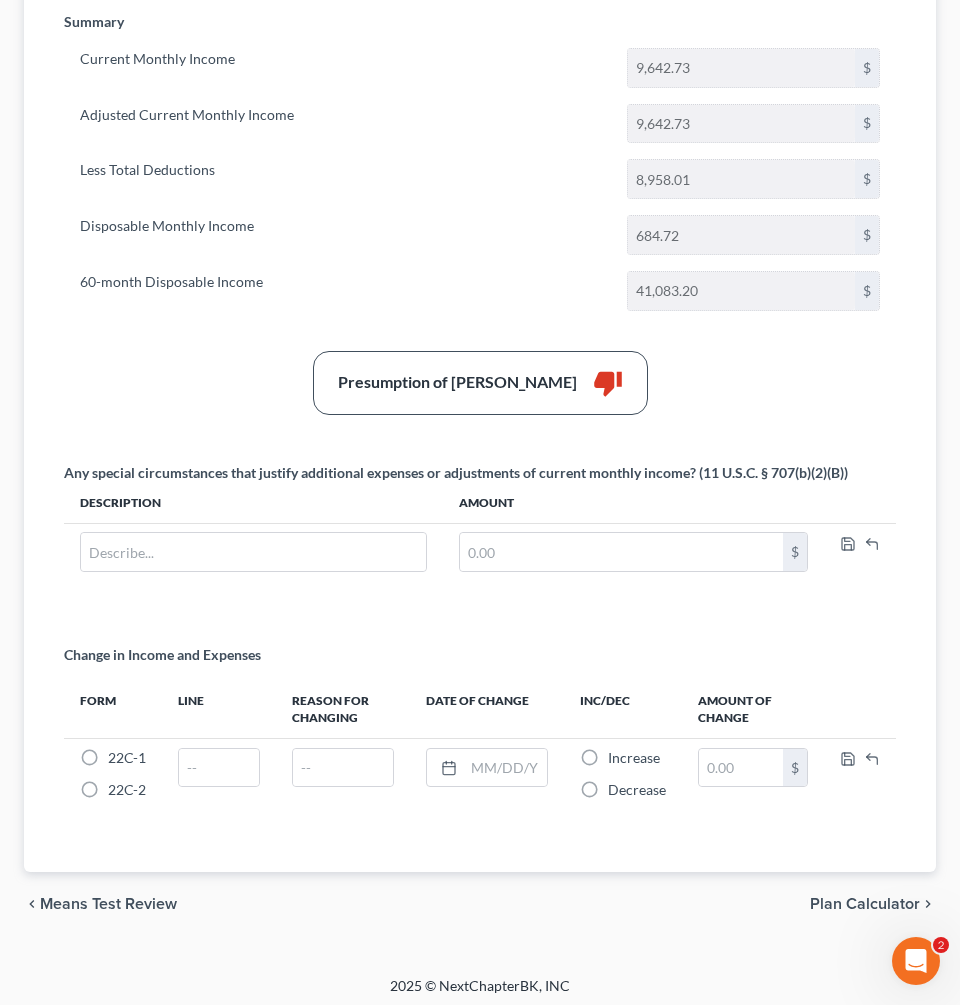 click on "Plan Calculator" at bounding box center (865, 904) 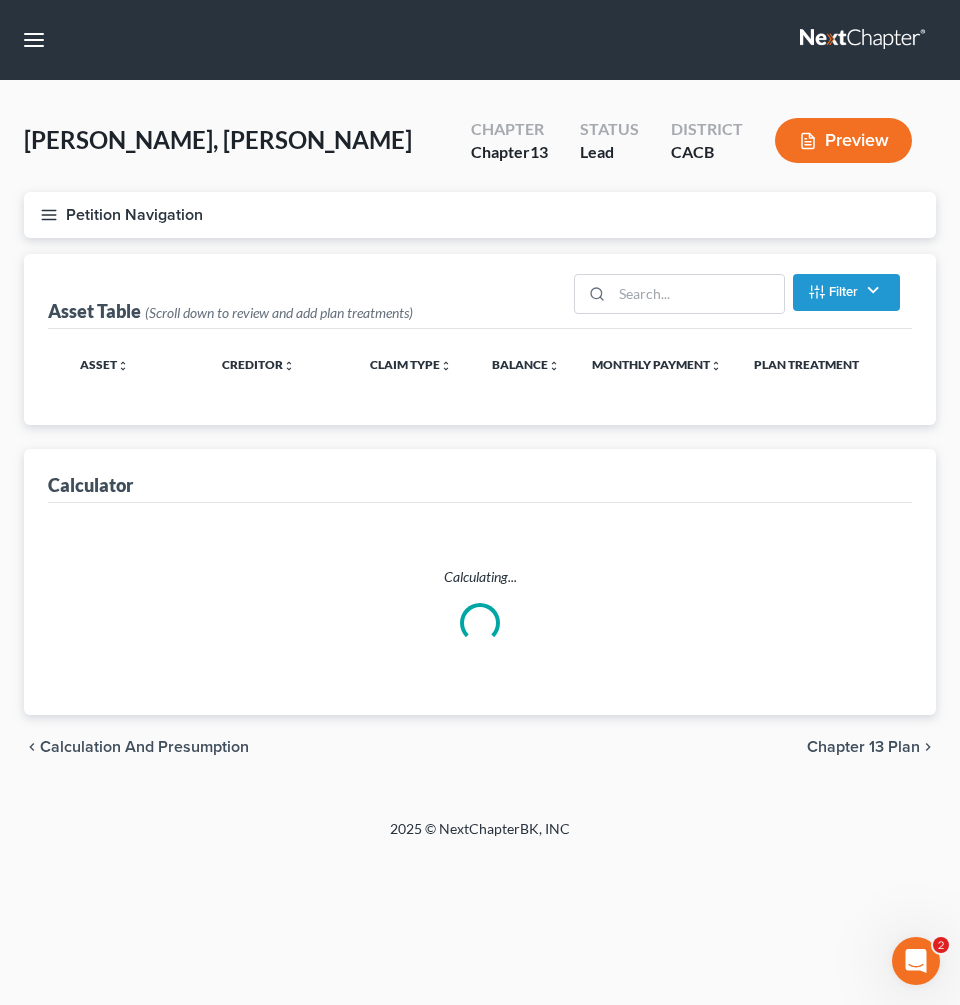scroll, scrollTop: 0, scrollLeft: 0, axis: both 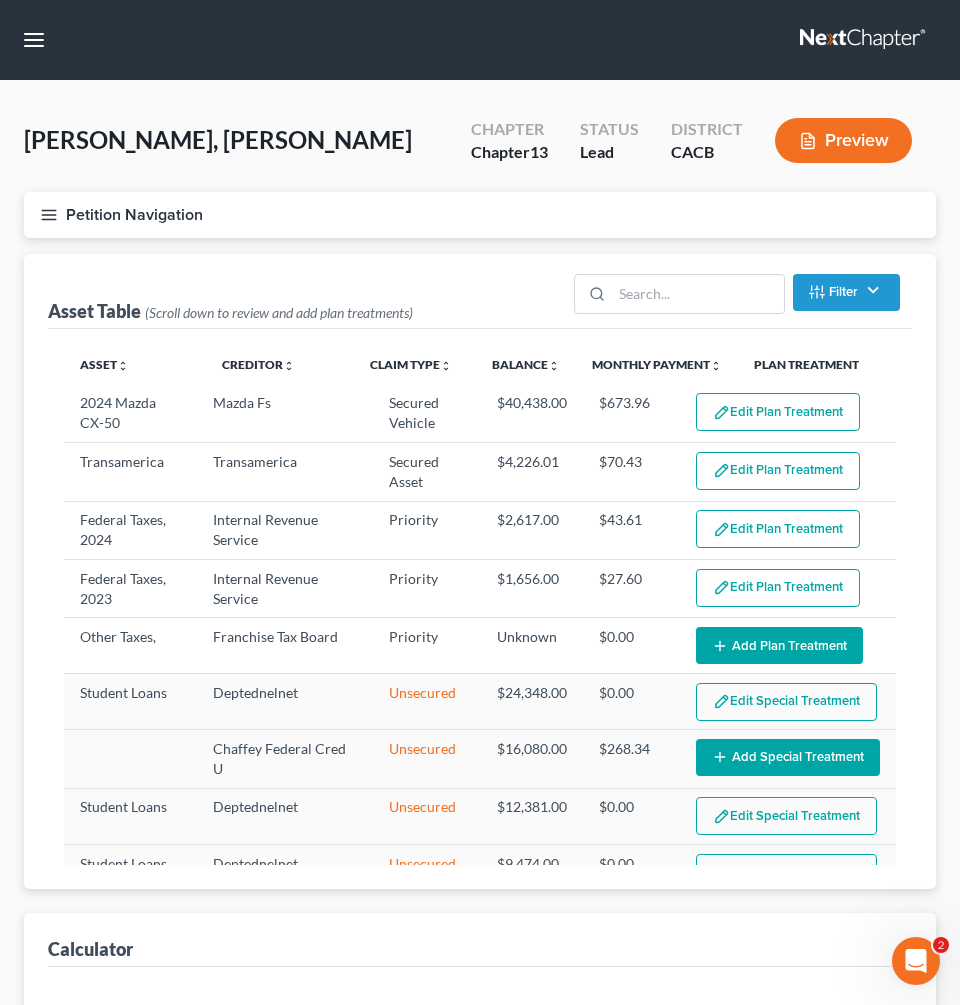 select on "59" 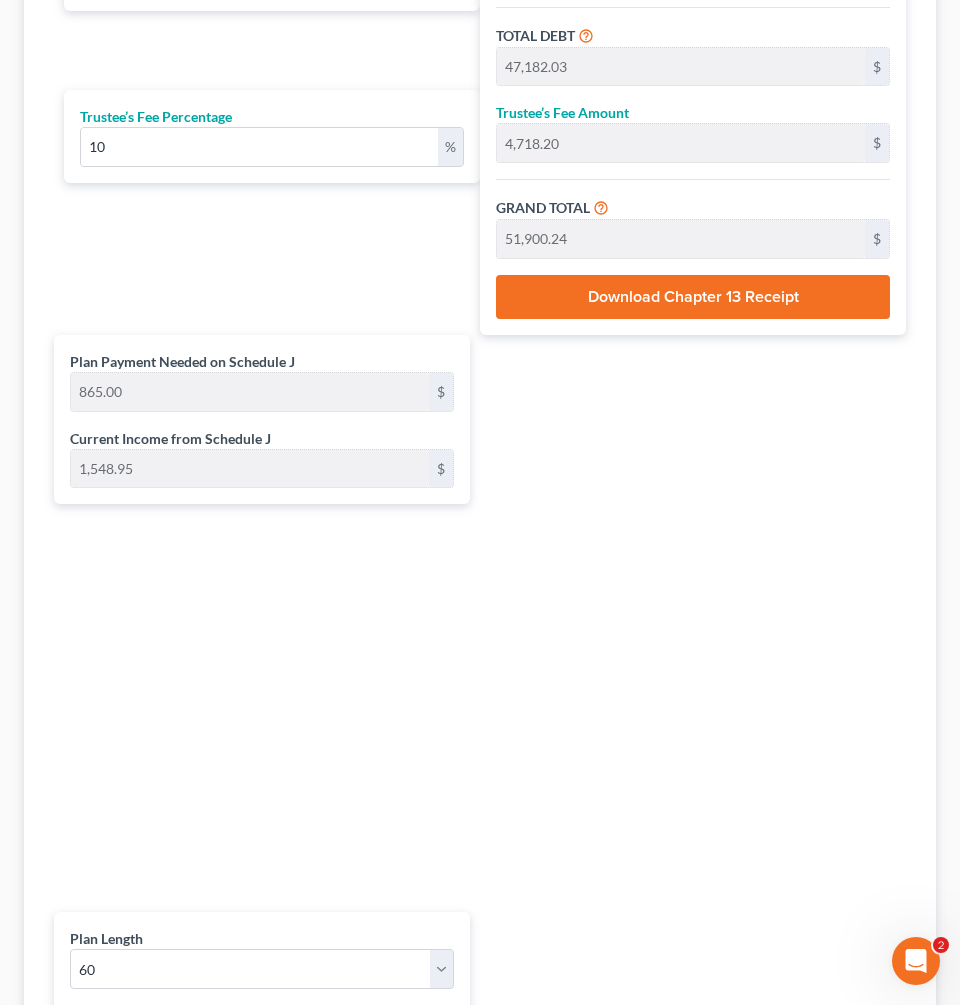 scroll, scrollTop: 1754, scrollLeft: 0, axis: vertical 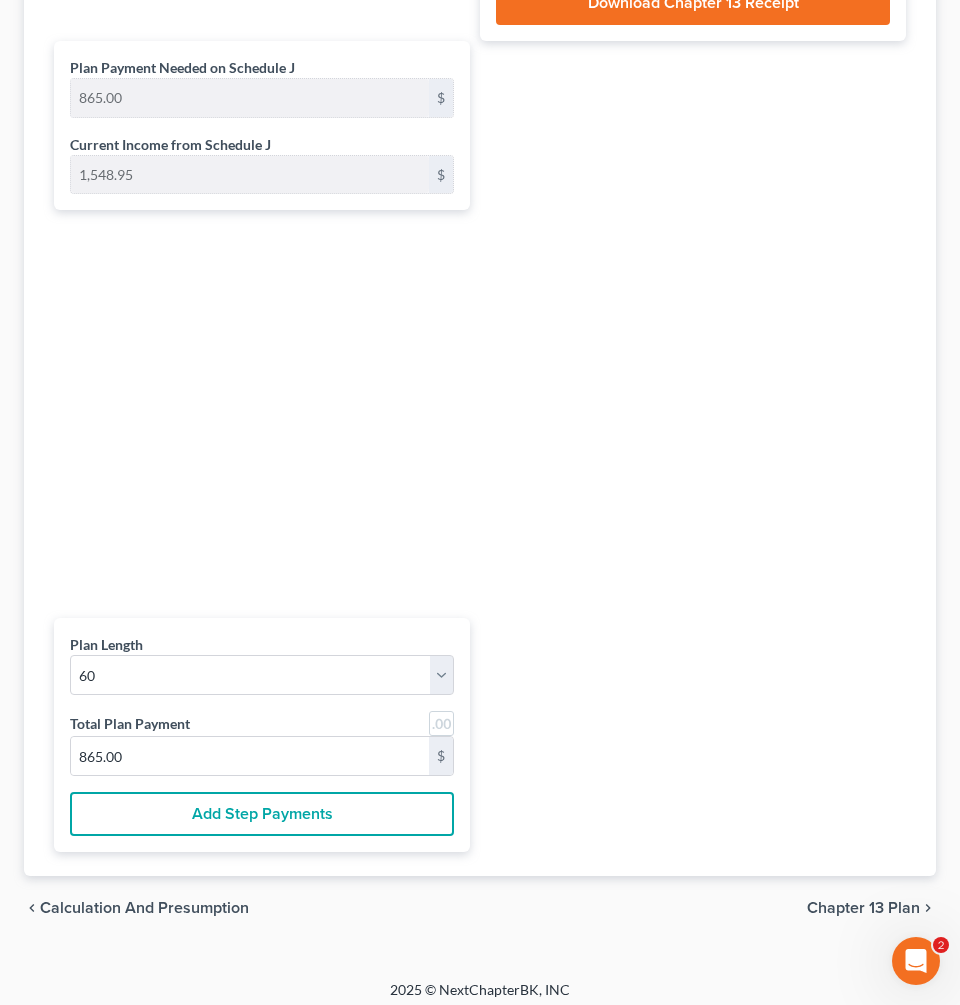 click on "Chapter 13 Plan" at bounding box center [863, 908] 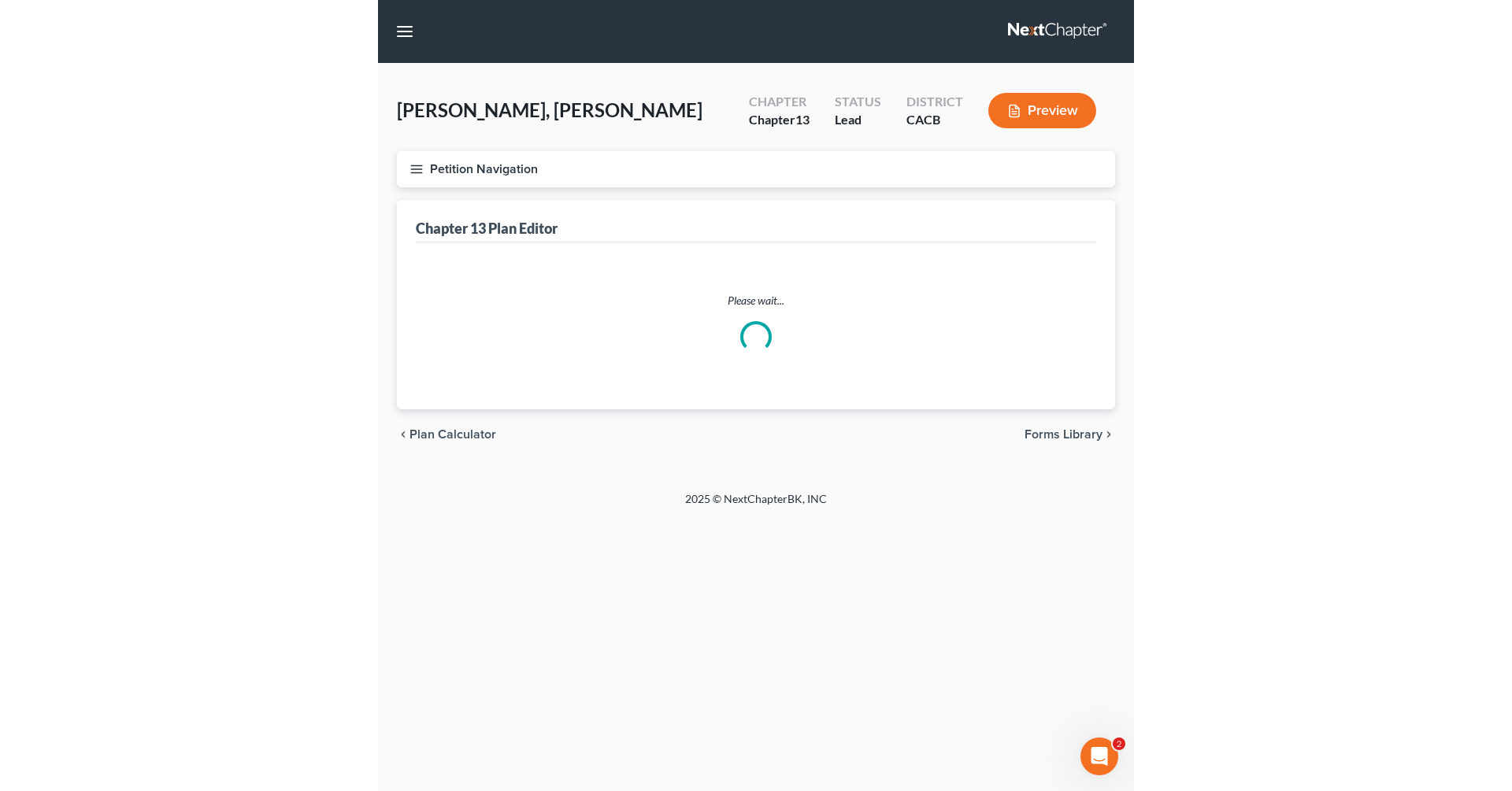 scroll, scrollTop: 0, scrollLeft: 0, axis: both 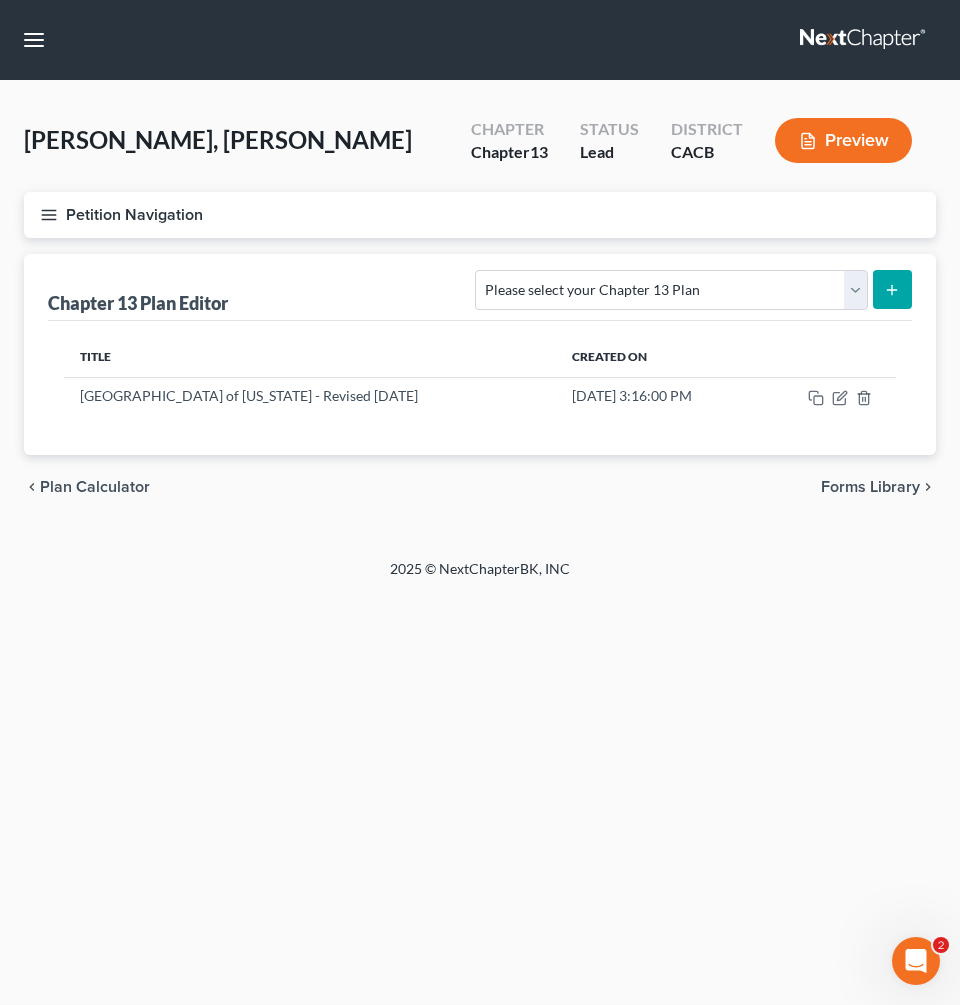 click on "chevron_left
Plan Calculator
Forms Library
chevron_right" at bounding box center (480, 487) 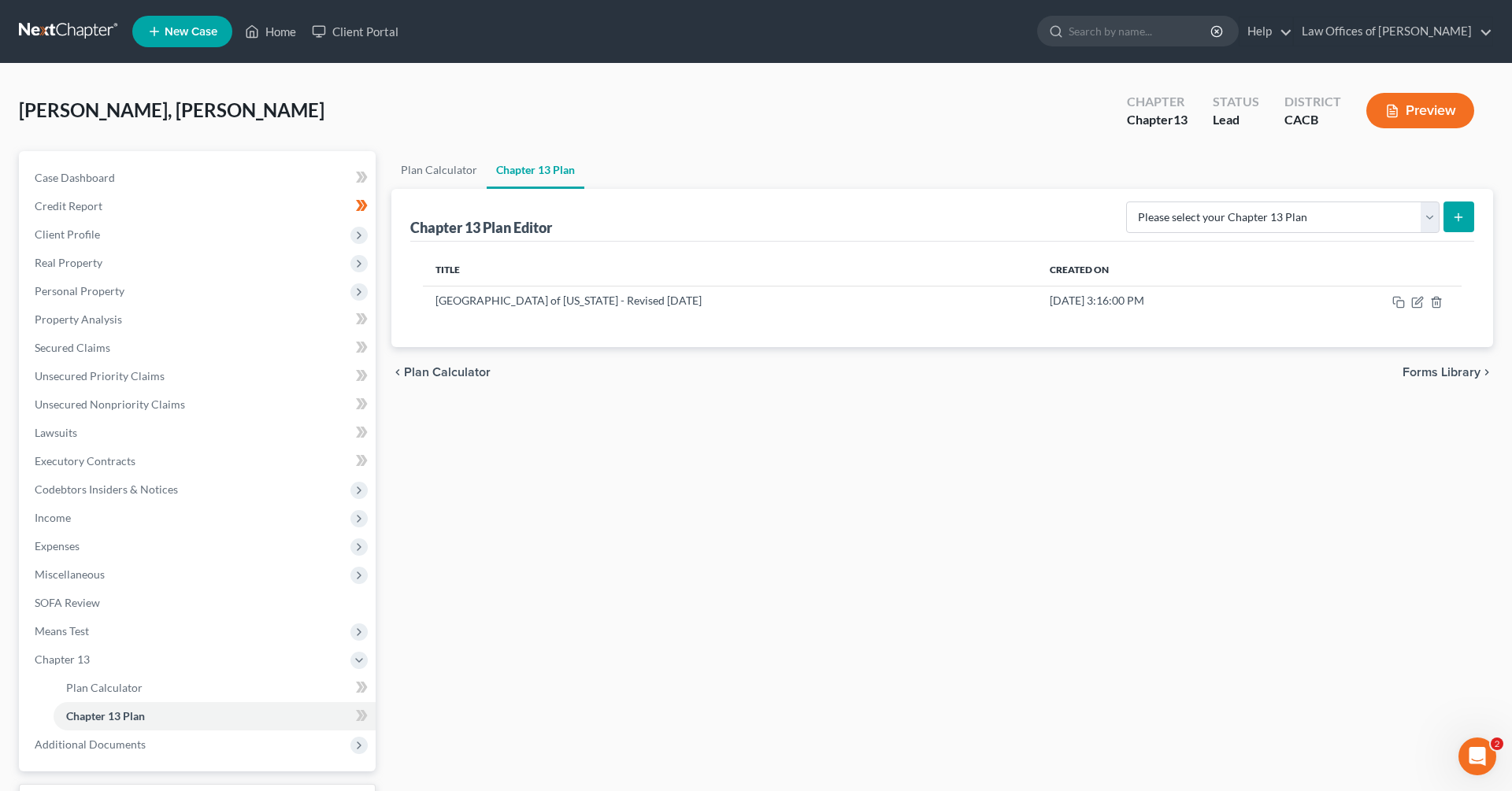 click on "Forms Library" at bounding box center (1441, 372) 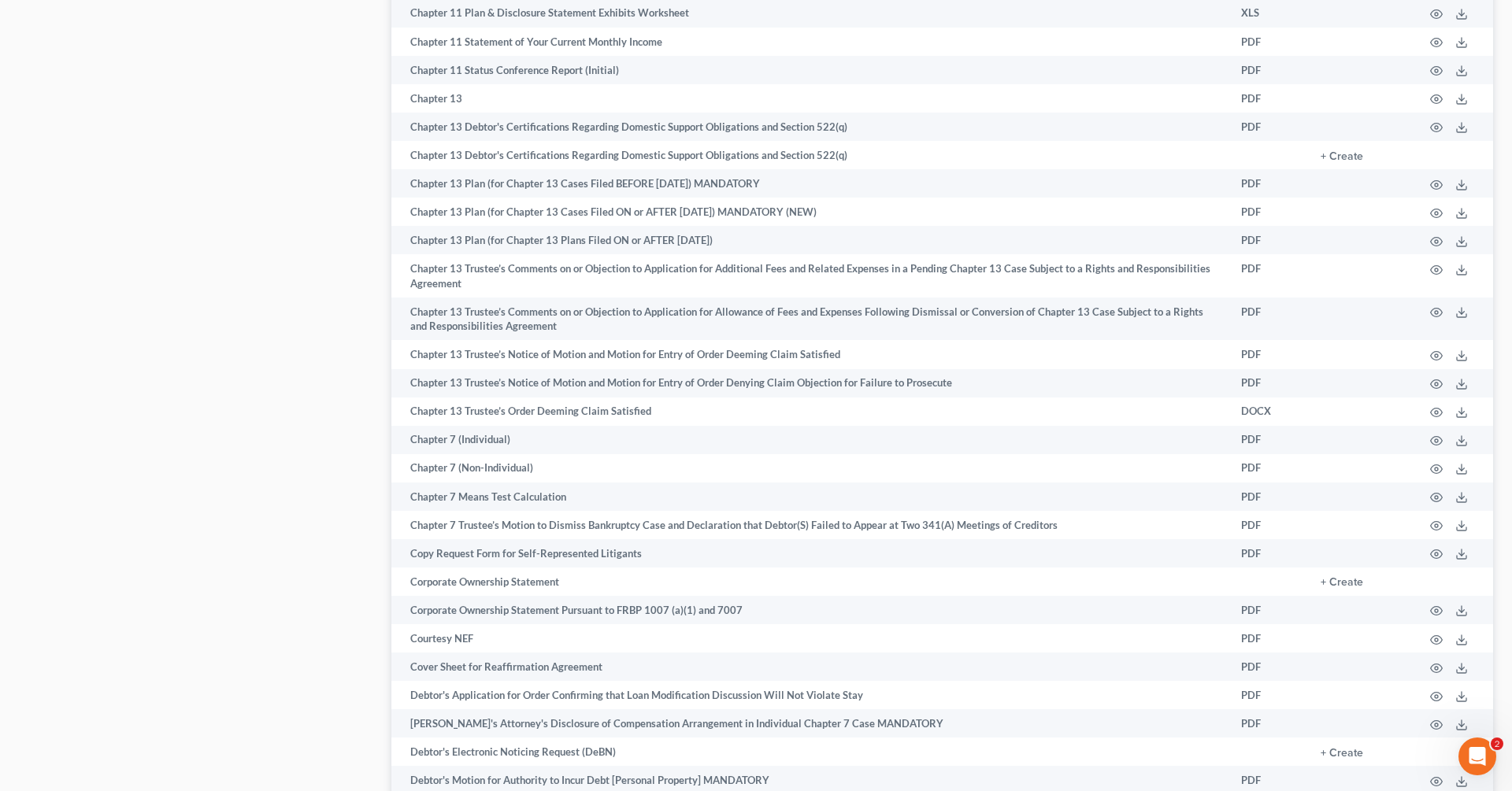 scroll, scrollTop: 373, scrollLeft: 0, axis: vertical 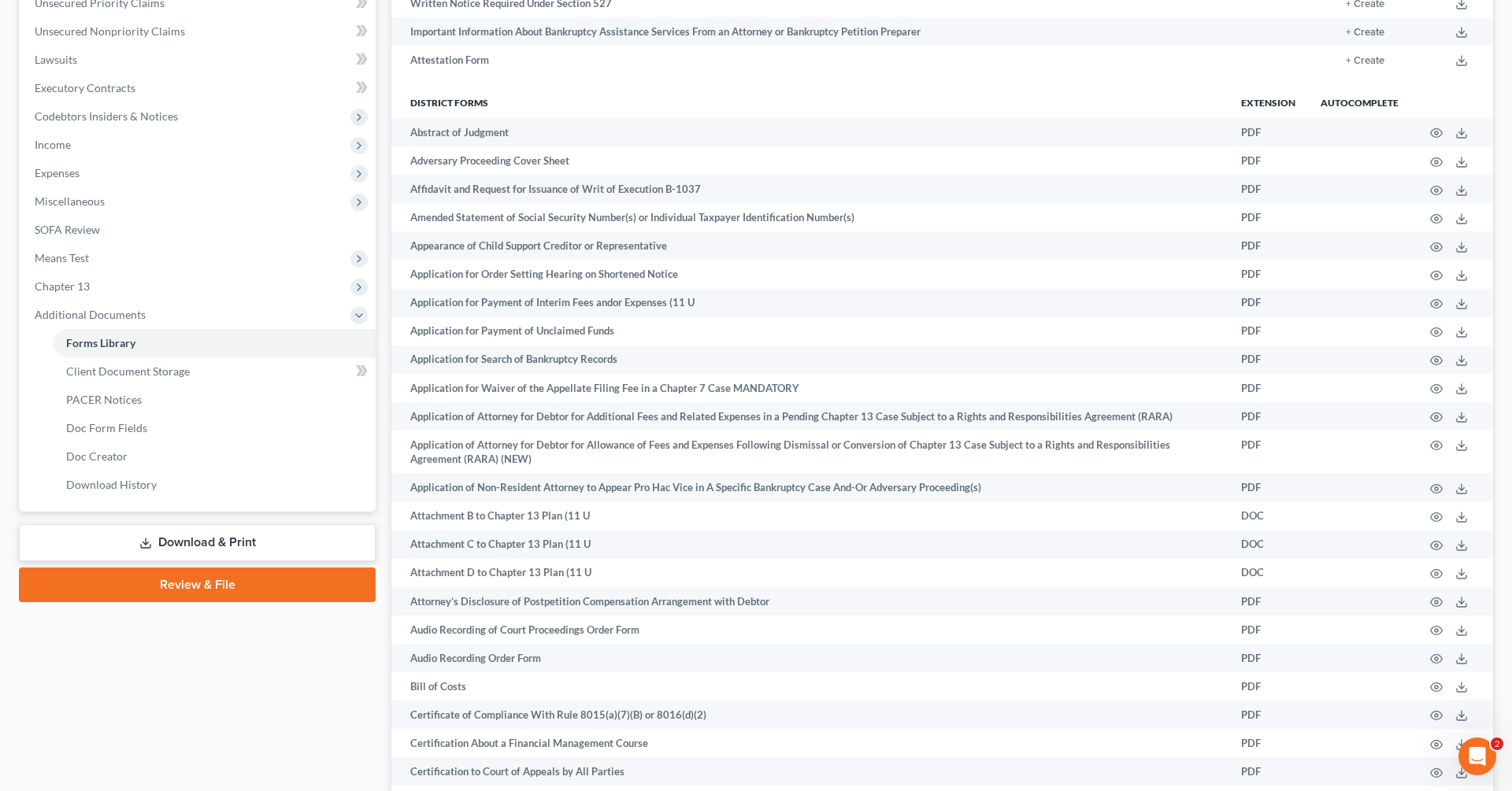 click on "Download & Print" at bounding box center (197, 542) 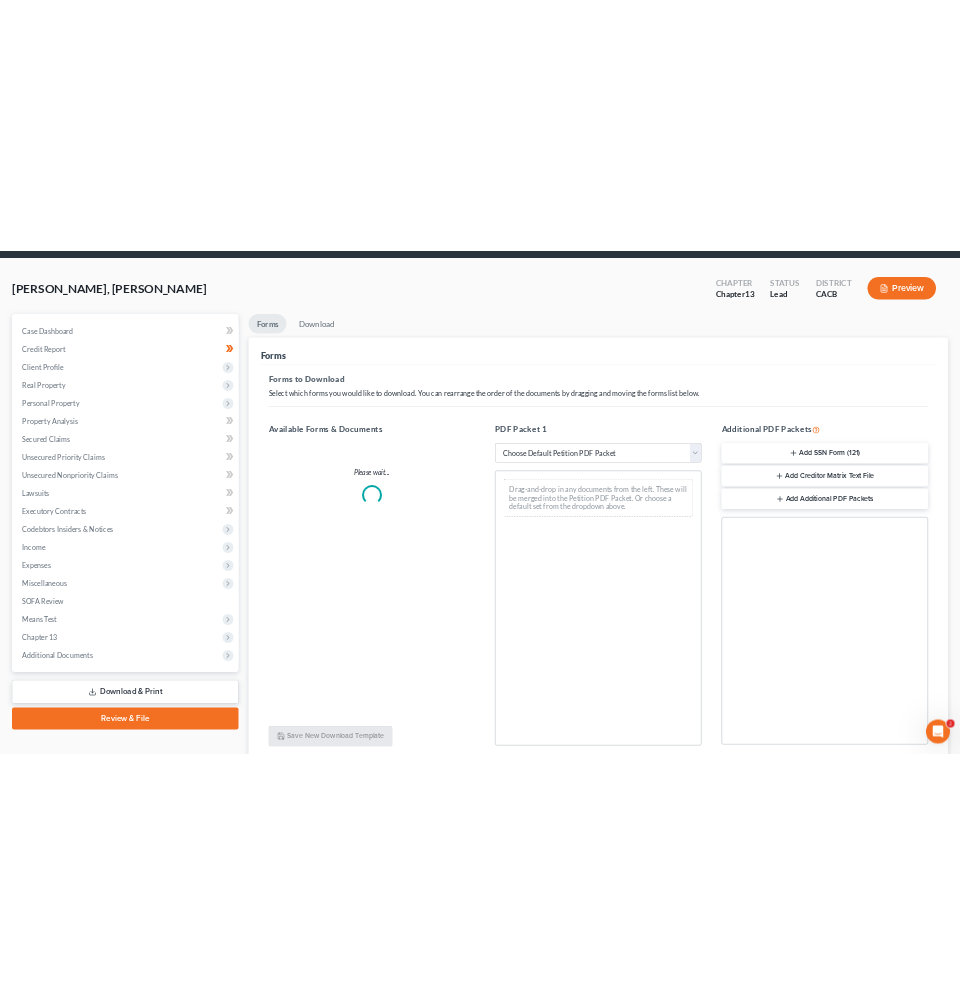 scroll, scrollTop: 0, scrollLeft: 0, axis: both 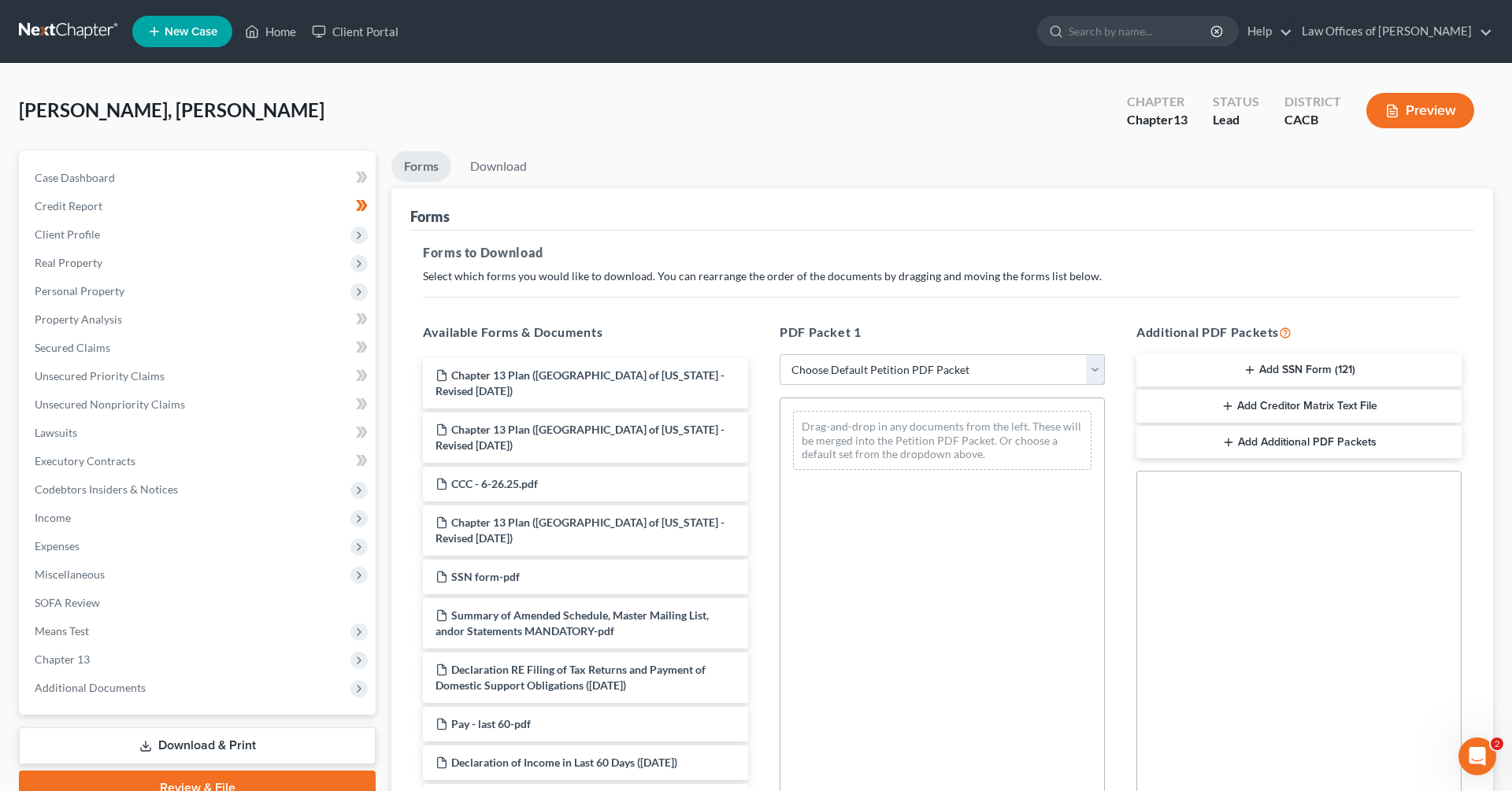 click on "Choose Default Petition PDF Packet Complete Bankruptcy Petition (all forms and schedules) Emergency Filing Forms (Petition and Creditor List Only) Amended Forms Signature Pages Only Supplemental Post Petition (Sch. I & J) Supplemental Post Petition (Sch. I) Supplemental Post Petition (Sch. J)" at bounding box center (942, 370) 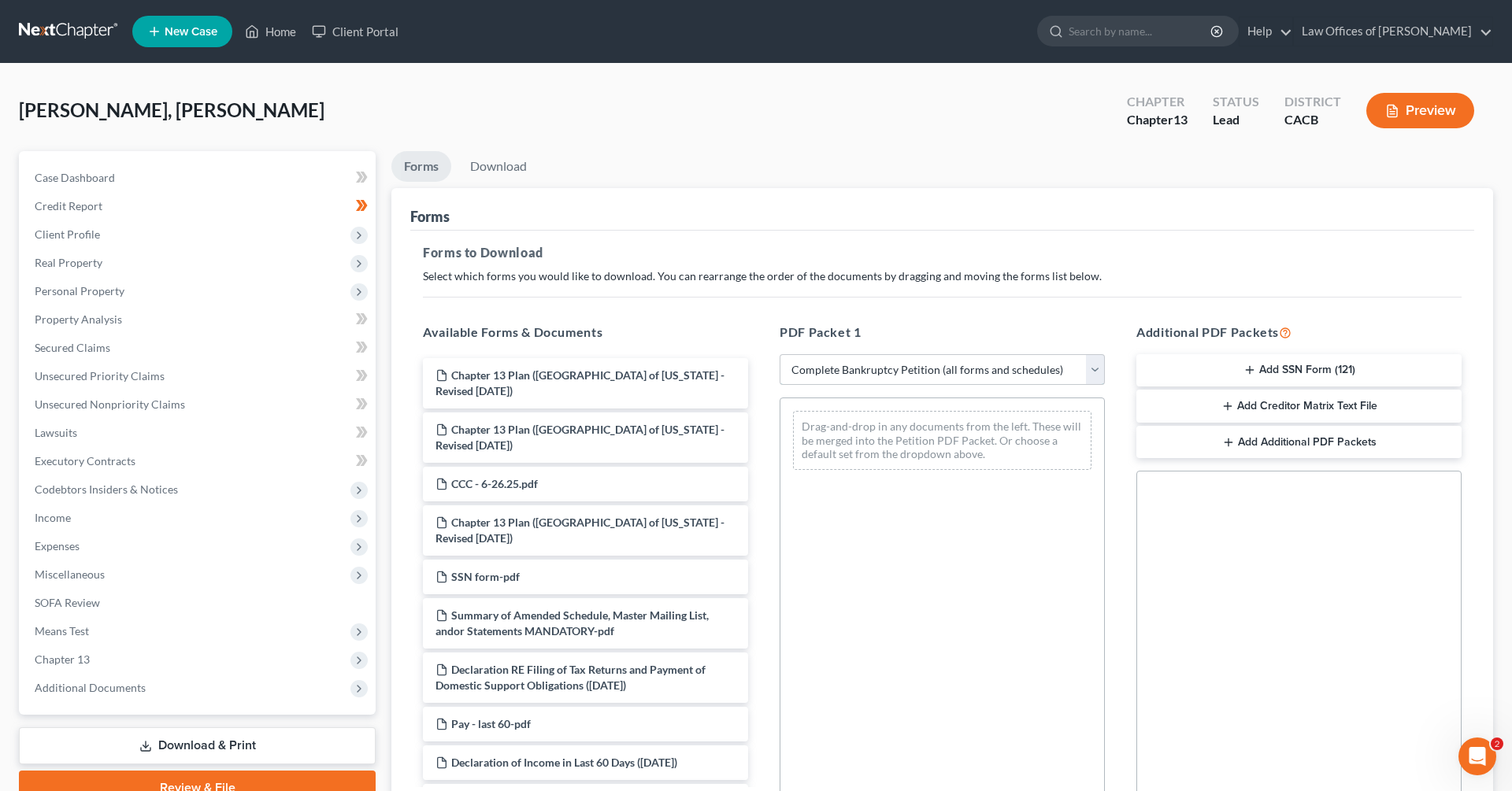 click on "Choose Default Petition PDF Packet Complete Bankruptcy Petition (all forms and schedules) Emergency Filing Forms (Petition and Creditor List Only) Amended Forms Signature Pages Only Supplemental Post Petition (Sch. I & J) Supplemental Post Petition (Sch. I) Supplemental Post Petition (Sch. J)" at bounding box center (942, 370) 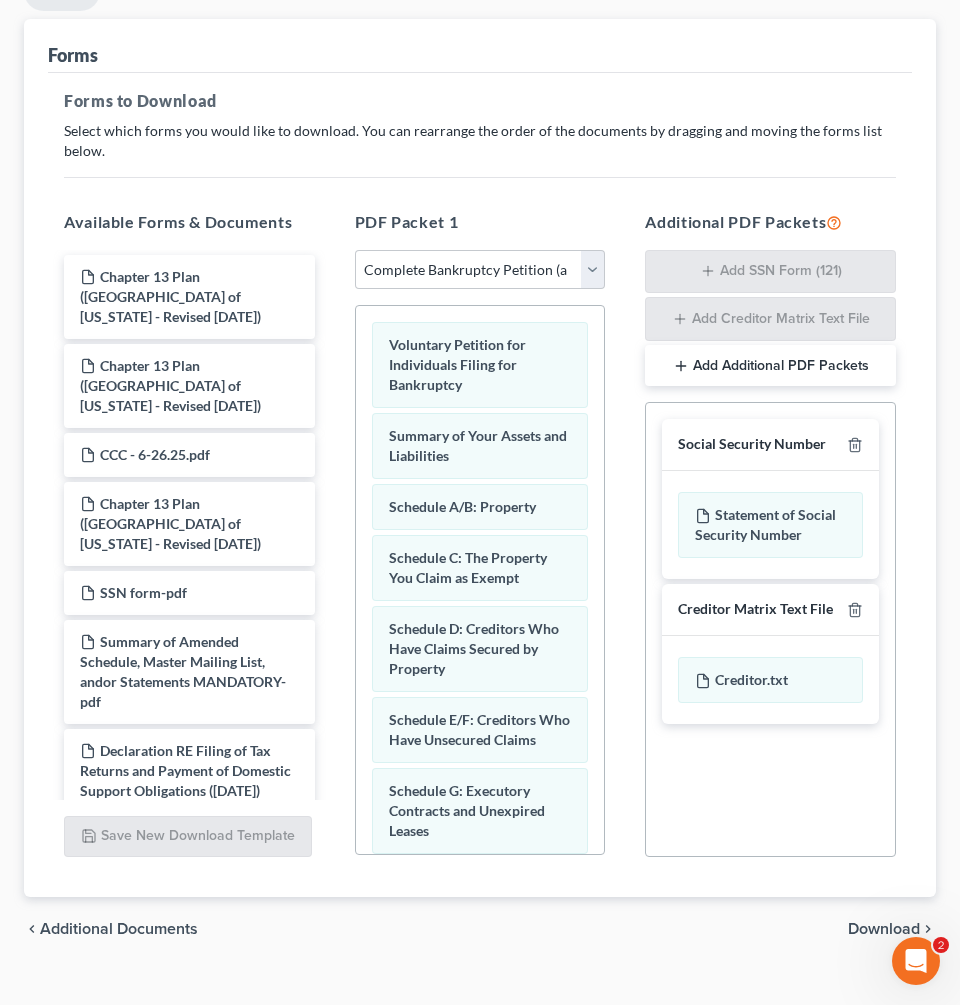 scroll, scrollTop: 302, scrollLeft: 0, axis: vertical 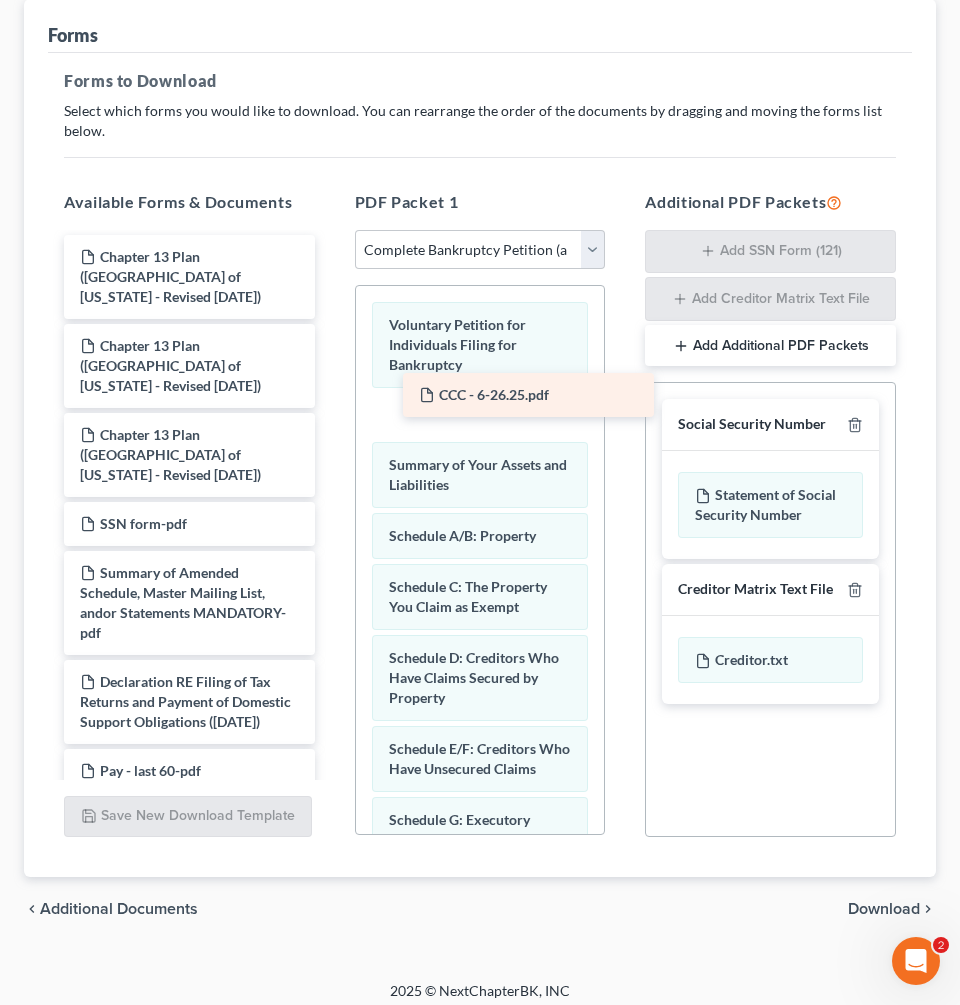 drag, startPoint x: 199, startPoint y: 433, endPoint x: 516, endPoint y: 399, distance: 318.8181 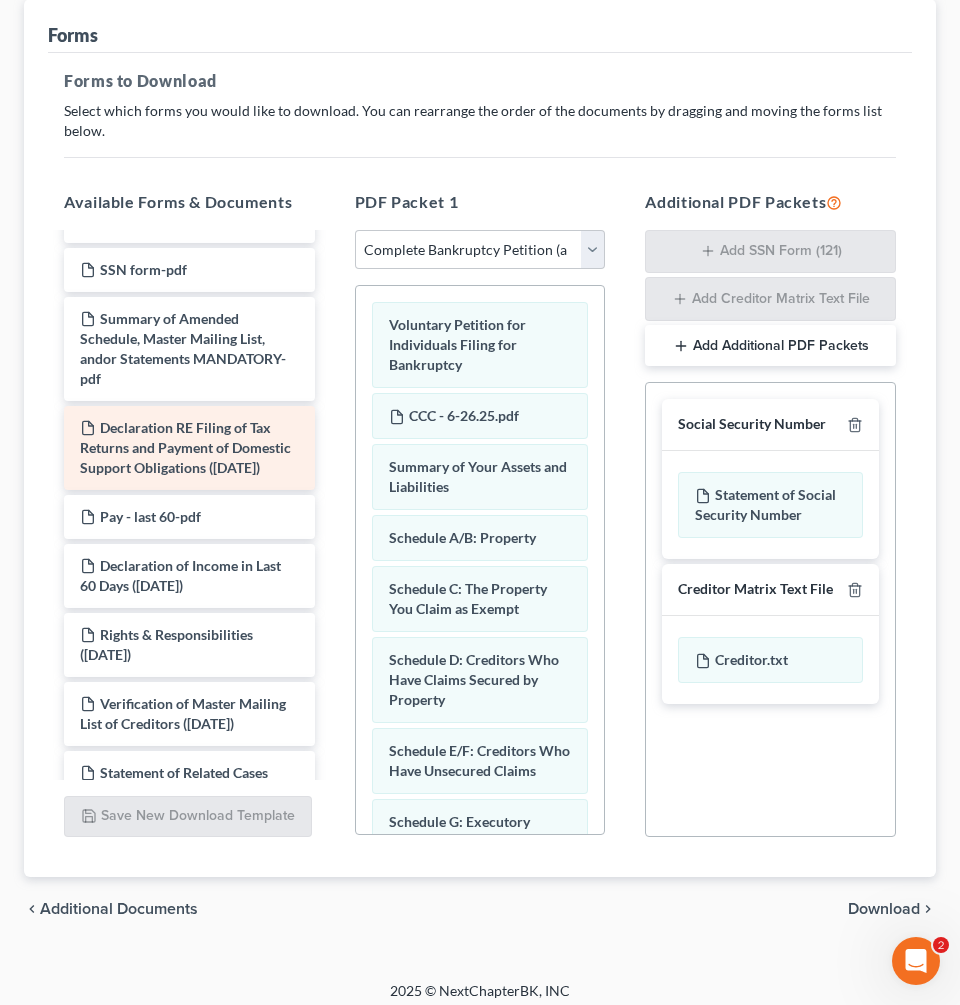 scroll, scrollTop: 294, scrollLeft: 0, axis: vertical 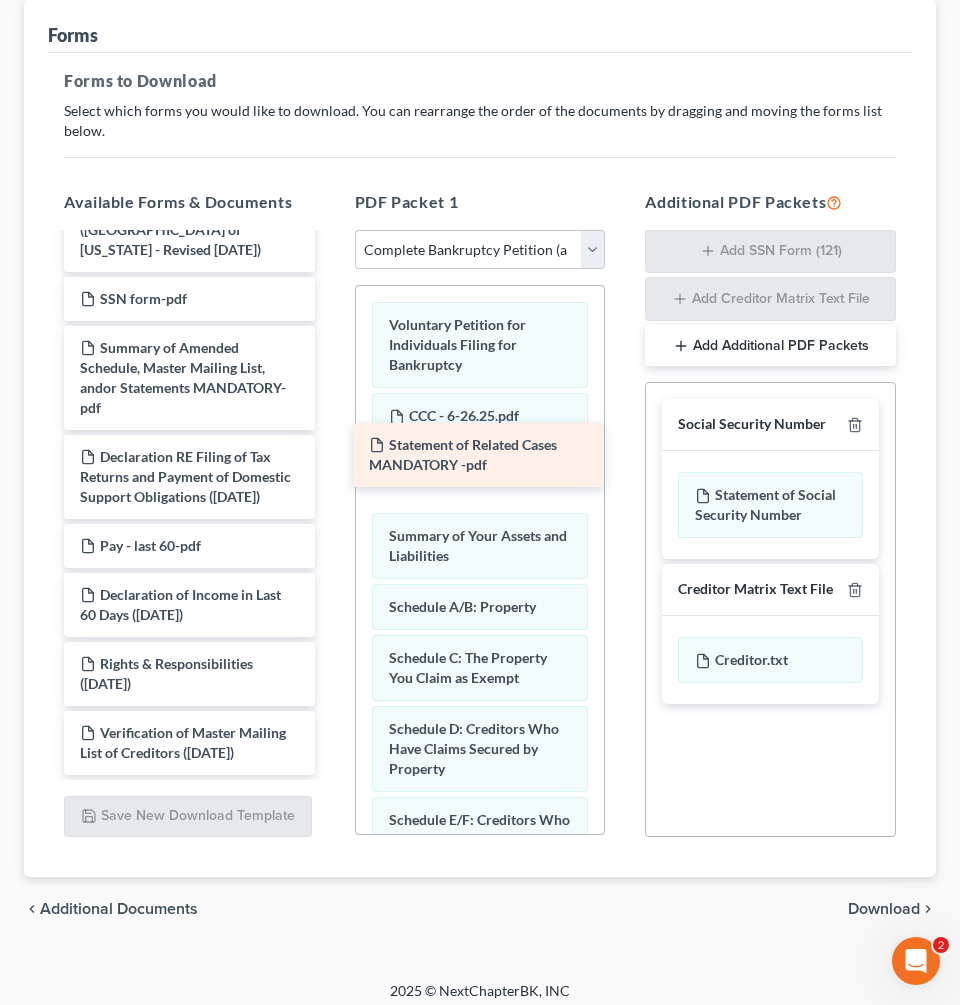 drag, startPoint x: 201, startPoint y: 741, endPoint x: 490, endPoint y: 457, distance: 405.18762 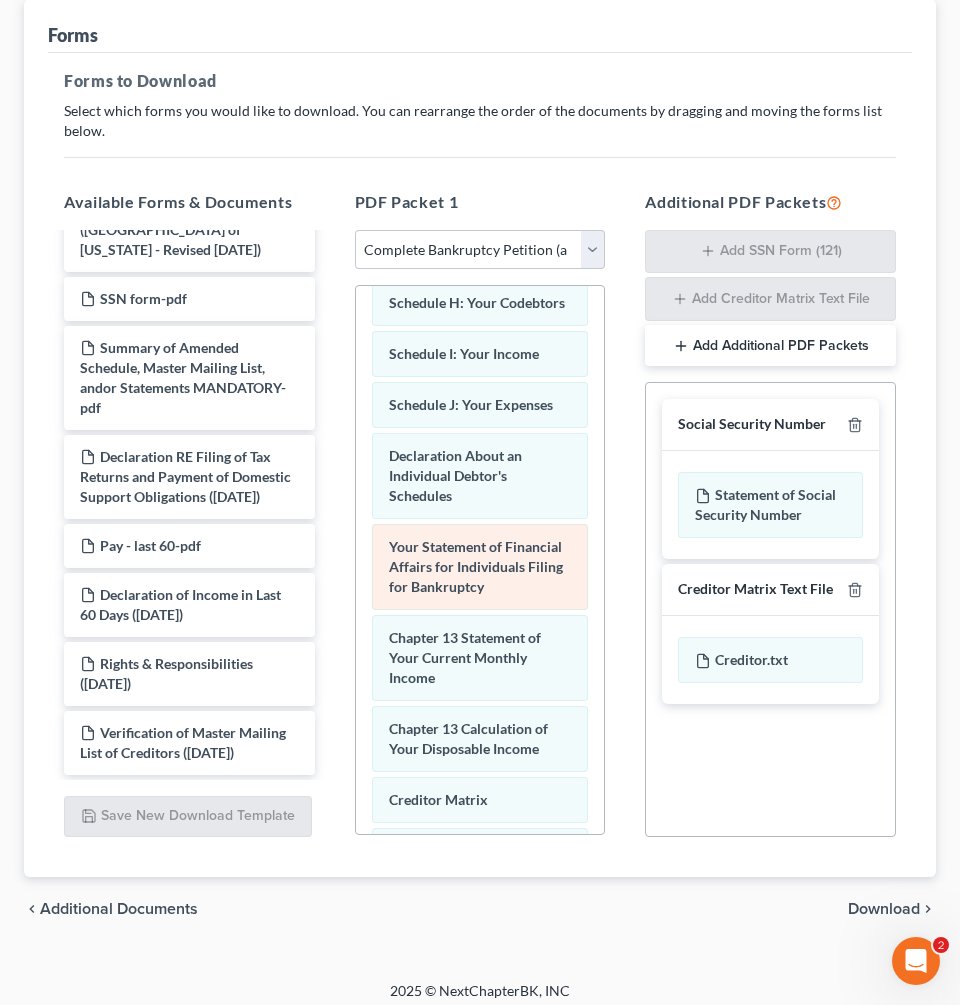 scroll, scrollTop: 726, scrollLeft: 0, axis: vertical 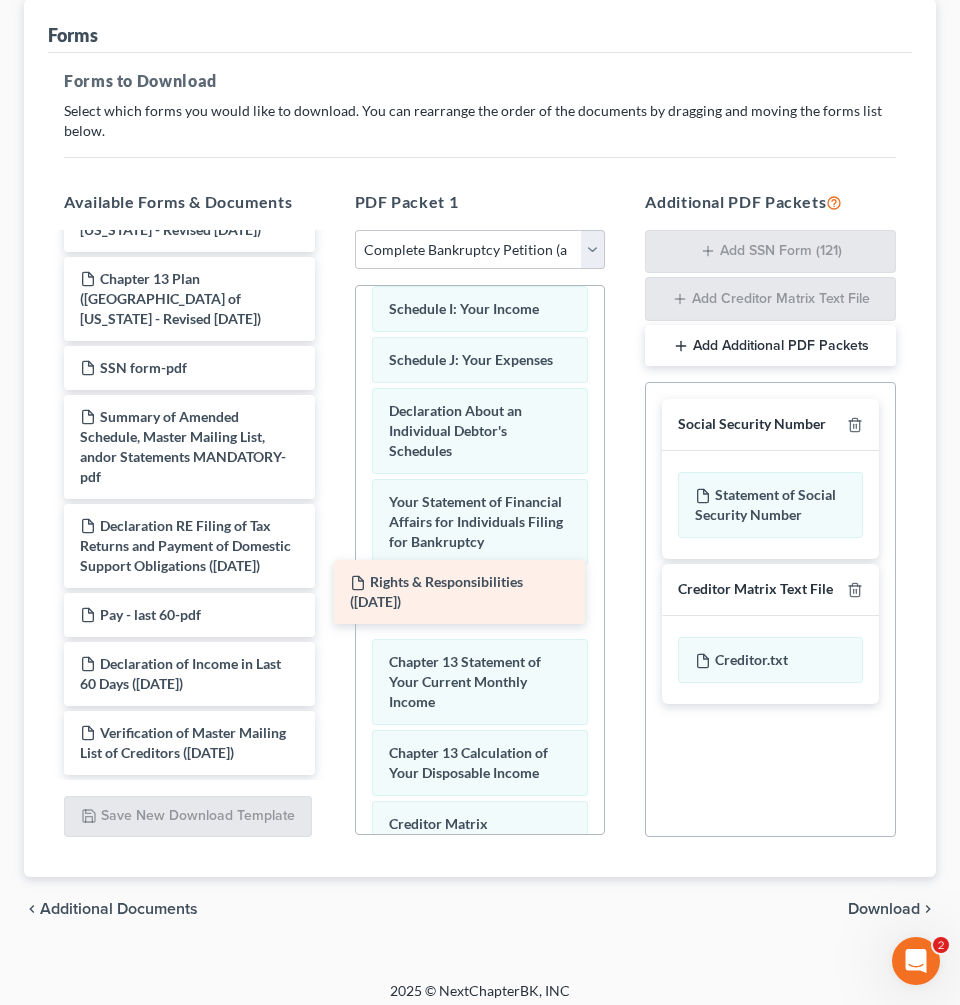 drag, startPoint x: 239, startPoint y: 673, endPoint x: 507, endPoint y: 598, distance: 278.2966 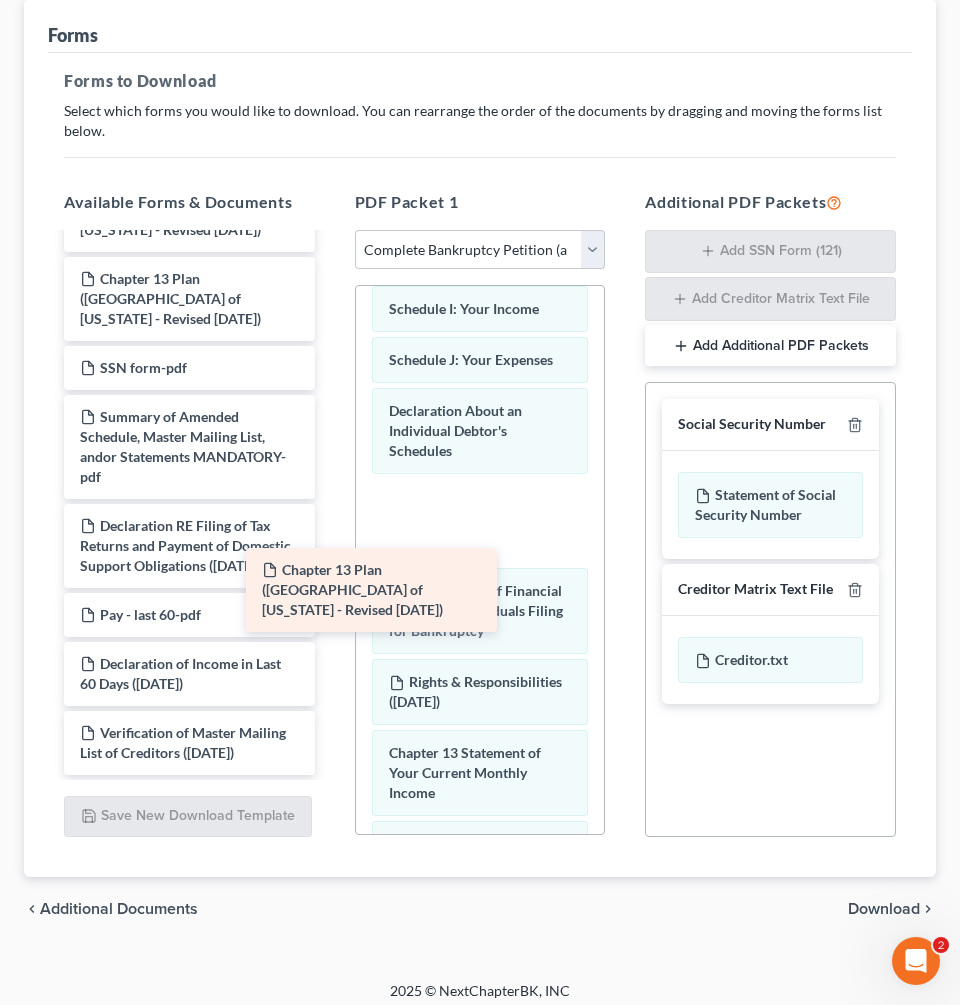 scroll, scrollTop: 67, scrollLeft: 0, axis: vertical 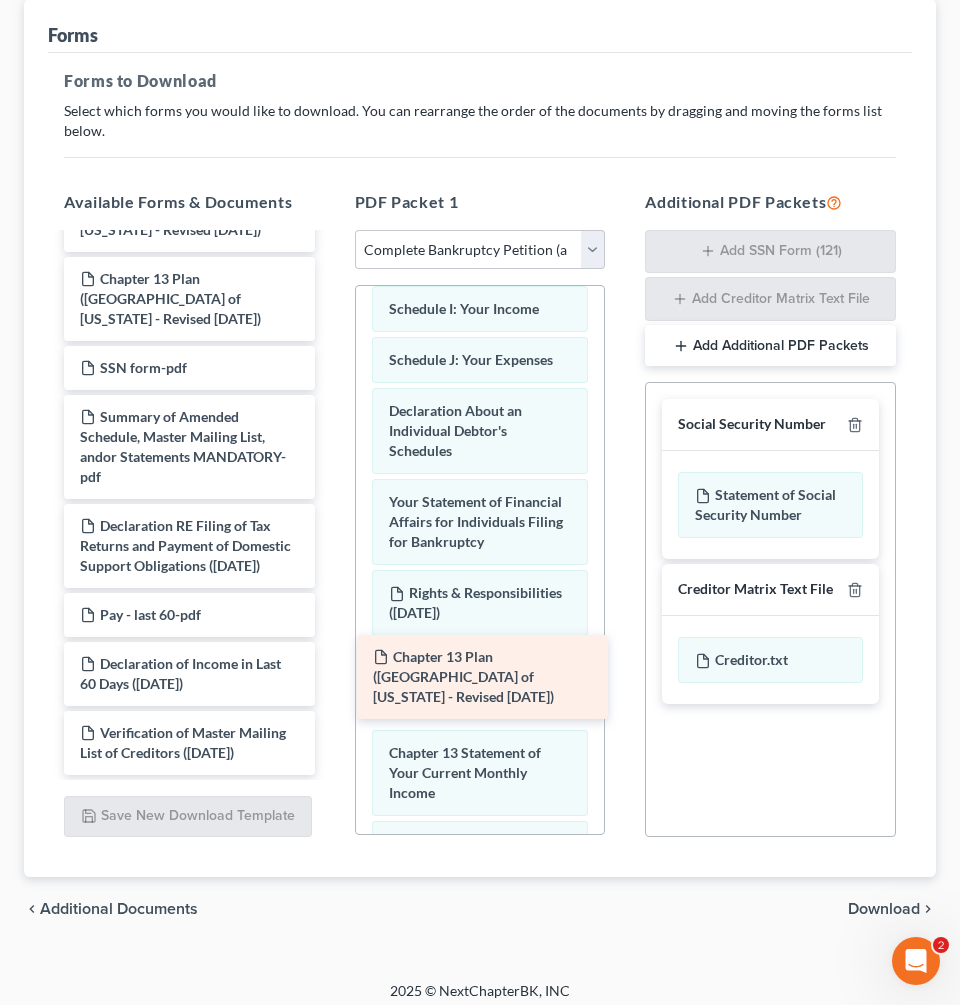 drag, startPoint x: 219, startPoint y: 293, endPoint x: 512, endPoint y: 673, distance: 479.84268 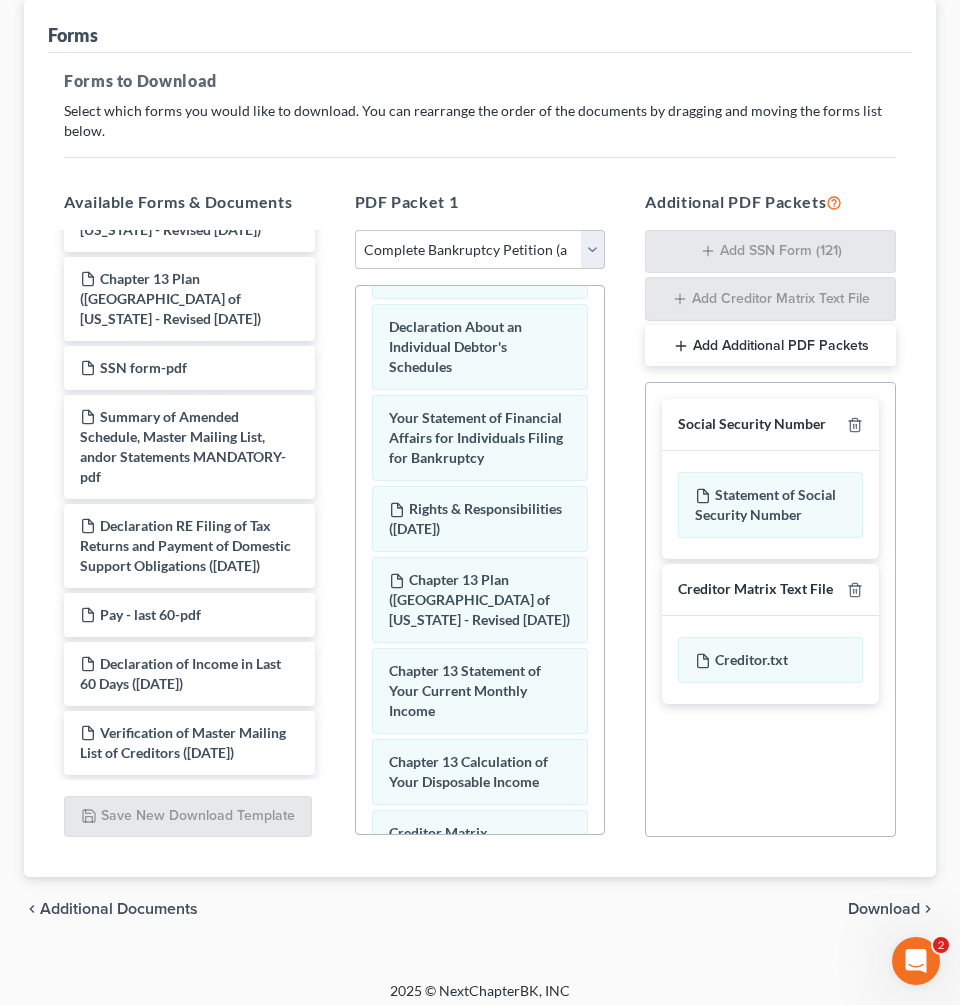 scroll, scrollTop: 836, scrollLeft: 0, axis: vertical 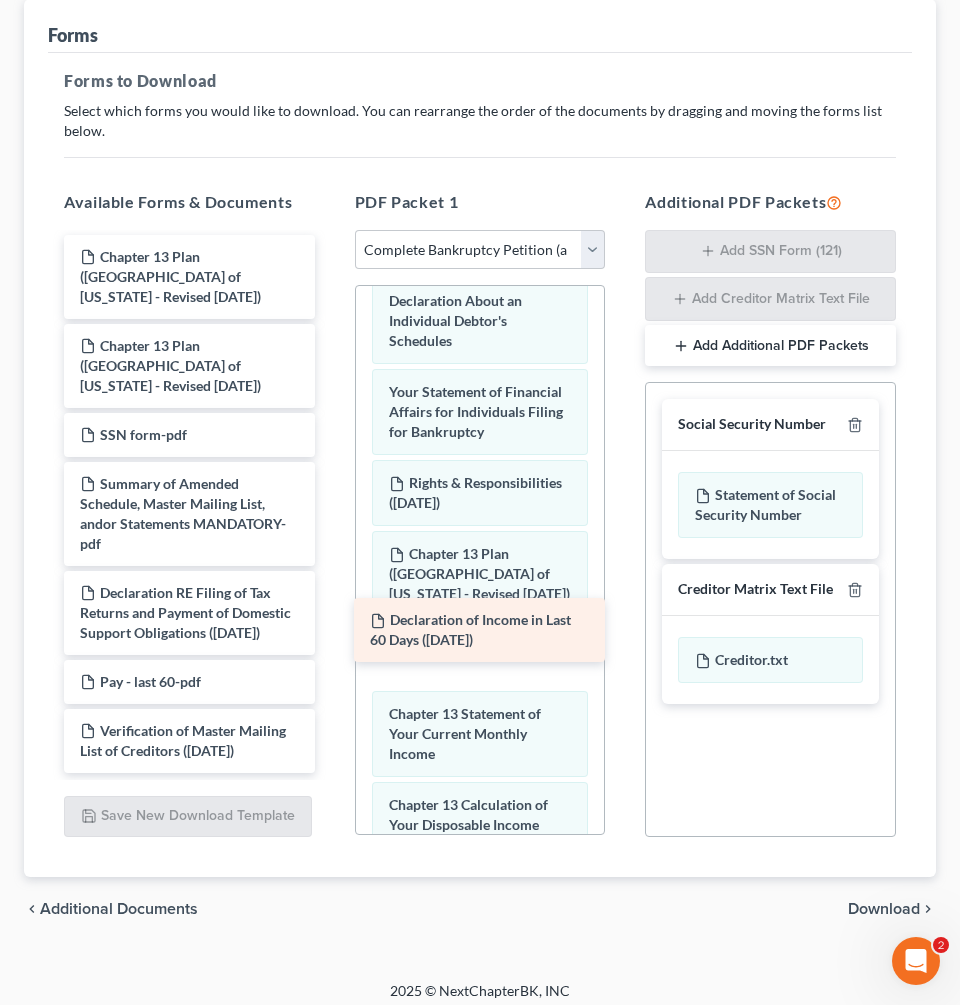 drag, startPoint x: 242, startPoint y: 678, endPoint x: 532, endPoint y: 637, distance: 292.88394 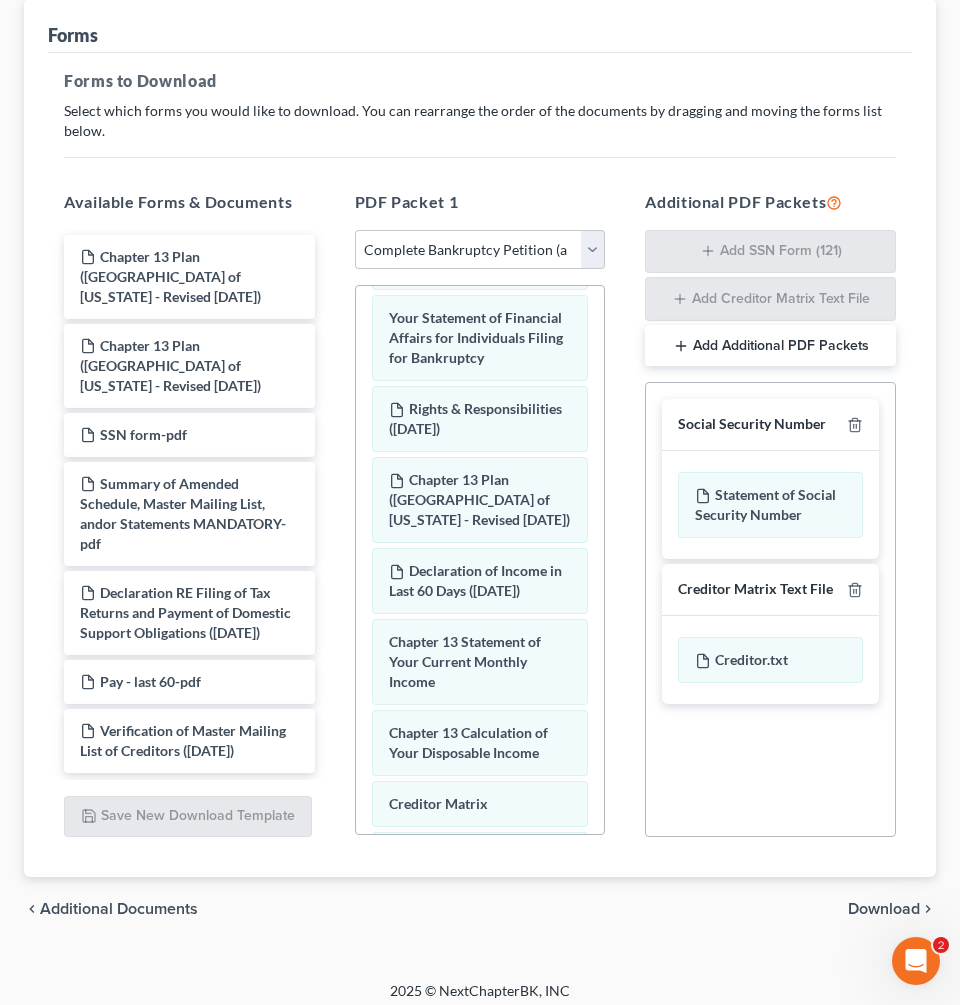 scroll, scrollTop: 920, scrollLeft: 0, axis: vertical 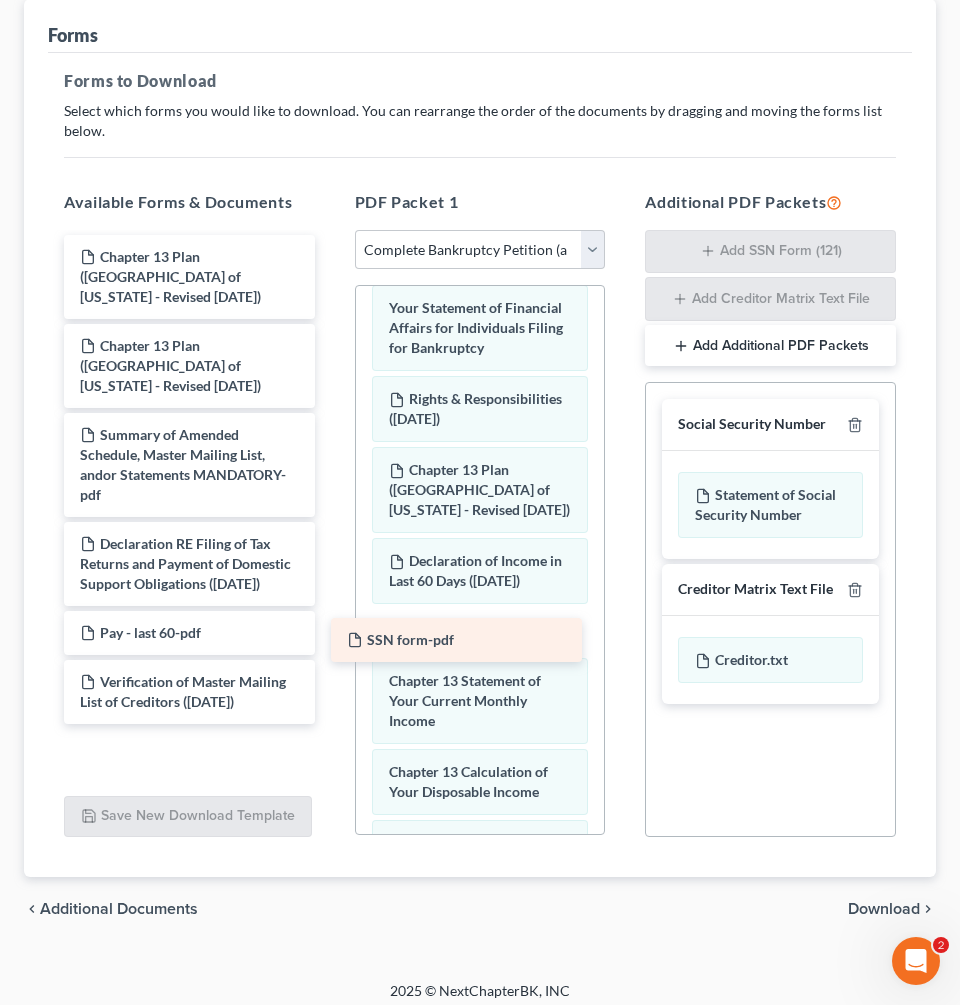 drag, startPoint x: 229, startPoint y: 441, endPoint x: 495, endPoint y: 645, distance: 335.21933 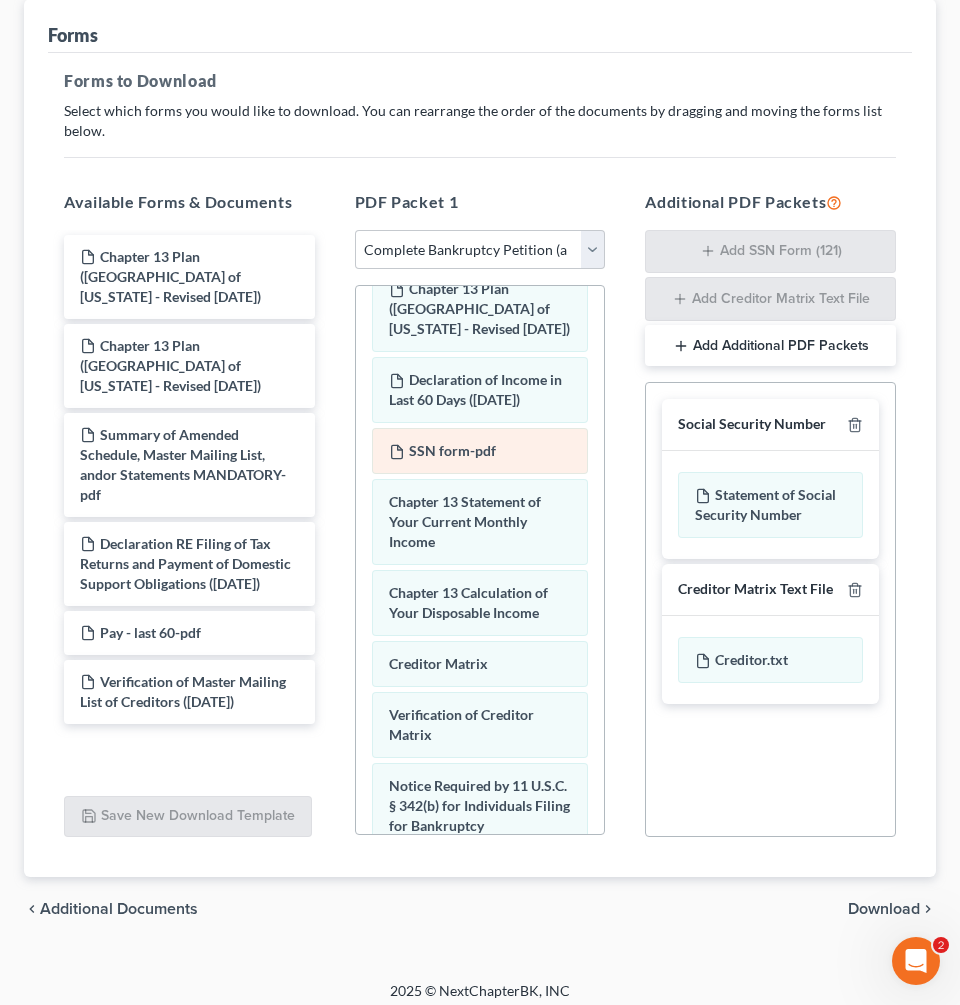 scroll, scrollTop: 1106, scrollLeft: 0, axis: vertical 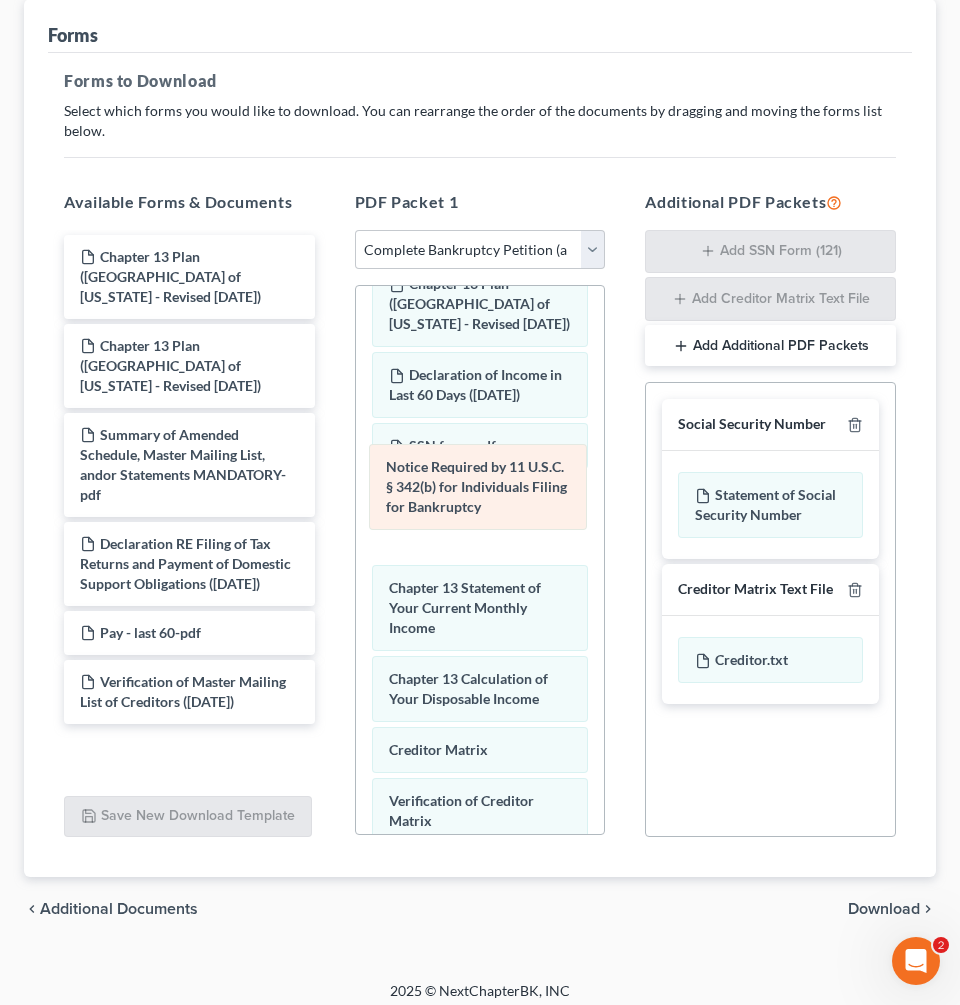 drag, startPoint x: 523, startPoint y: 794, endPoint x: 521, endPoint y: 499, distance: 295.00677 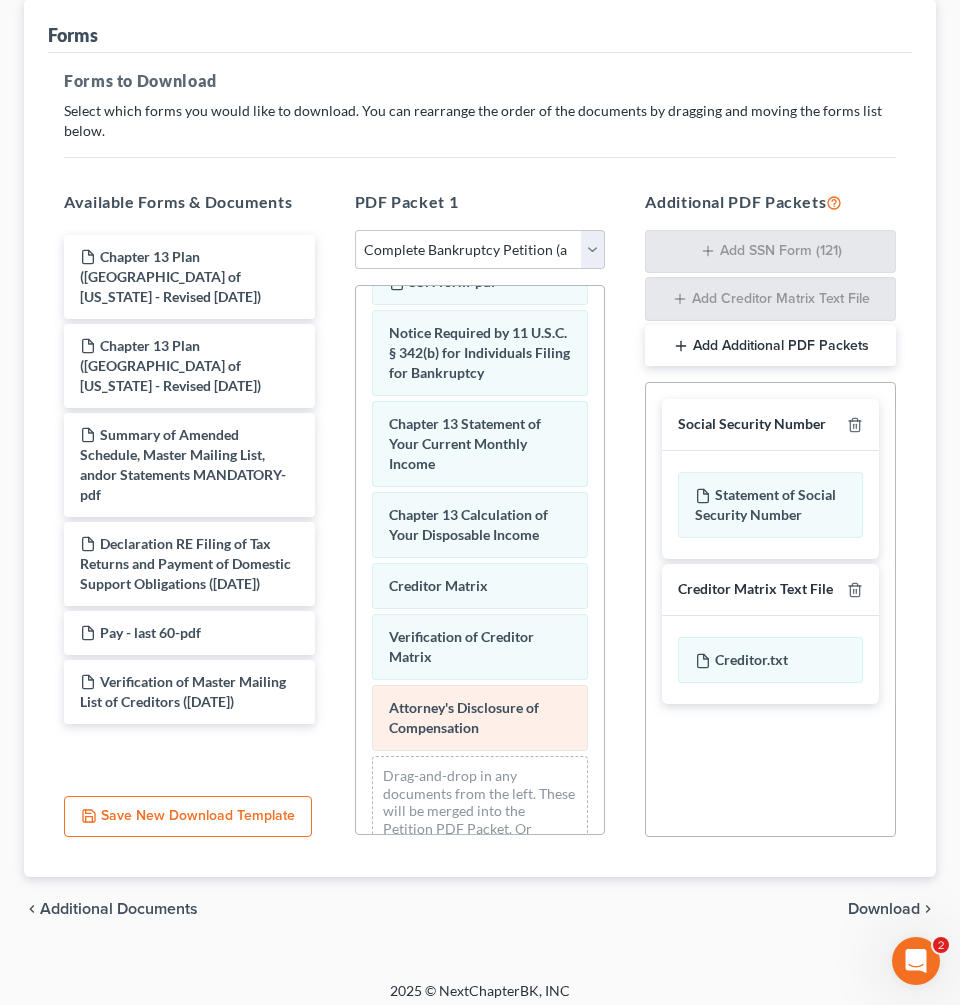 scroll, scrollTop: 1268, scrollLeft: 0, axis: vertical 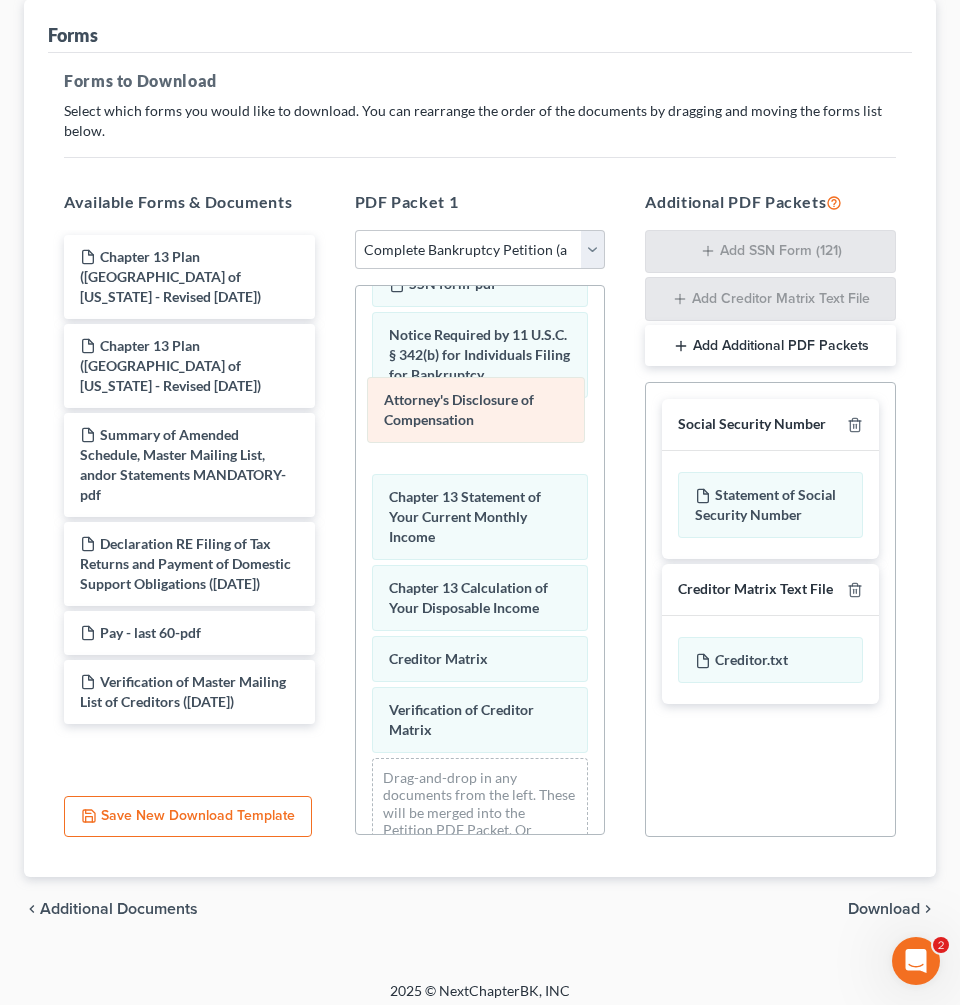 drag, startPoint x: 503, startPoint y: 704, endPoint x: 499, endPoint y: 412, distance: 292.0274 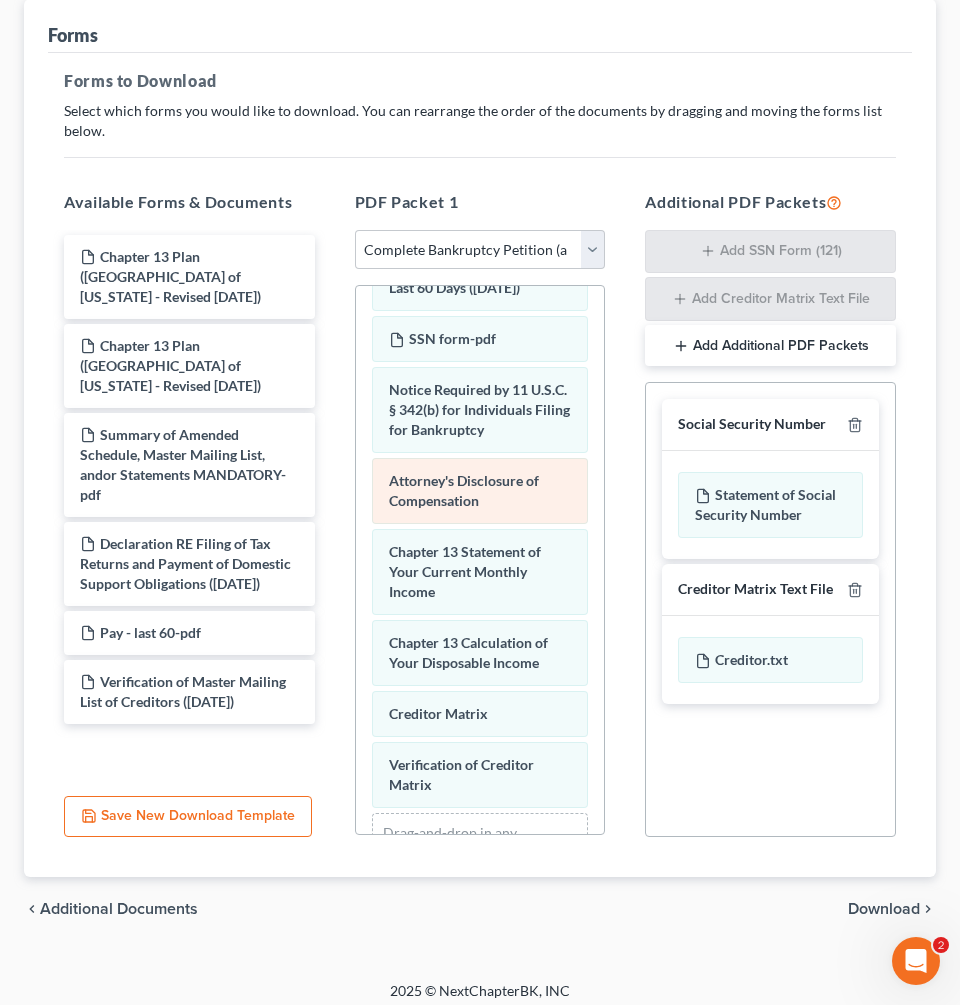 scroll, scrollTop: 1236, scrollLeft: 0, axis: vertical 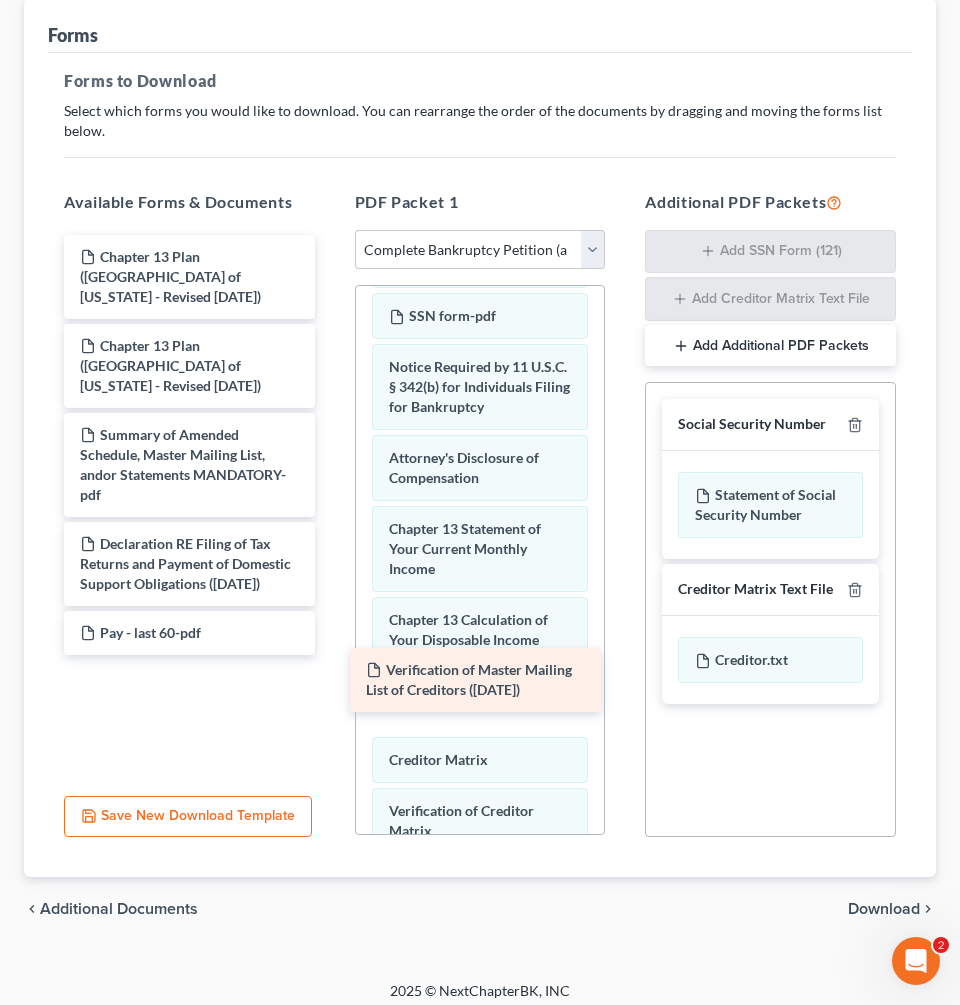 drag, startPoint x: 223, startPoint y: 694, endPoint x: 508, endPoint y: 685, distance: 285.14206 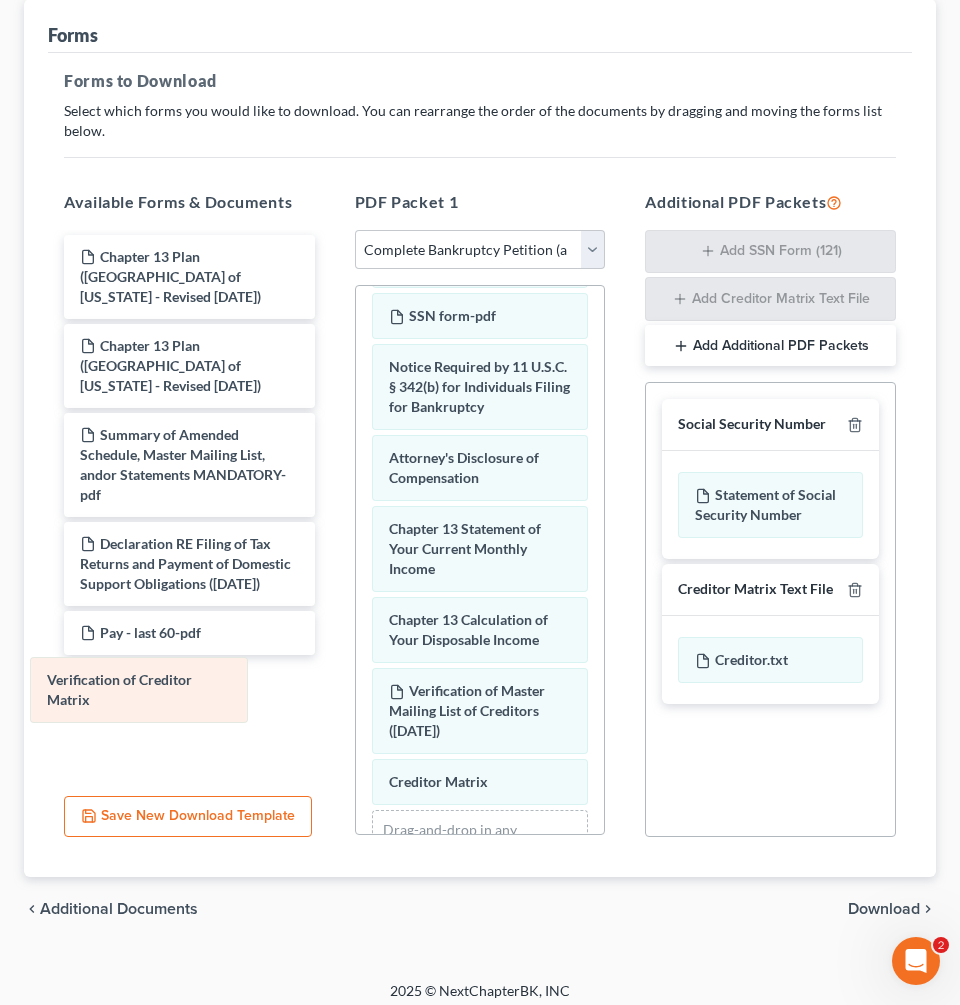 drag, startPoint x: 496, startPoint y: 809, endPoint x: 155, endPoint y: 675, distance: 366.38367 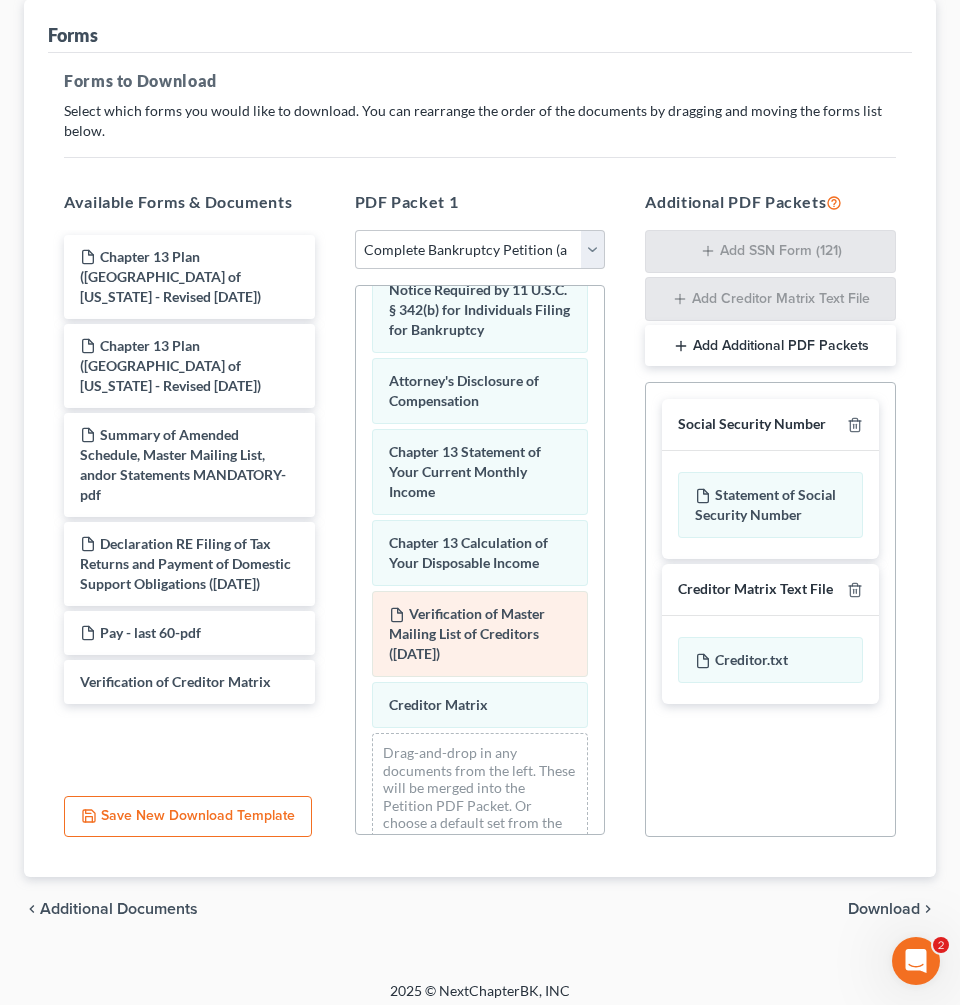 scroll, scrollTop: 1320, scrollLeft: 0, axis: vertical 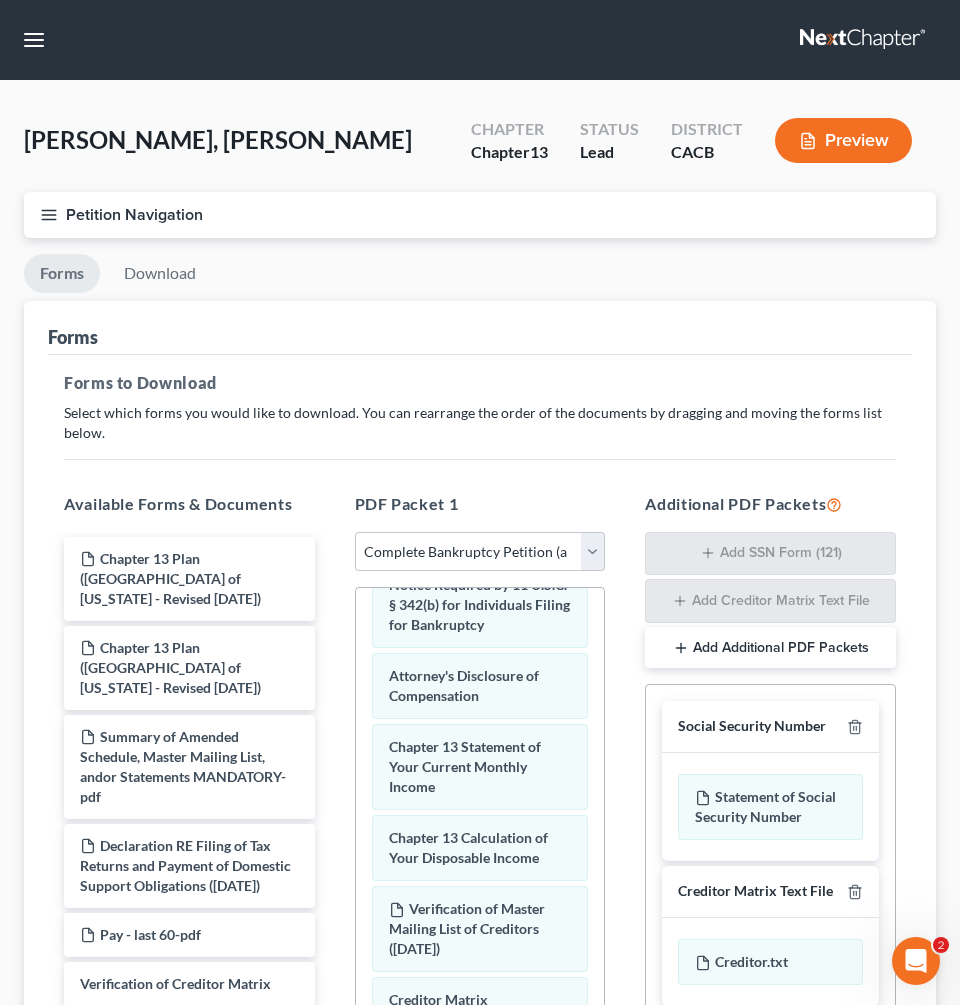 click on "Petition Navigation" at bounding box center [480, 215] 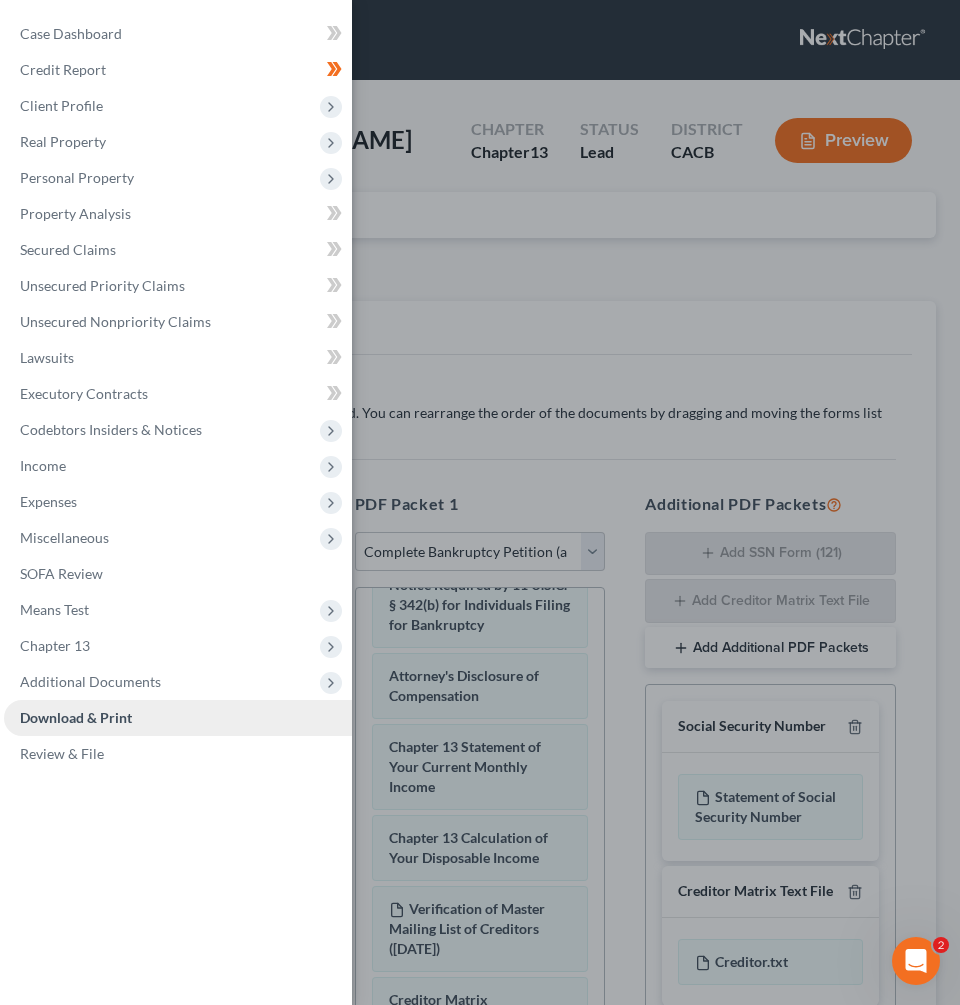 click on "Download & Print" at bounding box center (178, 718) 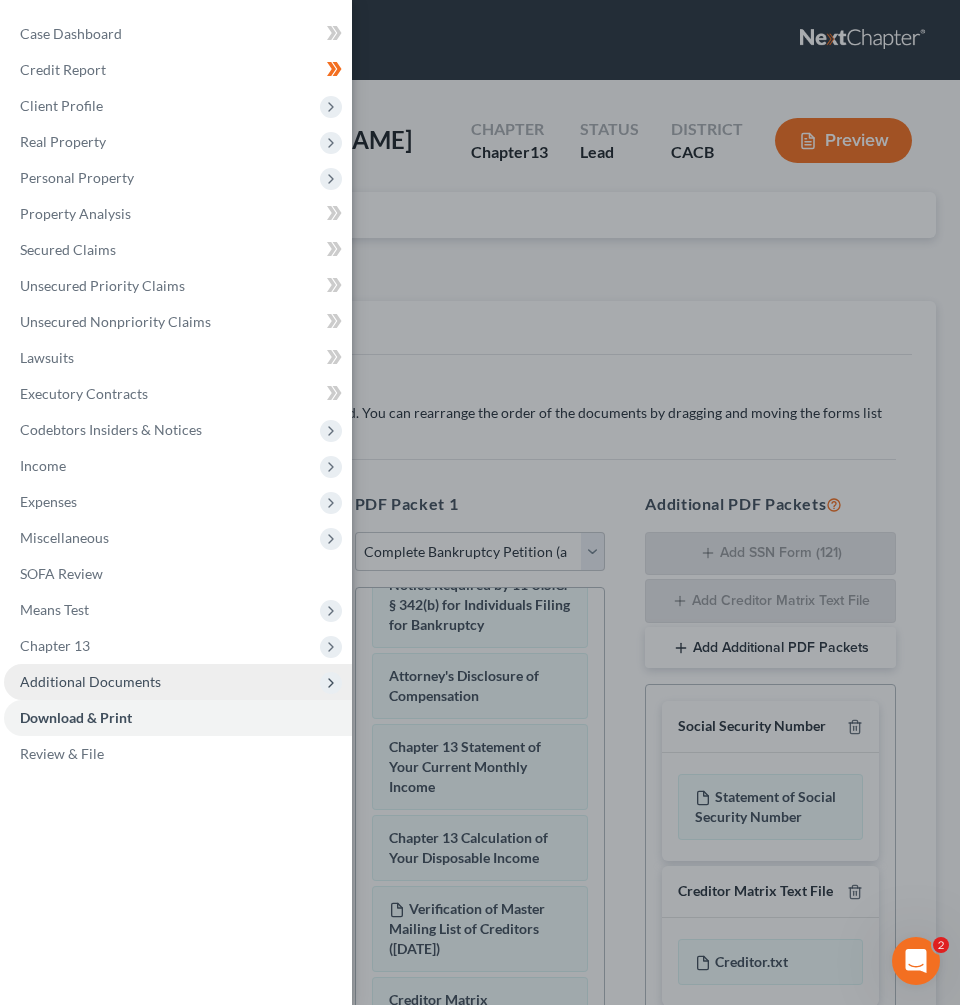 click on "Additional Documents" at bounding box center (90, 681) 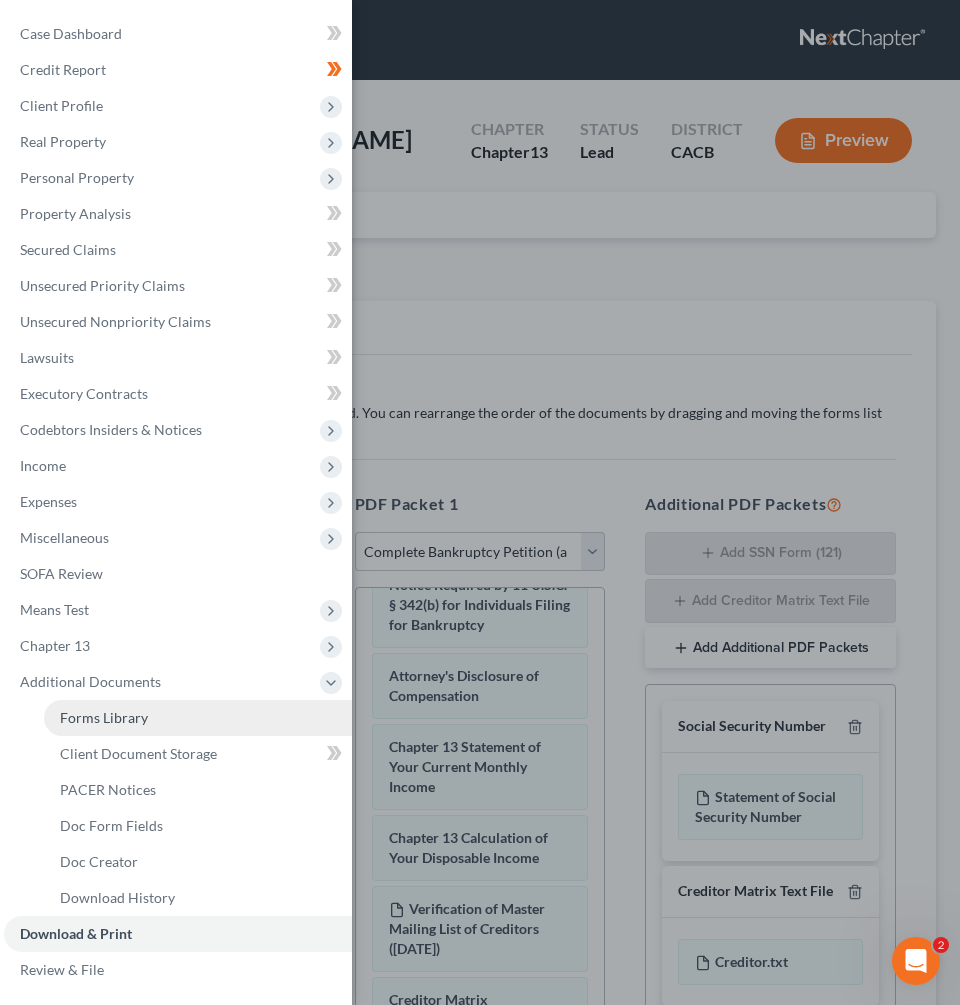 click on "Forms Library" at bounding box center (198, 718) 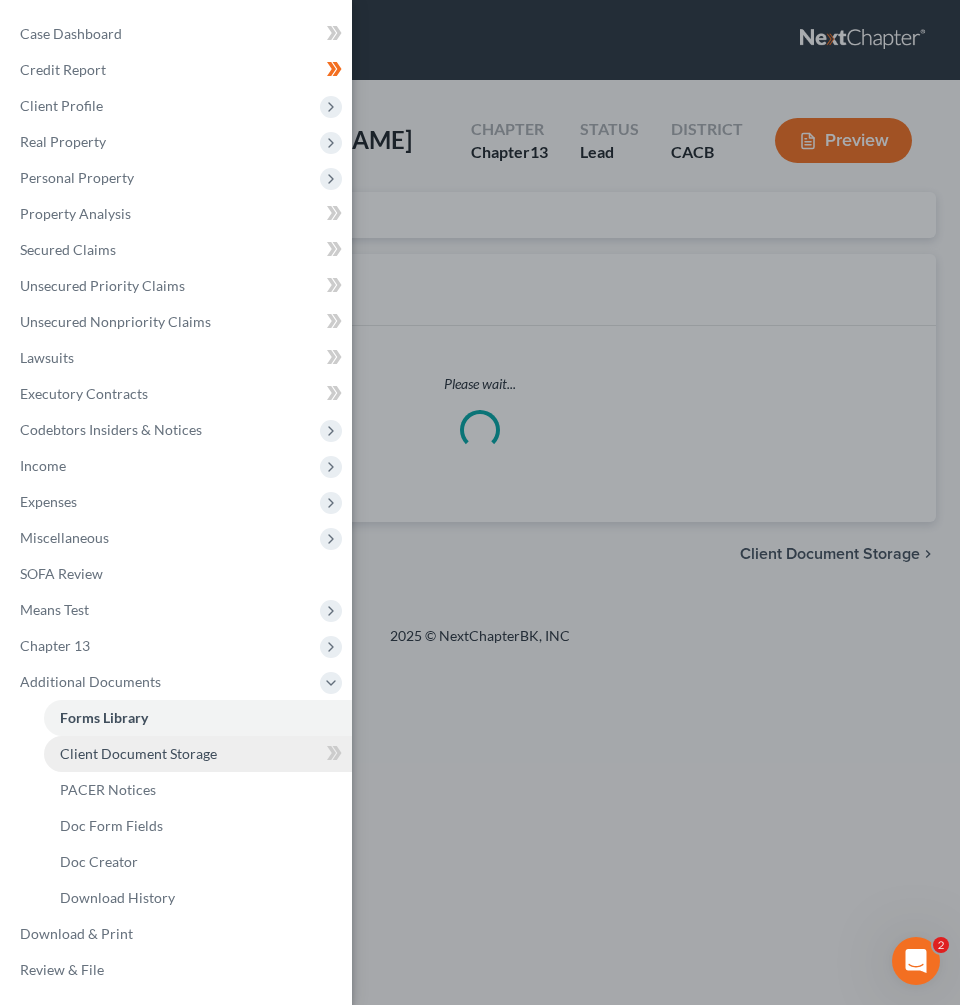 click on "Client Document Storage" at bounding box center (198, 754) 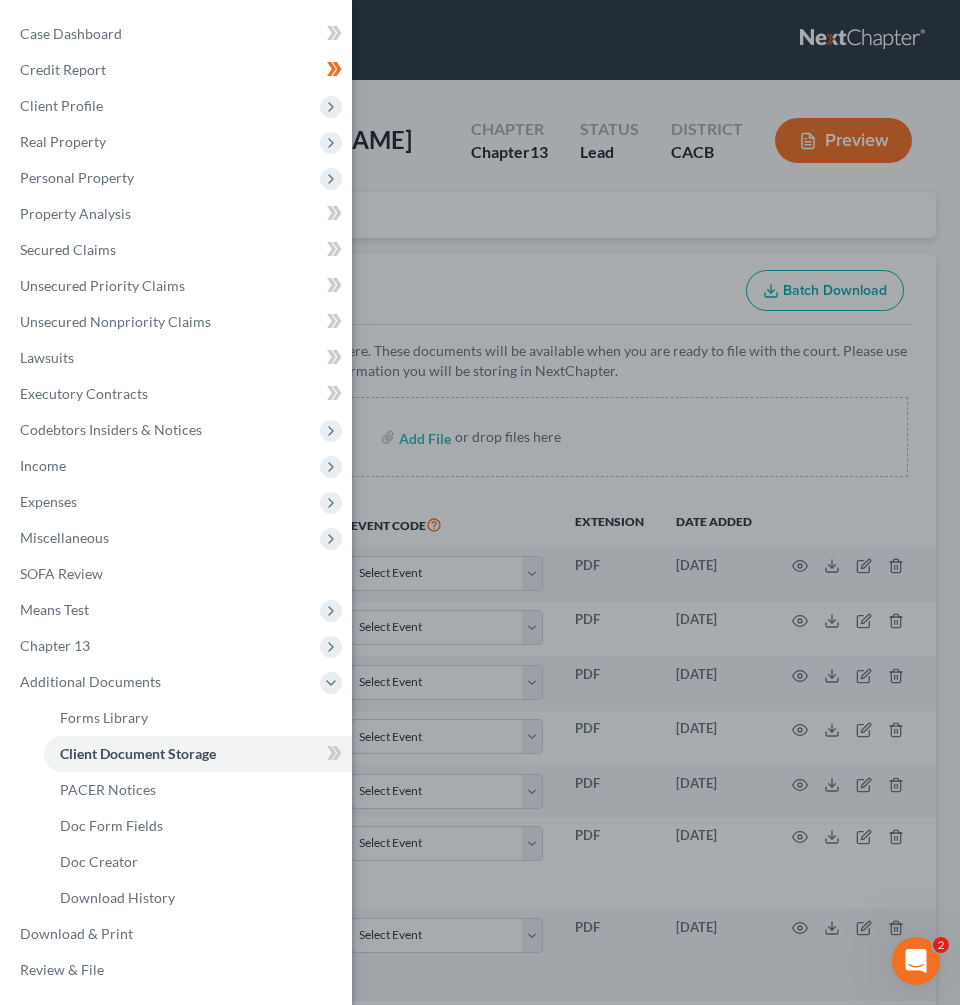 click on "Case Dashboard
Payments
Invoices
Payments
Payments
Credit Report
Client Profile" at bounding box center [480, 502] 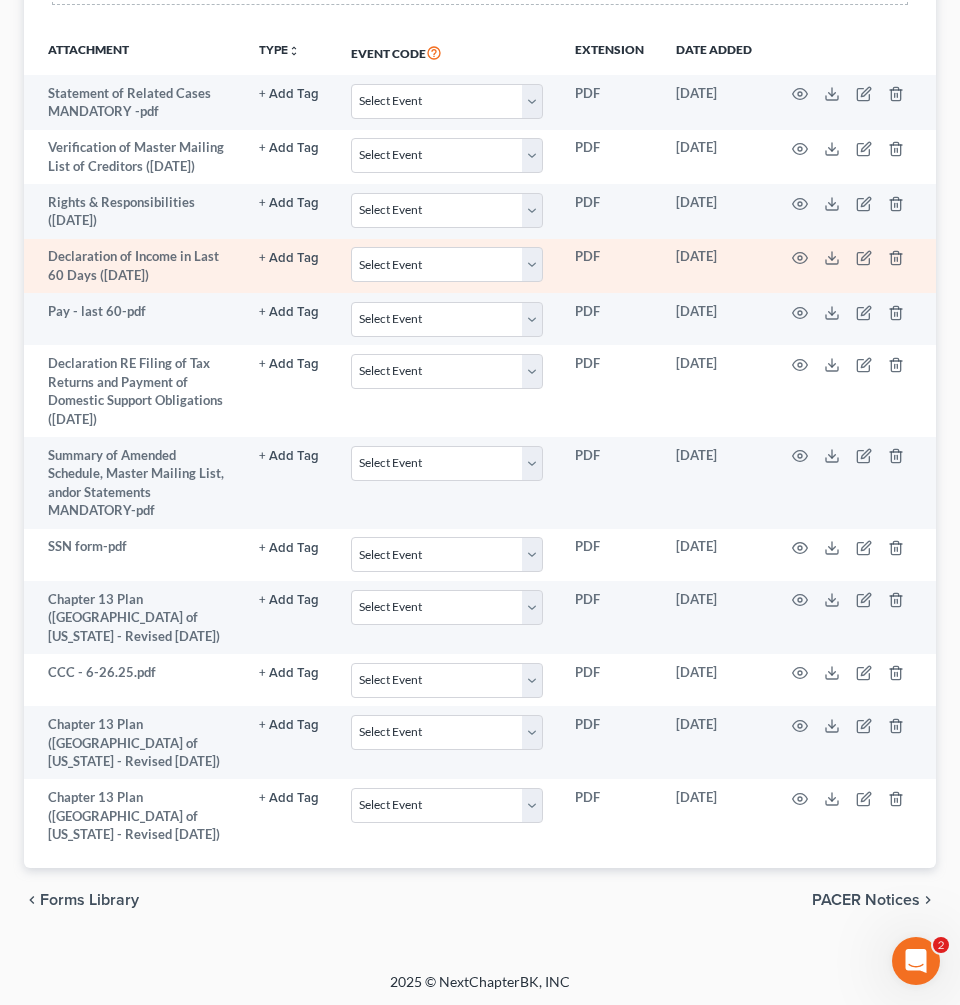 scroll, scrollTop: 470, scrollLeft: 0, axis: vertical 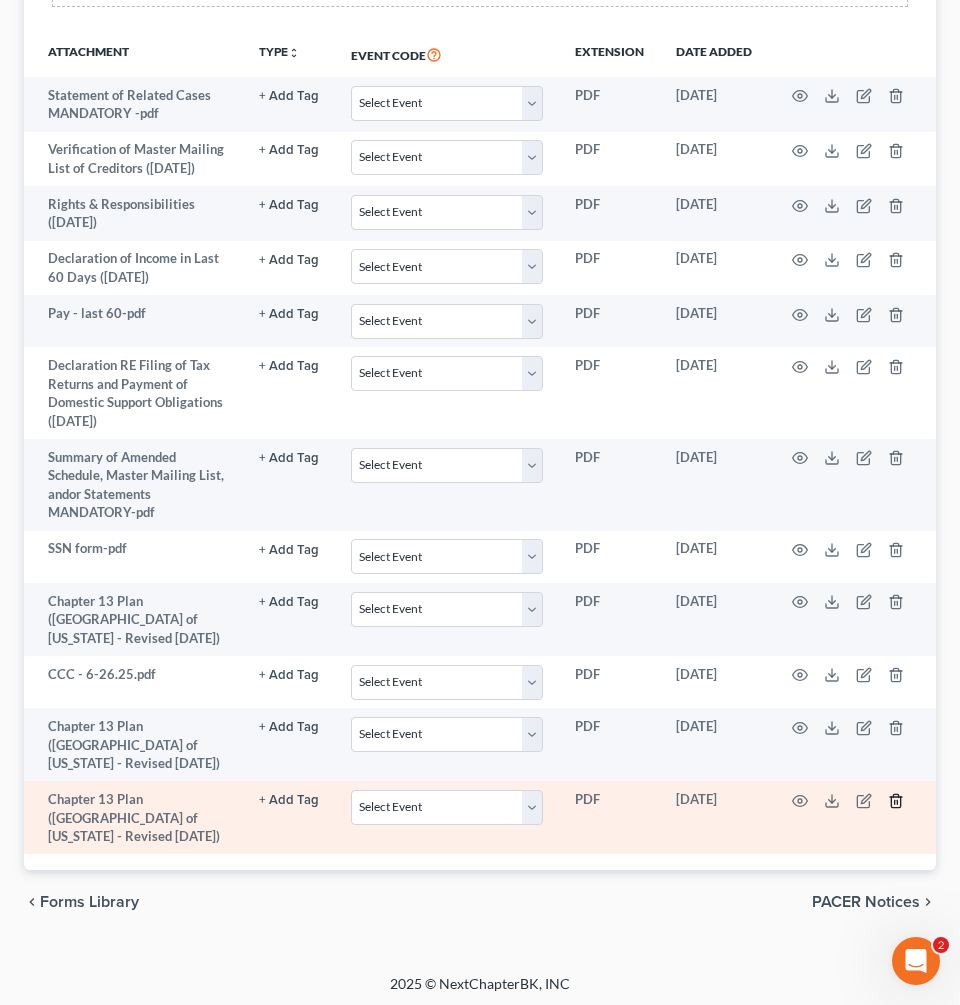 click 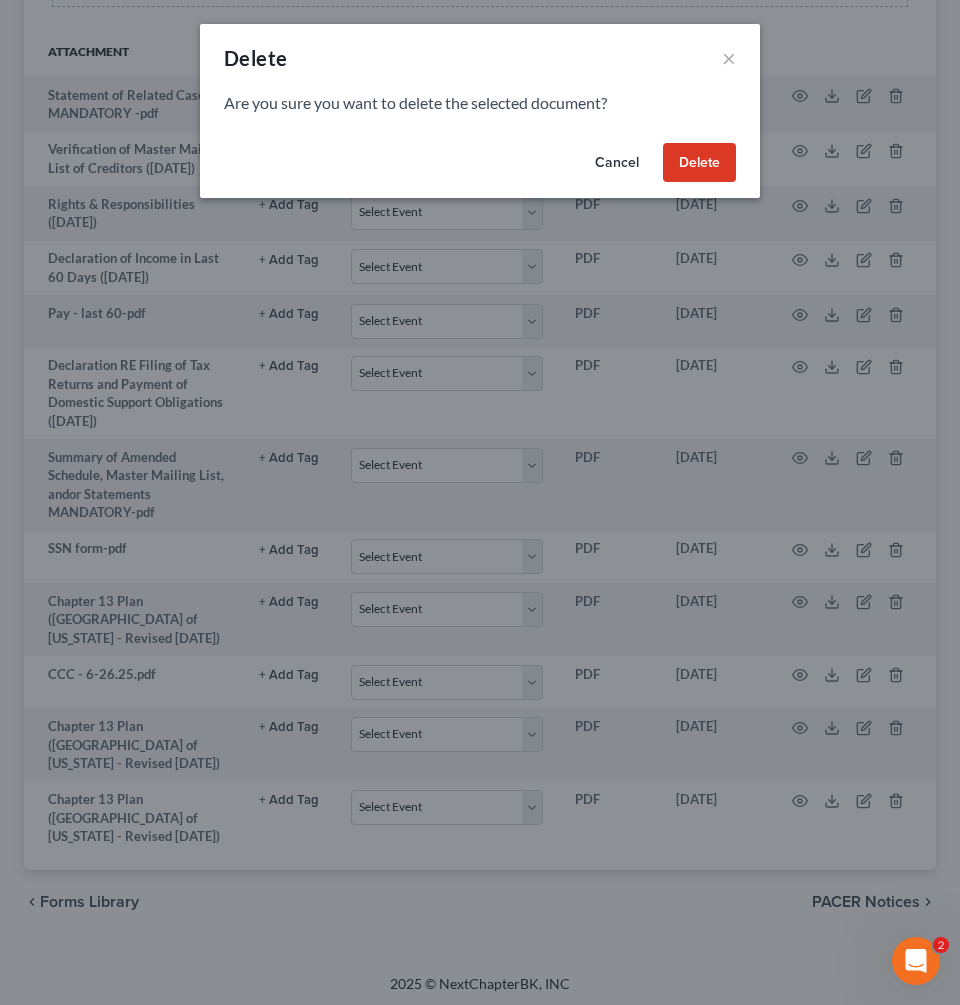 click on "Delete" at bounding box center [699, 163] 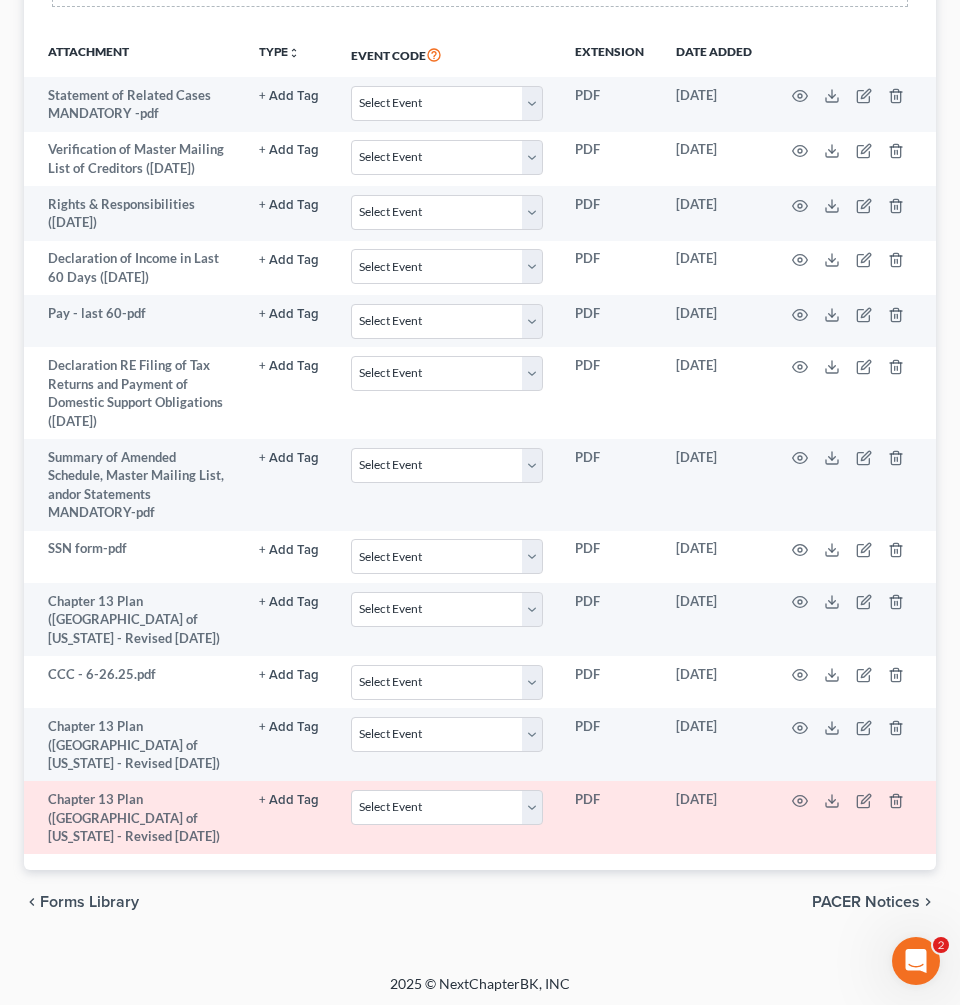 scroll, scrollTop: 398, scrollLeft: 0, axis: vertical 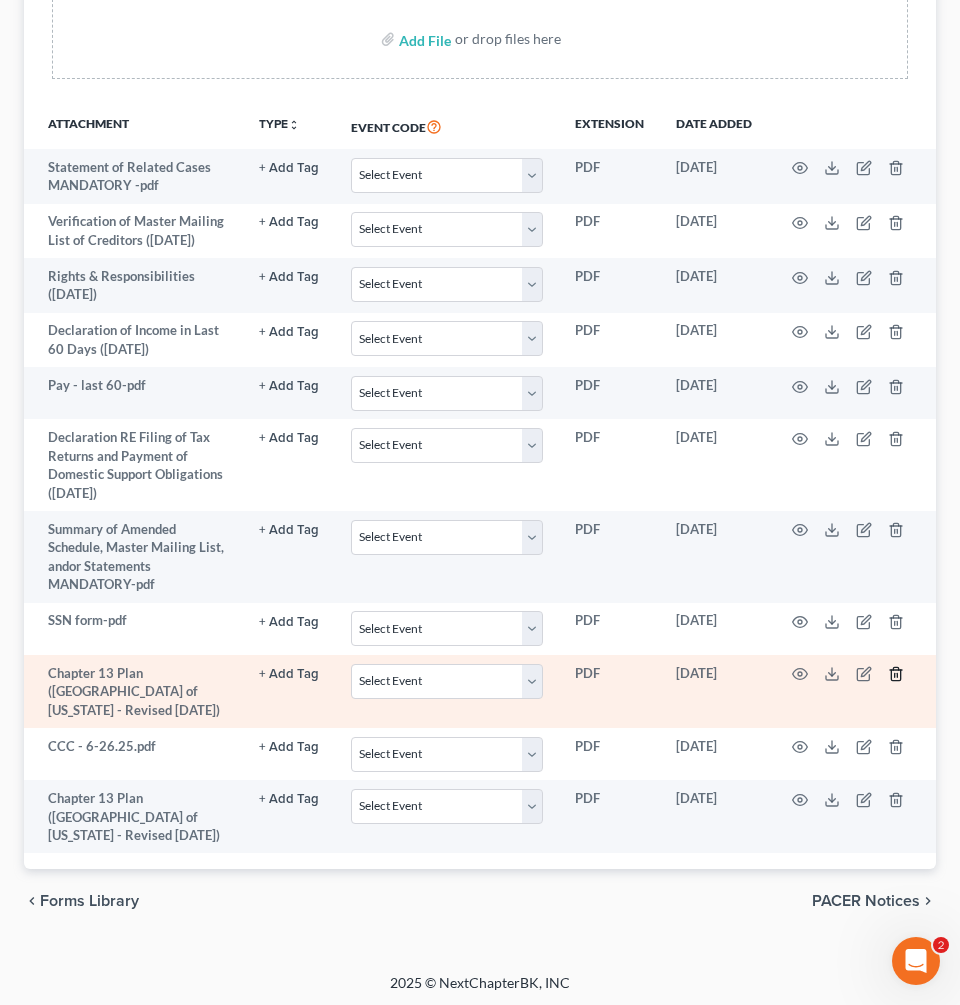 click 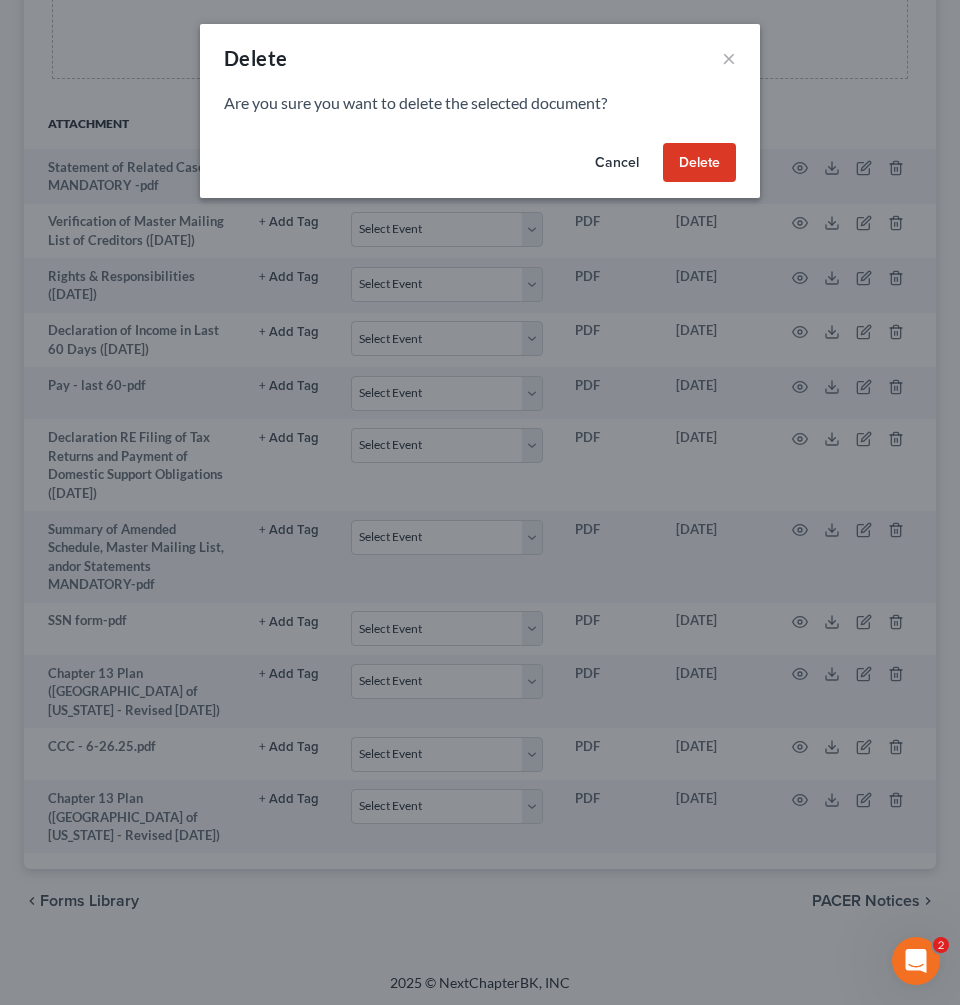click on "Delete" at bounding box center (699, 163) 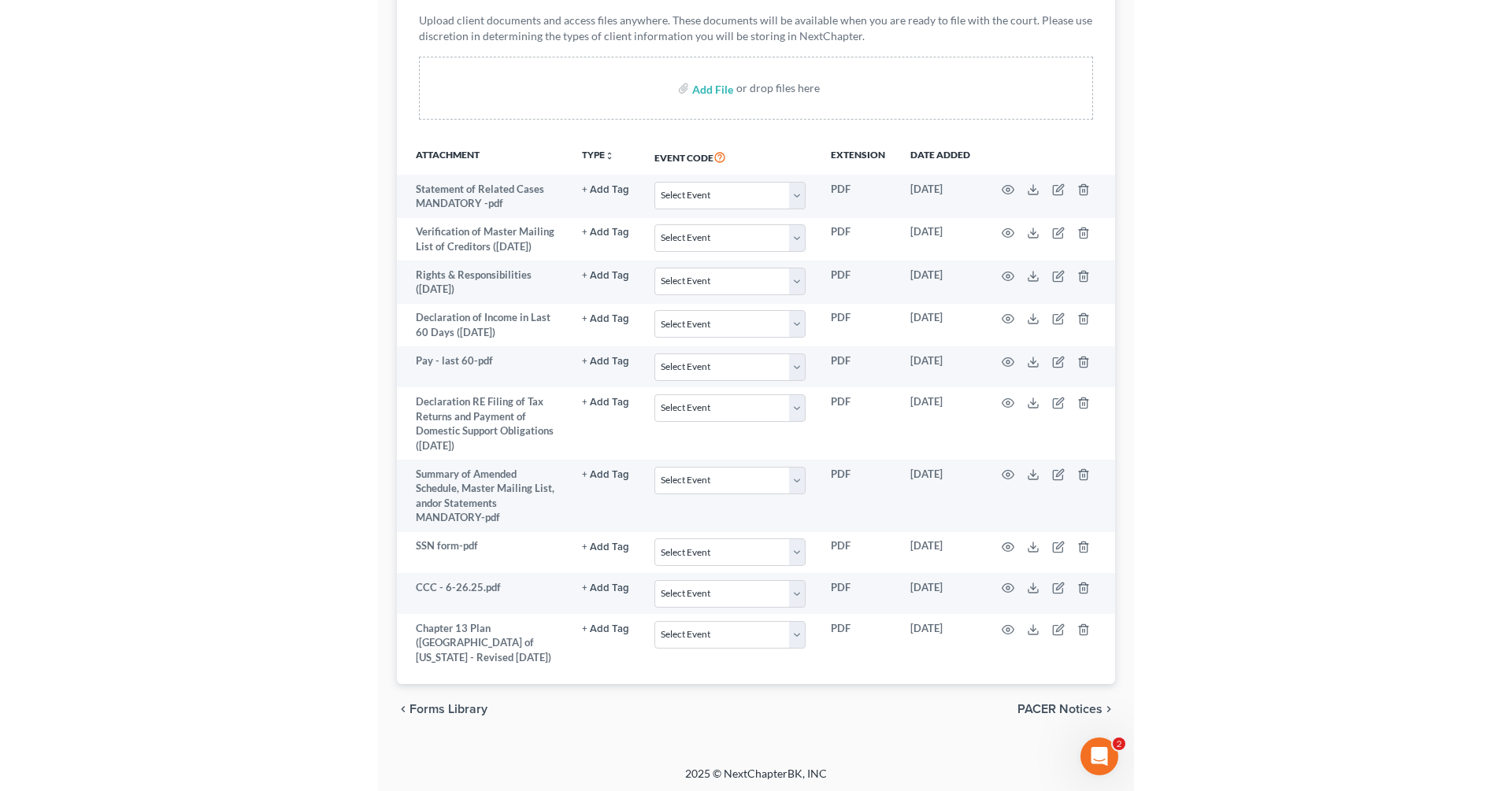 scroll, scrollTop: 241, scrollLeft: 0, axis: vertical 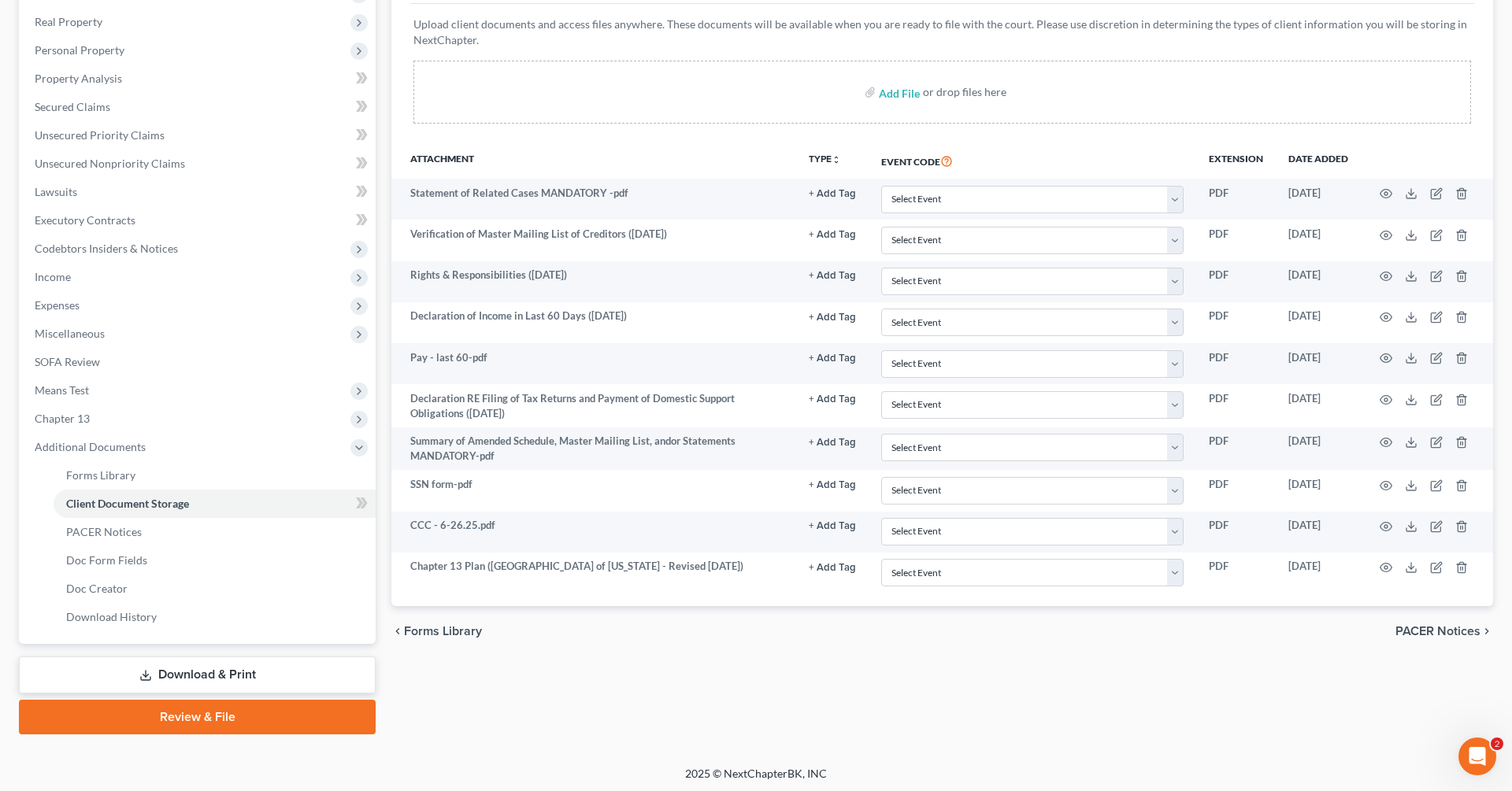 click on "Download & Print" at bounding box center (197, 675) 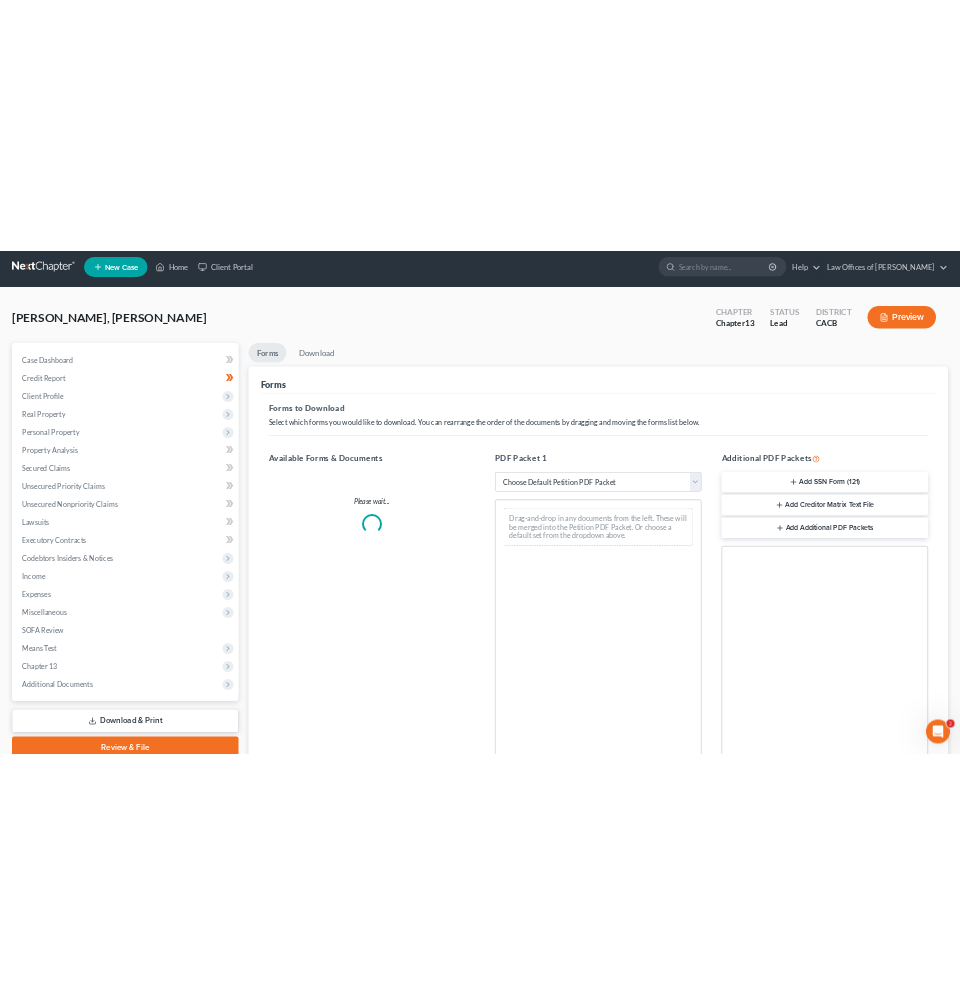 scroll, scrollTop: 0, scrollLeft: 0, axis: both 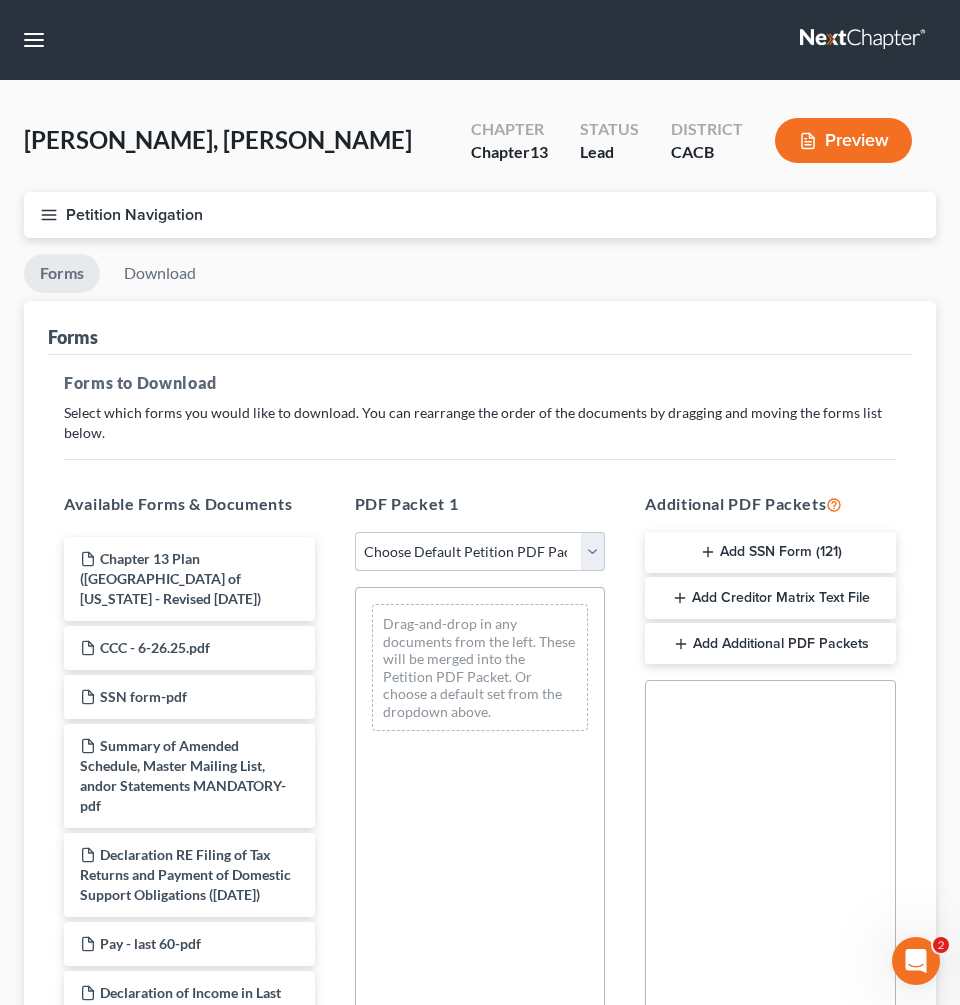 click on "Choose Default Petition PDF Packet Complete Bankruptcy Petition (all forms and schedules) Emergency Filing Forms (Petition and Creditor List Only) Amended Forms Signature Pages Only Supplemental Post Petition (Sch. I & J) Supplemental Post Petition (Sch. I) Supplemental Post Petition (Sch. J)" at bounding box center (480, 552) 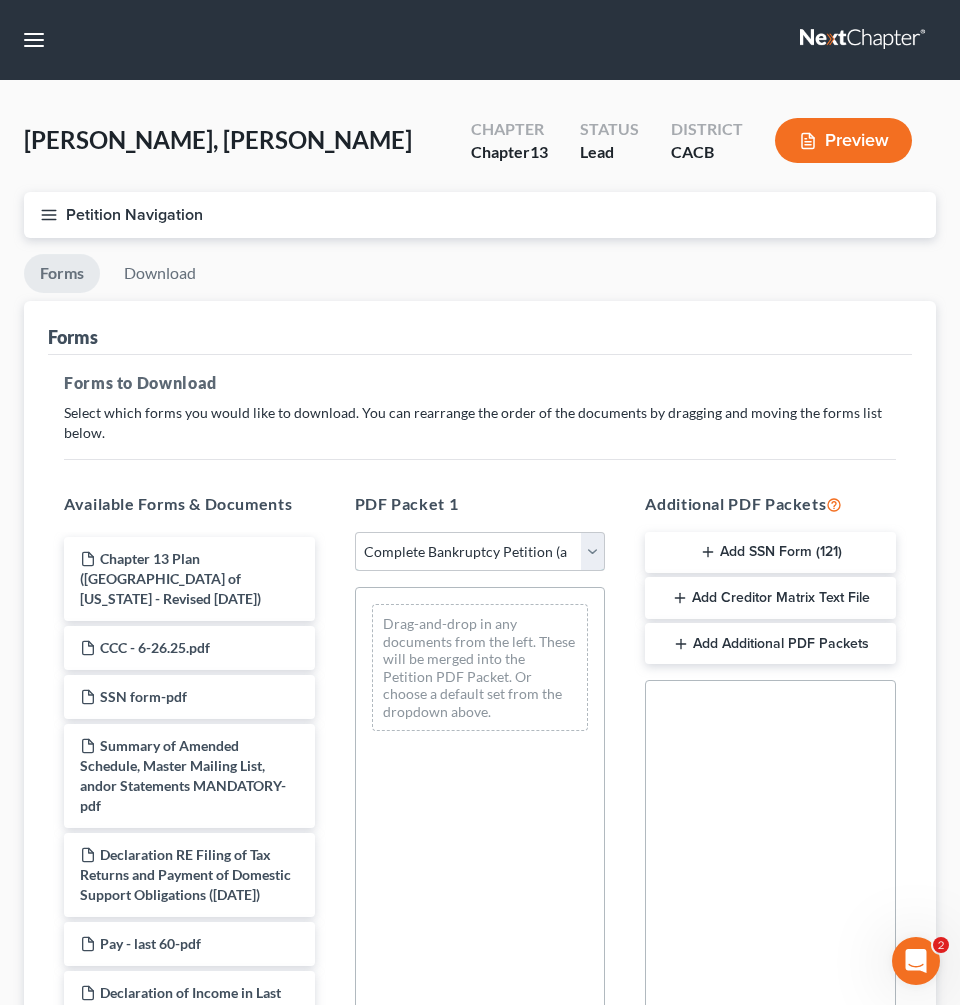 click on "Choose Default Petition PDF Packet Complete Bankruptcy Petition (all forms and schedules) Emergency Filing Forms (Petition and Creditor List Only) Amended Forms Signature Pages Only Supplemental Post Petition (Sch. I & J) Supplemental Post Petition (Sch. I) Supplemental Post Petition (Sch. J)" at bounding box center (480, 552) 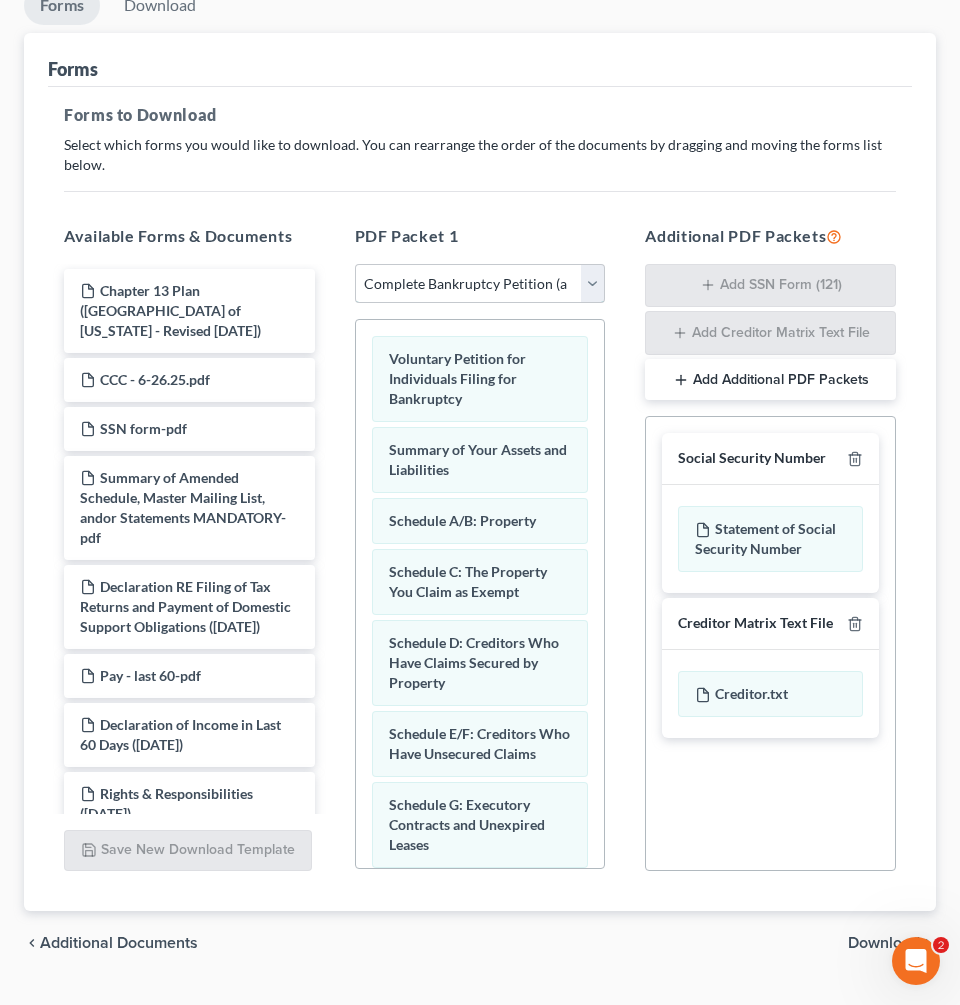 scroll, scrollTop: 273, scrollLeft: 0, axis: vertical 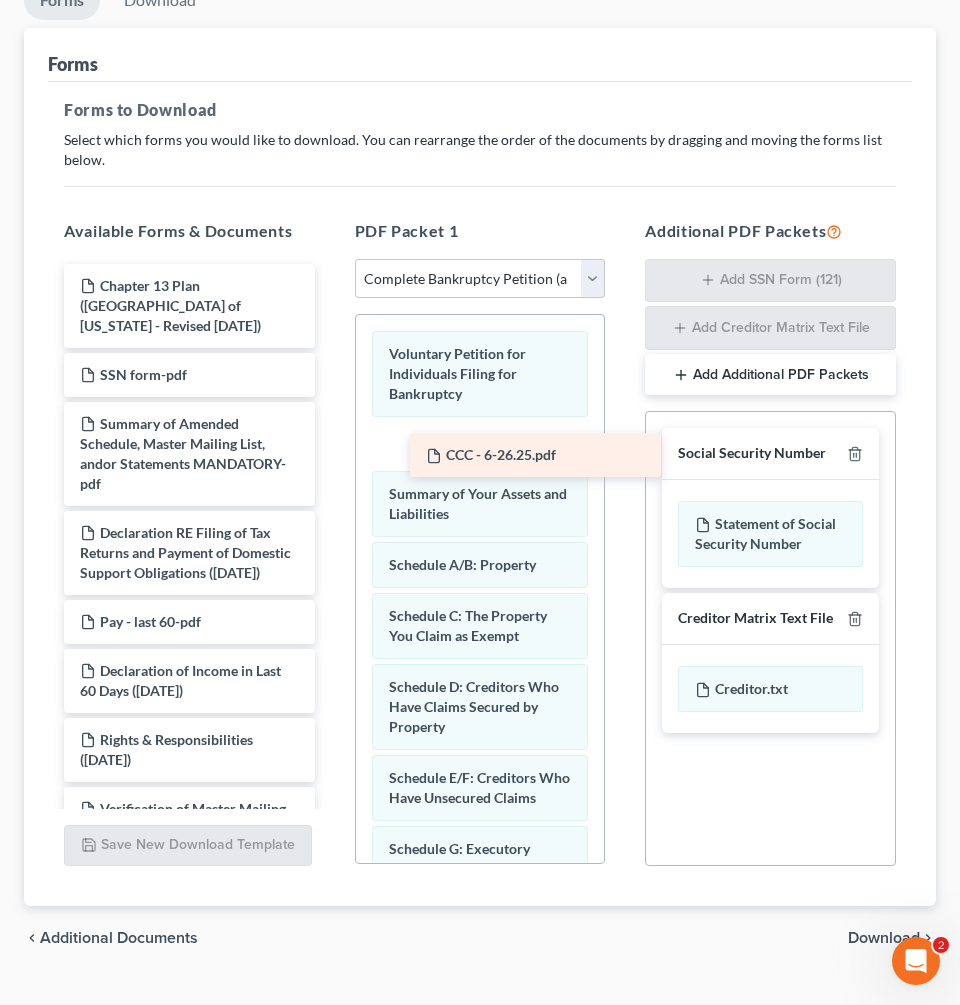 drag, startPoint x: 154, startPoint y: 372, endPoint x: 493, endPoint y: 449, distance: 347.63486 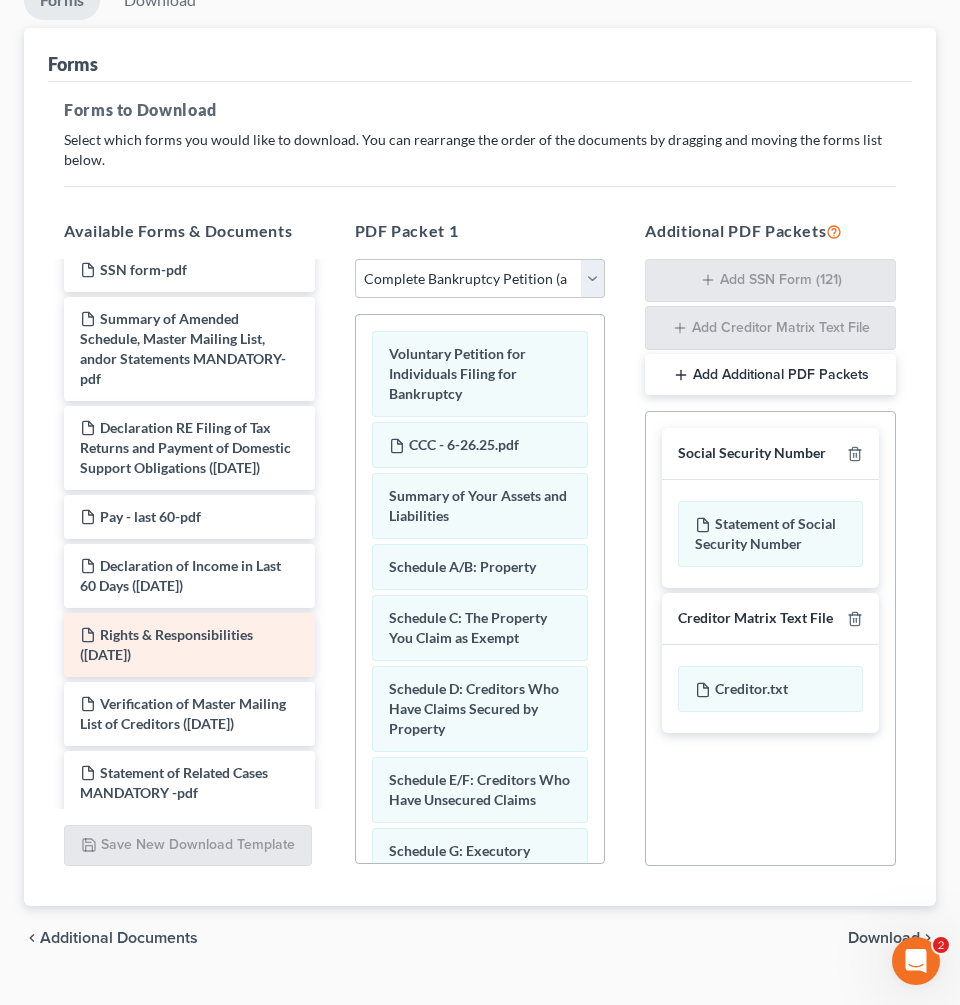 scroll, scrollTop: 116, scrollLeft: 0, axis: vertical 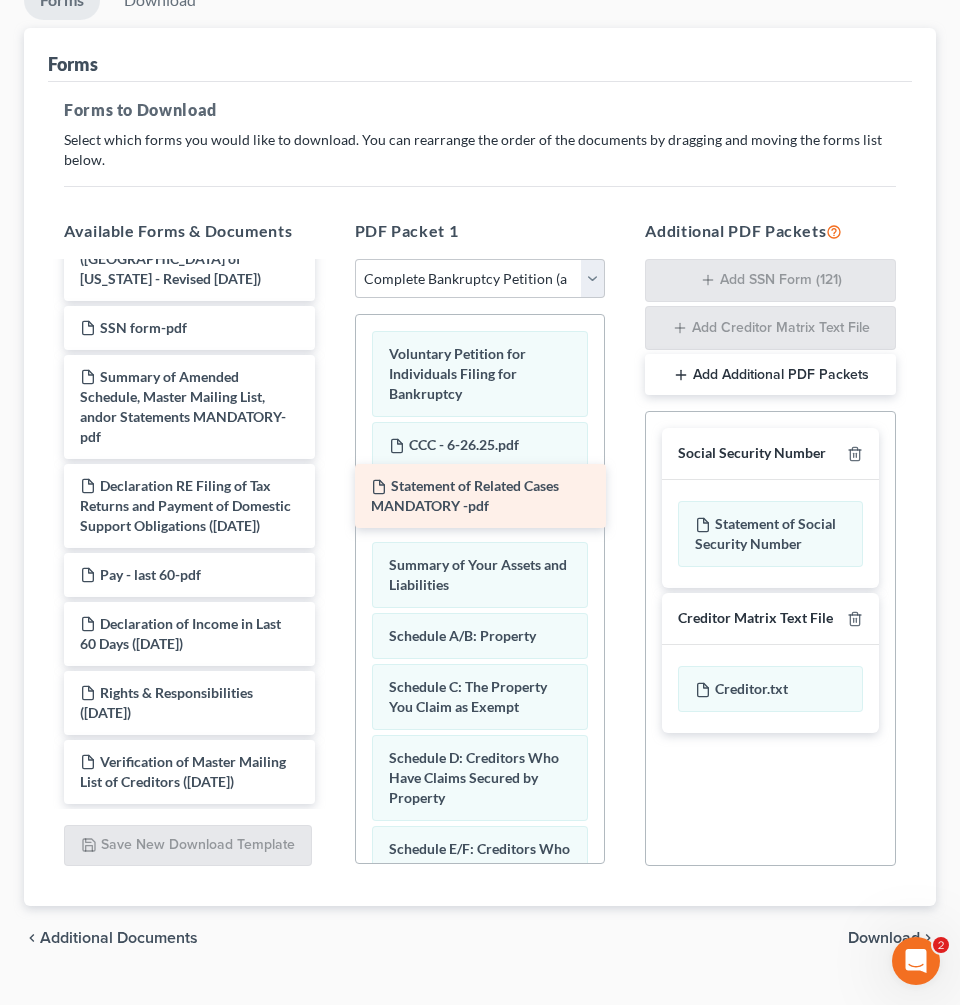 drag, startPoint x: 198, startPoint y: 768, endPoint x: 489, endPoint y: 495, distance: 399.0113 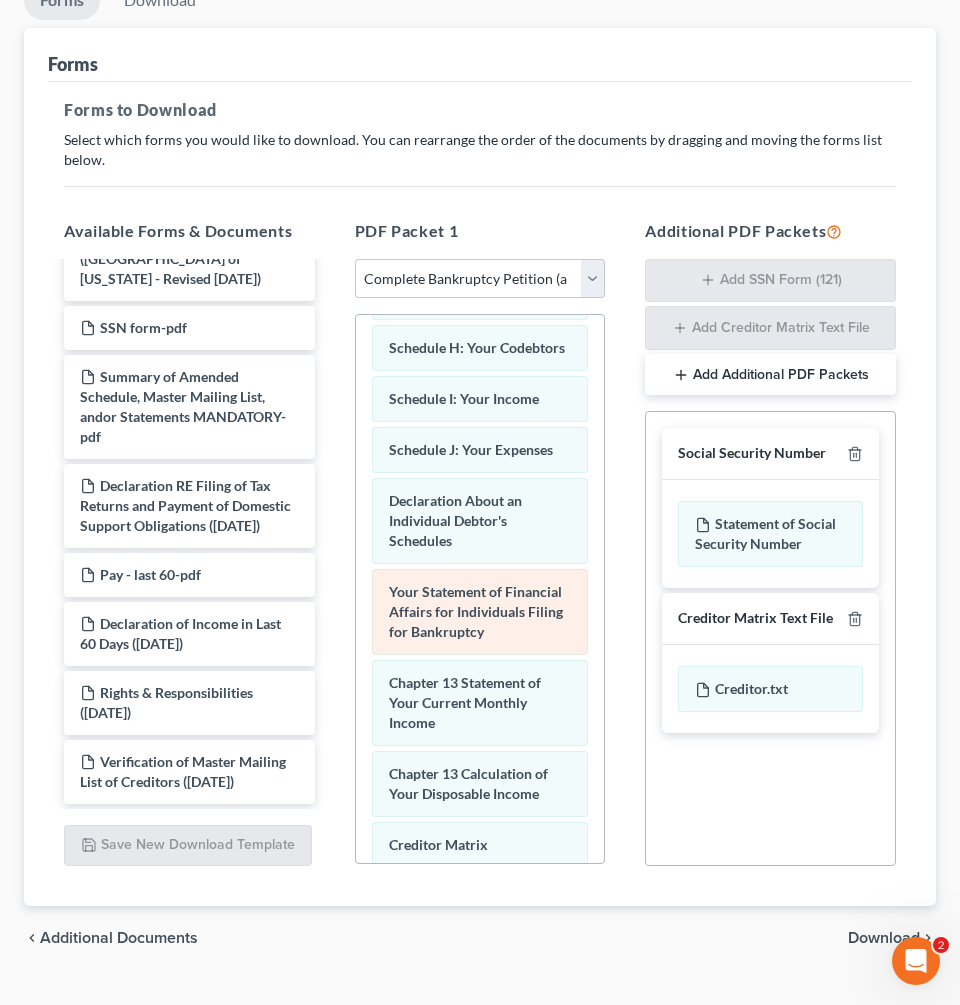 scroll, scrollTop: 673, scrollLeft: 0, axis: vertical 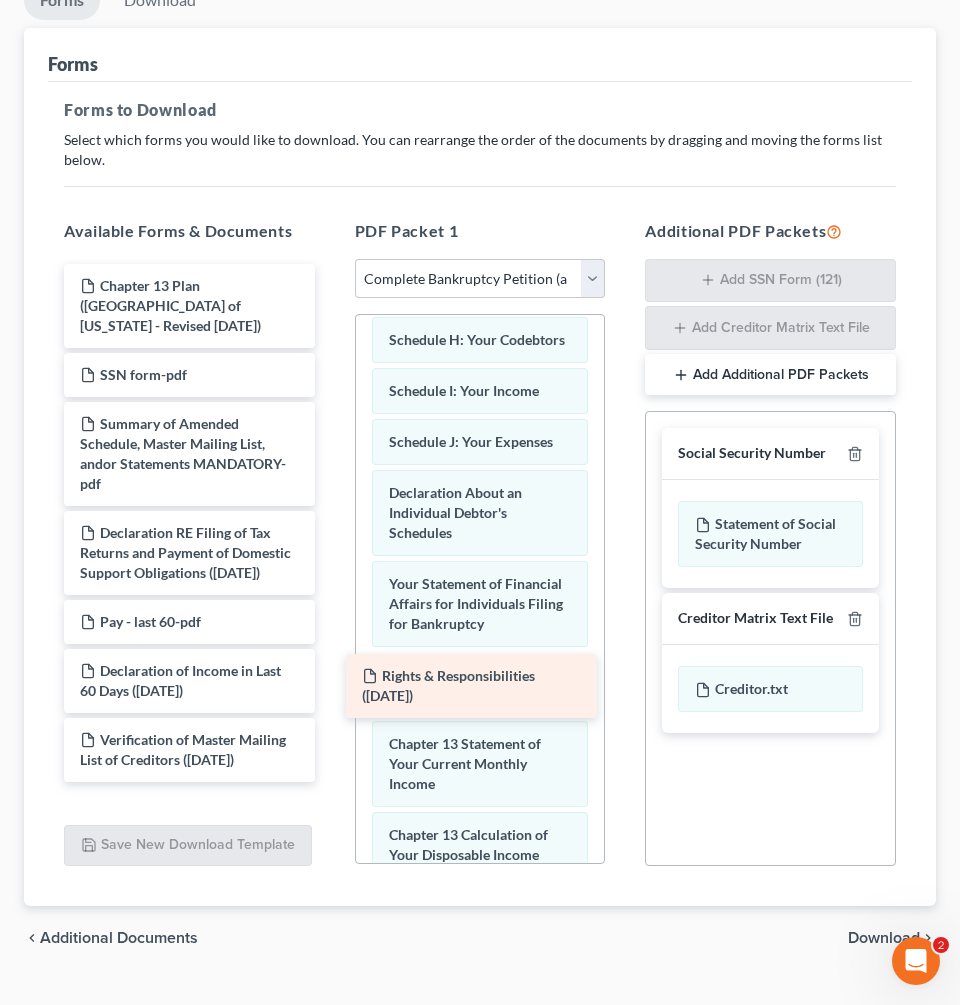 drag, startPoint x: 256, startPoint y: 695, endPoint x: 545, endPoint y: 673, distance: 289.83615 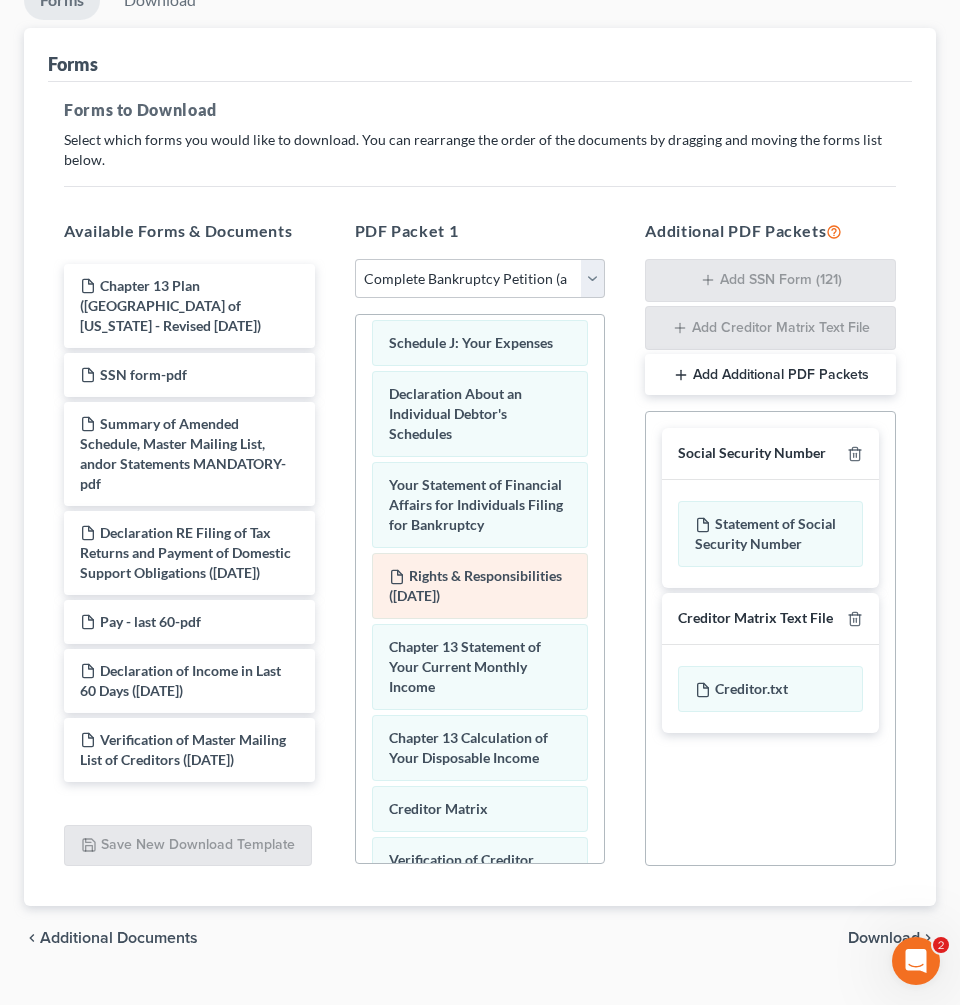 scroll, scrollTop: 777, scrollLeft: 0, axis: vertical 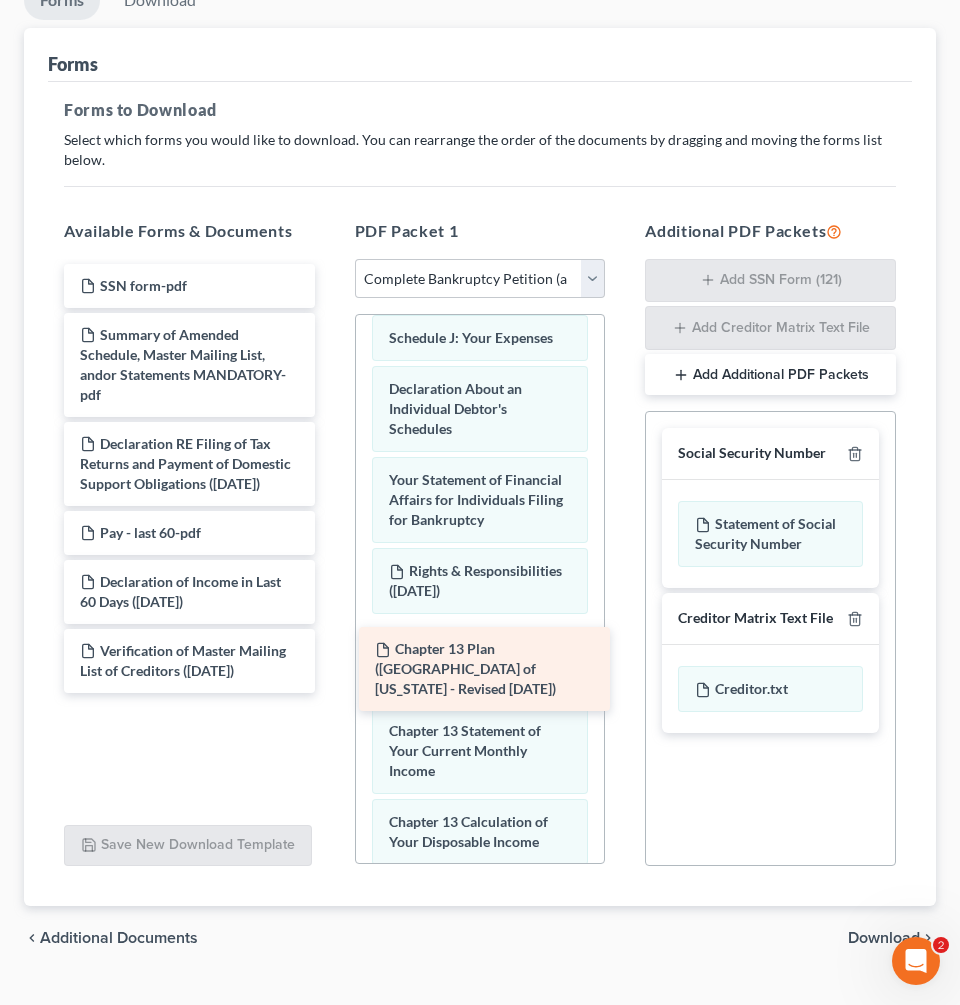 drag, startPoint x: 215, startPoint y: 308, endPoint x: 510, endPoint y: 673, distance: 469.308 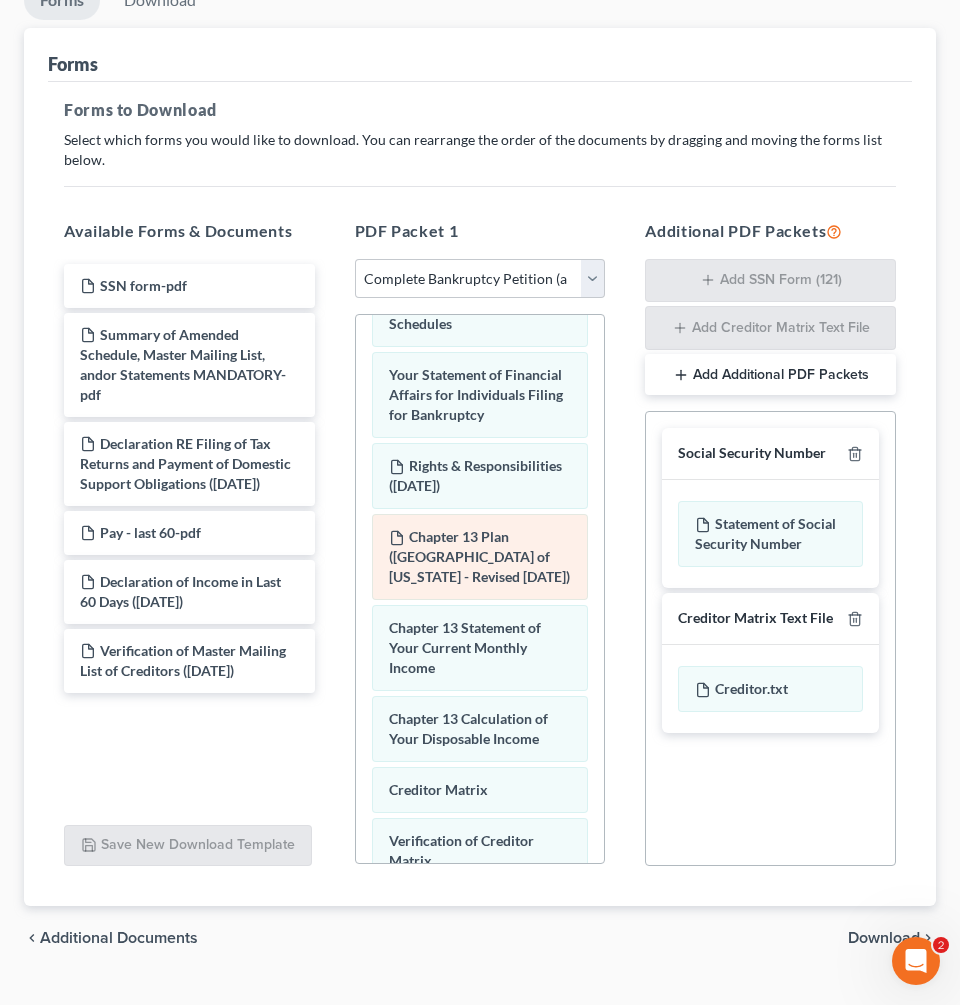 scroll, scrollTop: 892, scrollLeft: 0, axis: vertical 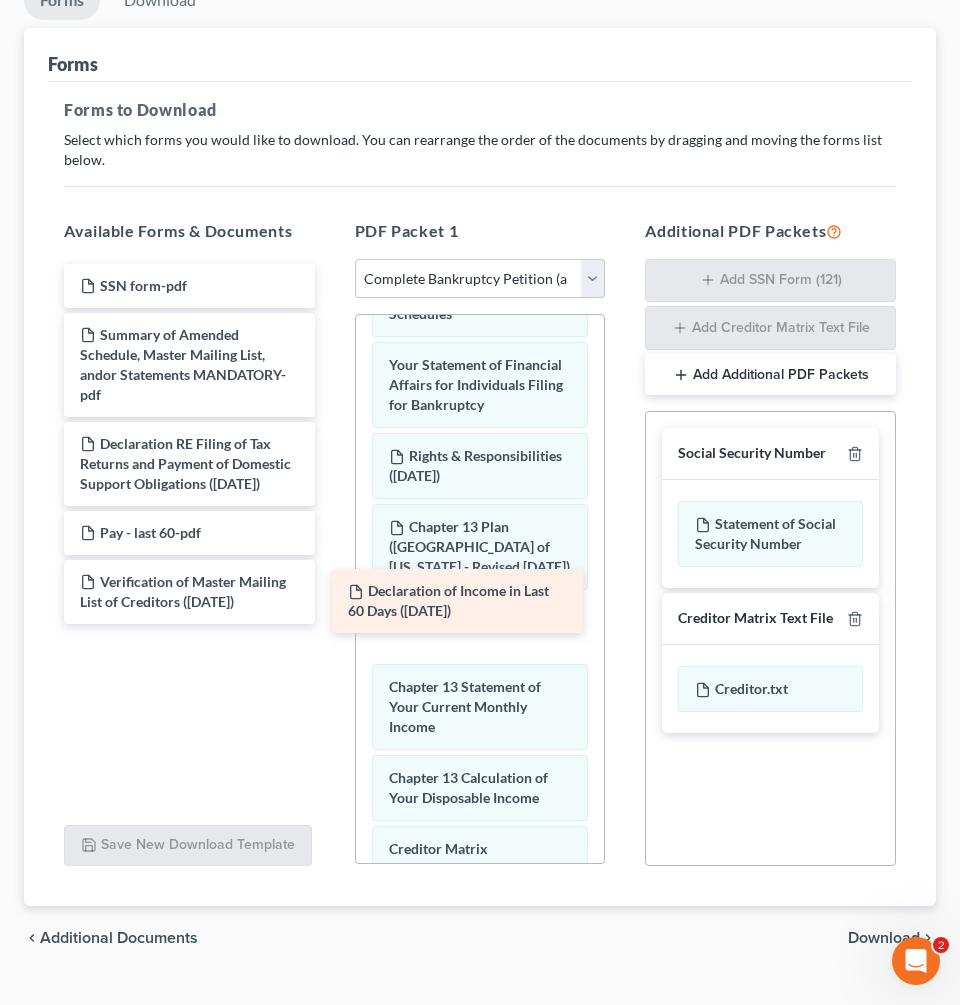 drag, startPoint x: 249, startPoint y: 593, endPoint x: 523, endPoint y: 613, distance: 274.72894 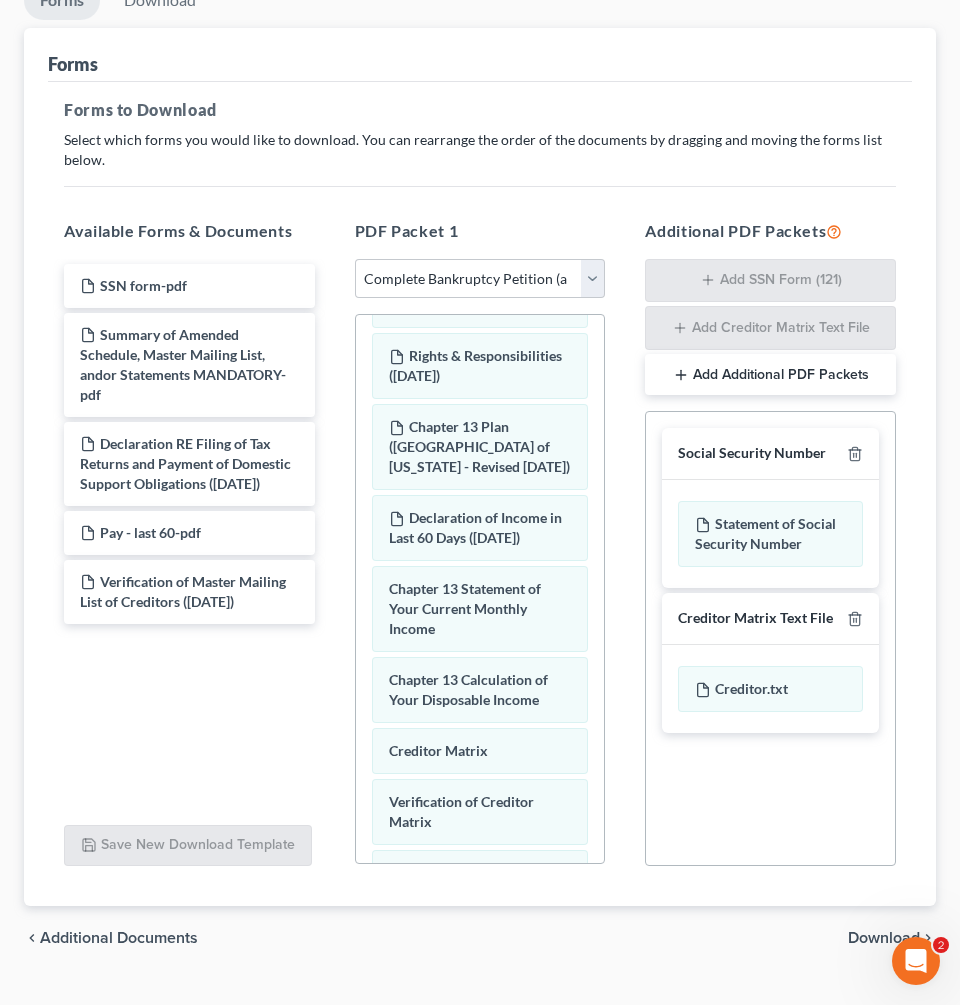 scroll, scrollTop: 994, scrollLeft: 0, axis: vertical 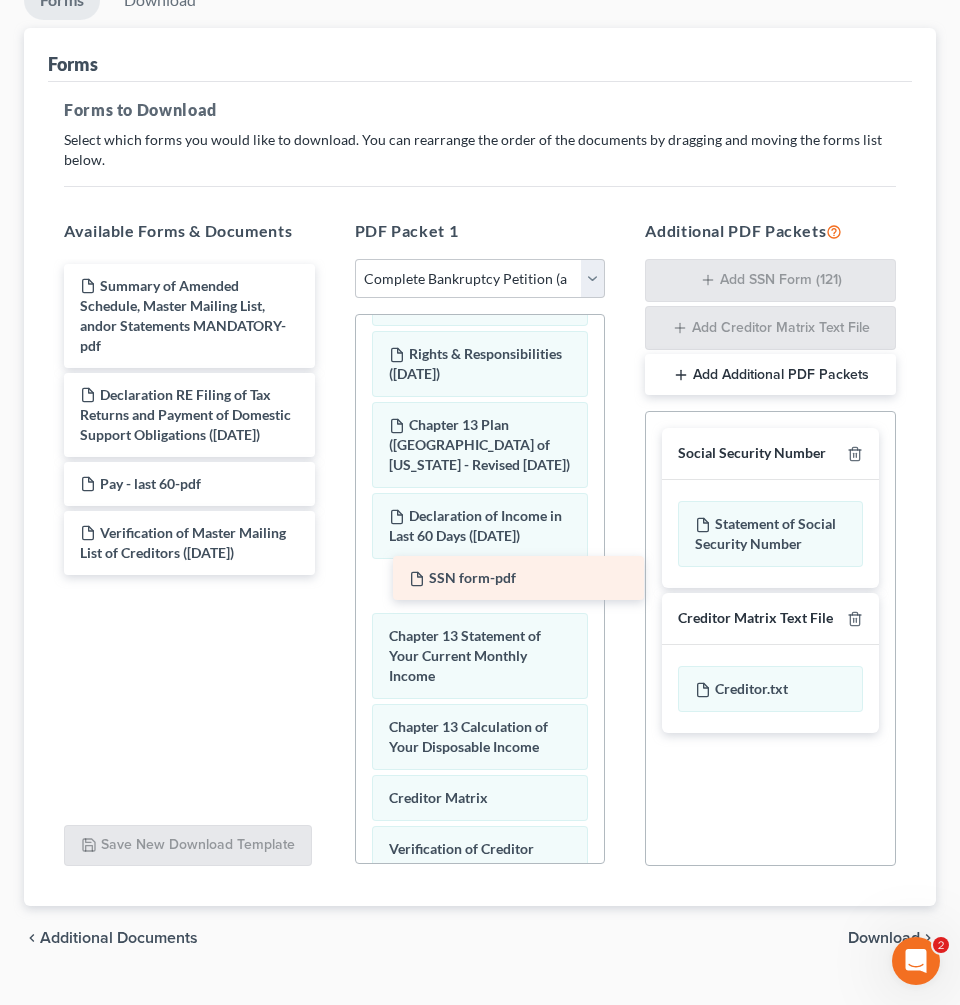 drag, startPoint x: 205, startPoint y: 280, endPoint x: 534, endPoint y: 574, distance: 441.22217 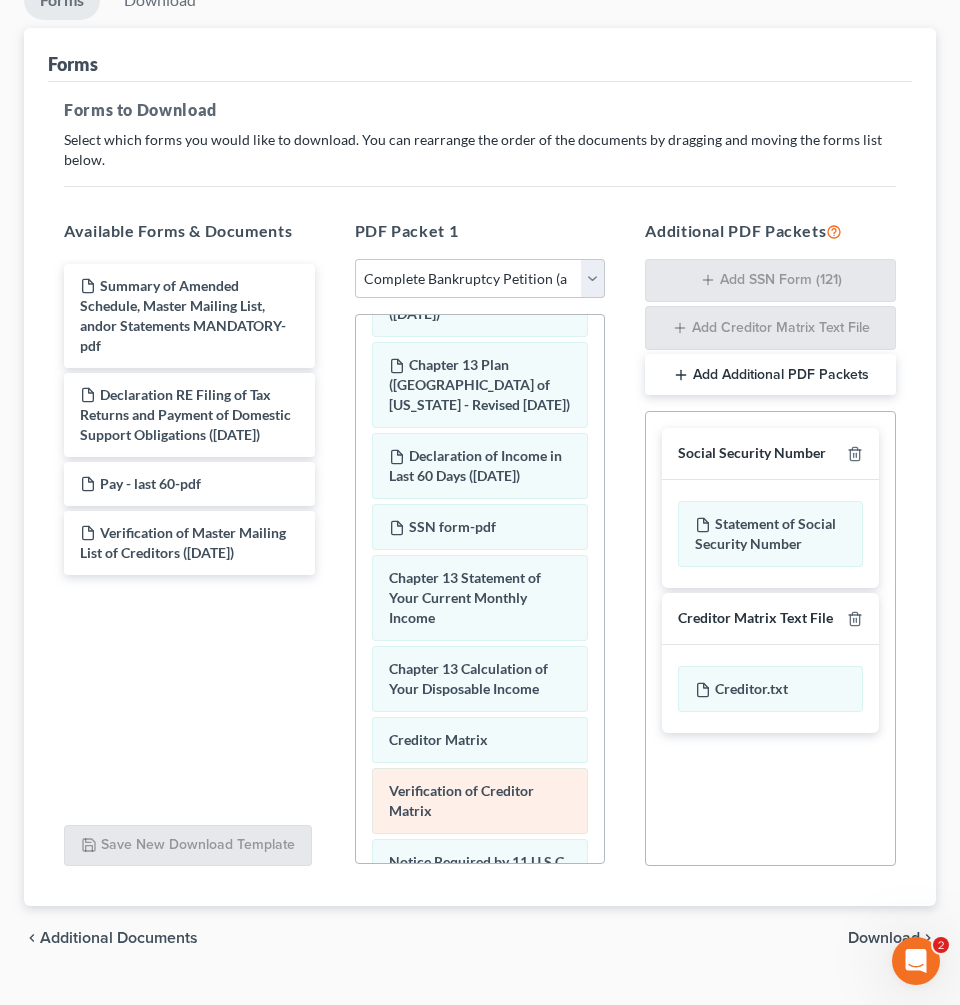 scroll, scrollTop: 1084, scrollLeft: 0, axis: vertical 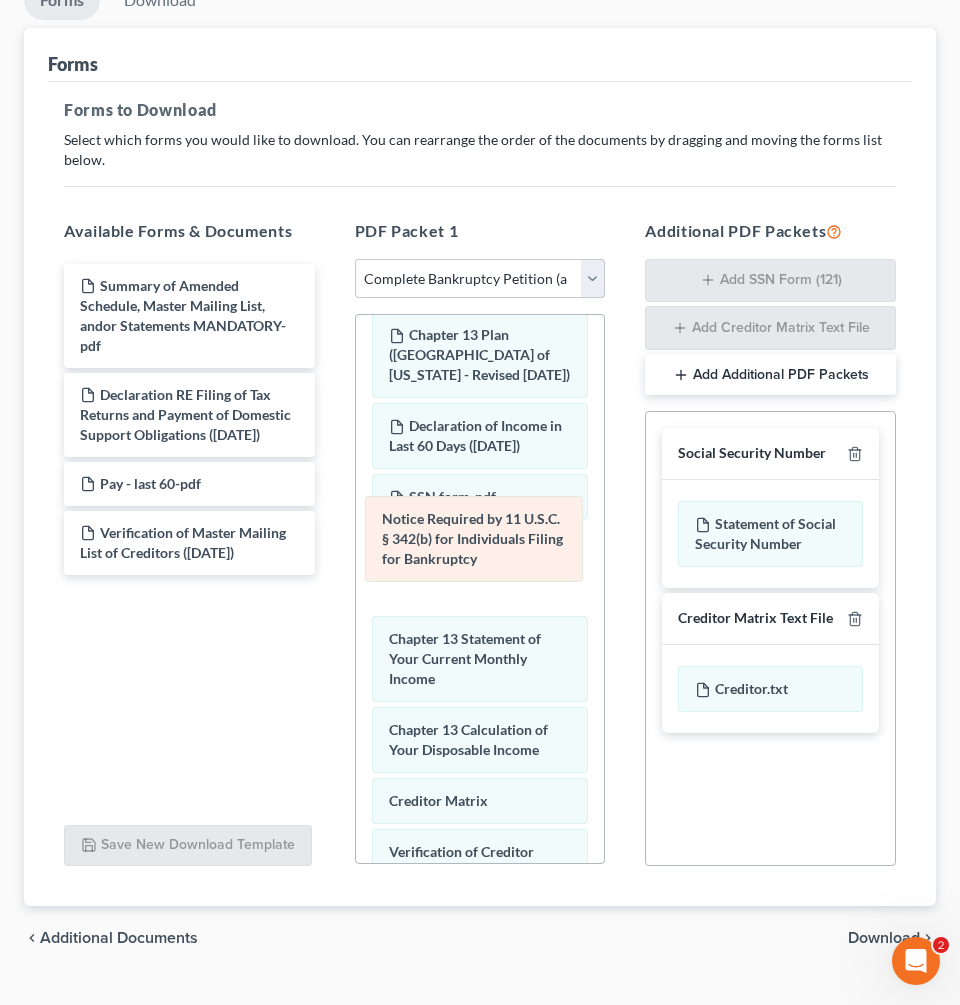 drag, startPoint x: 506, startPoint y: 831, endPoint x: 500, endPoint y: 540, distance: 291.06186 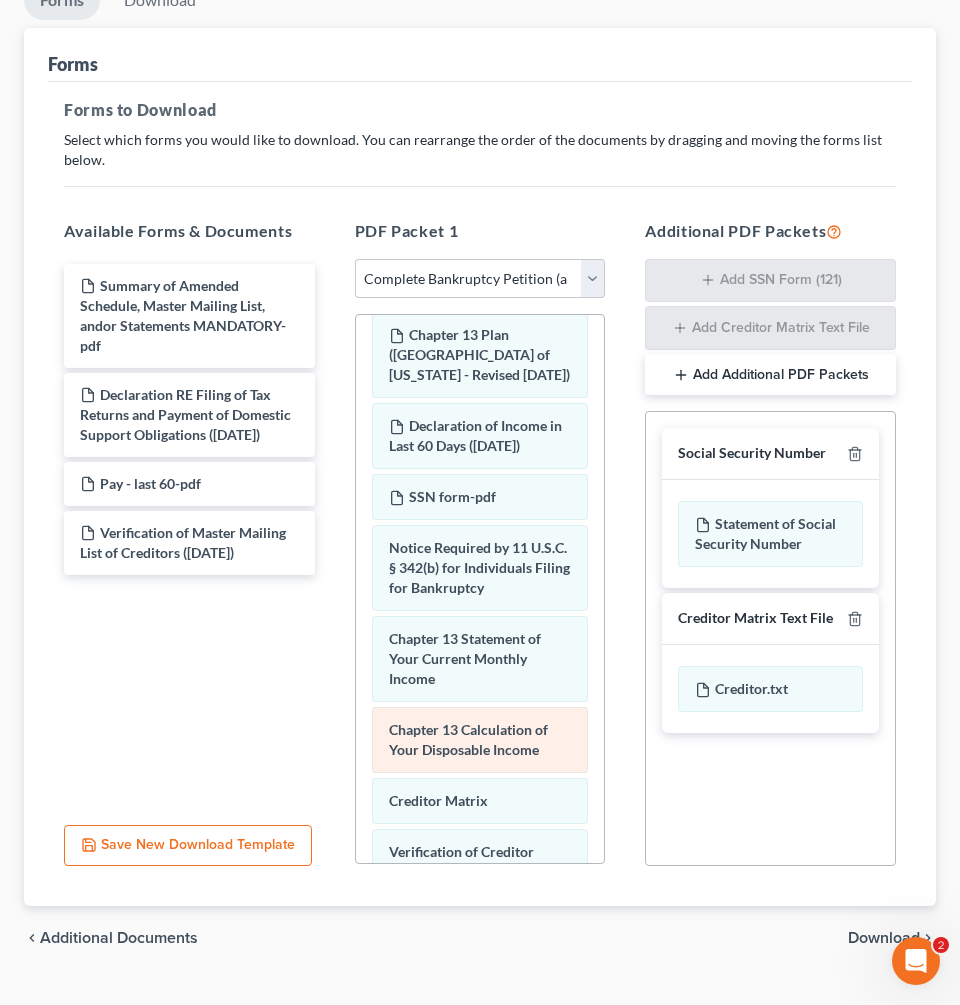 scroll, scrollTop: 1190, scrollLeft: 0, axis: vertical 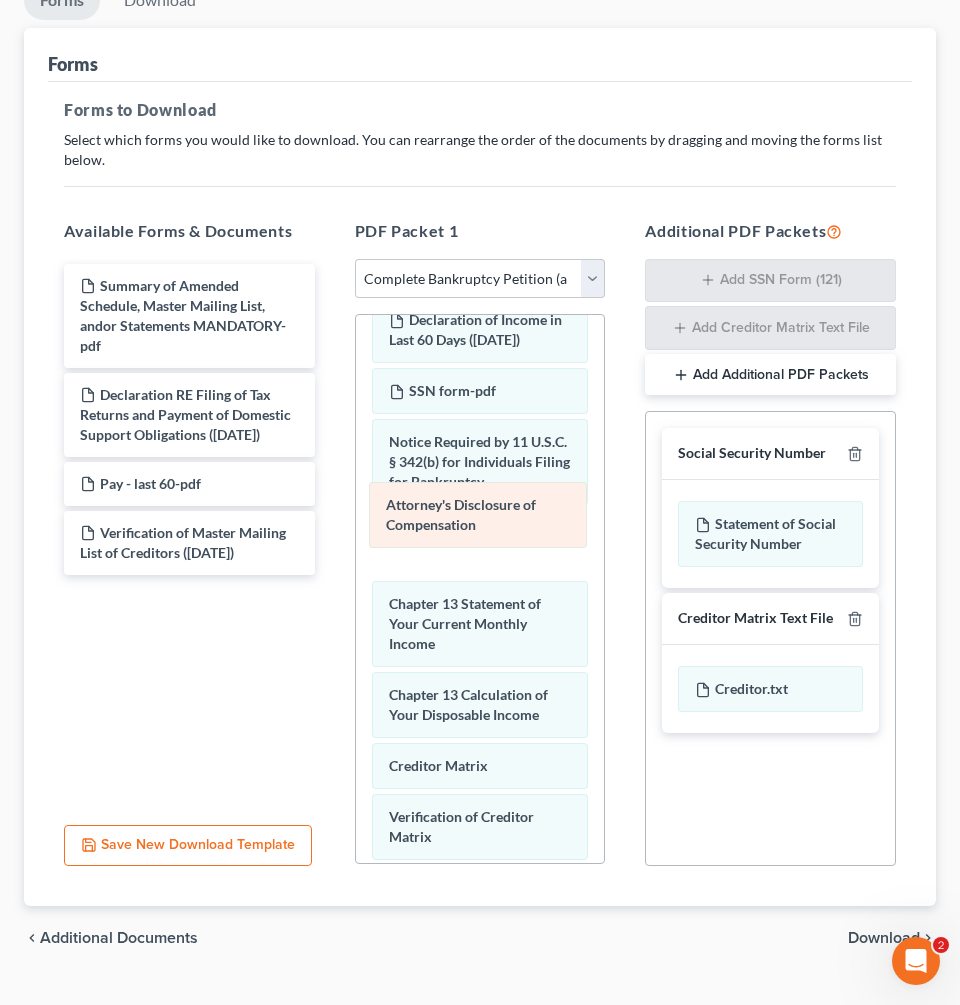 drag, startPoint x: 484, startPoint y: 816, endPoint x: 480, endPoint y: 527, distance: 289.02768 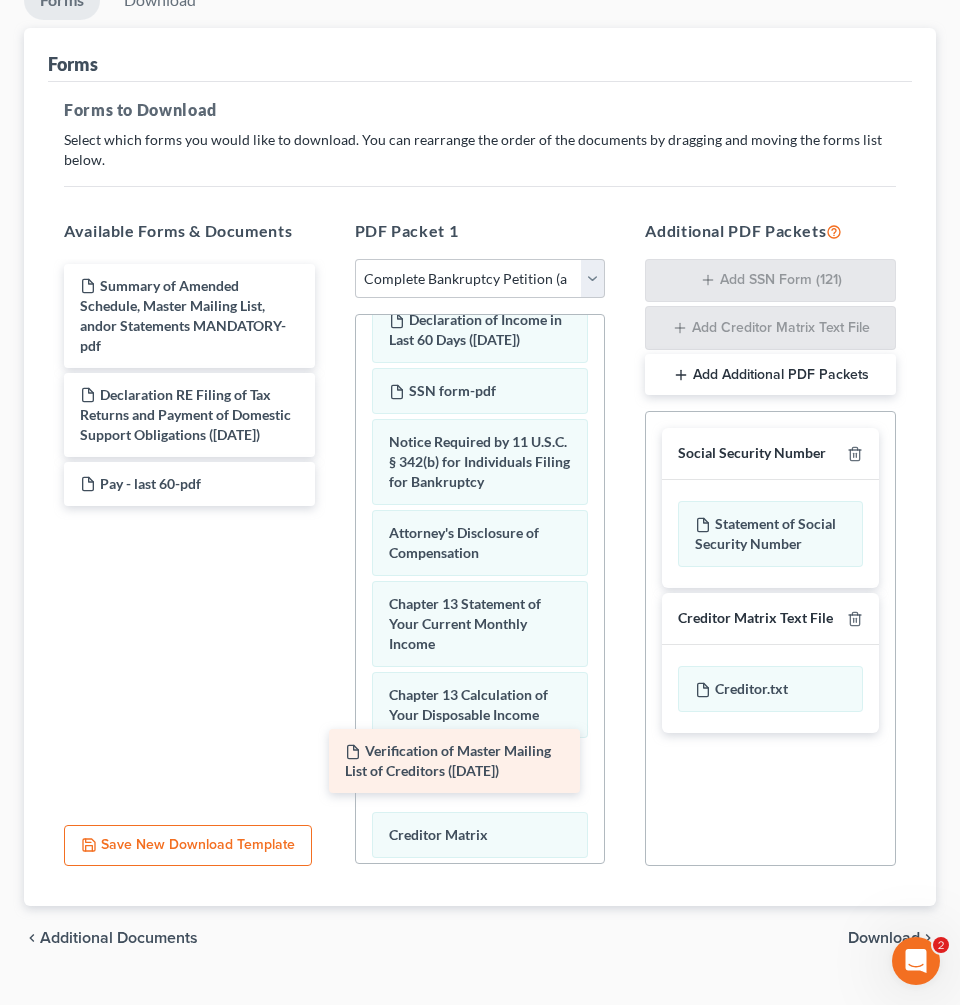 drag, startPoint x: 249, startPoint y: 547, endPoint x: 525, endPoint y: 766, distance: 352.3308 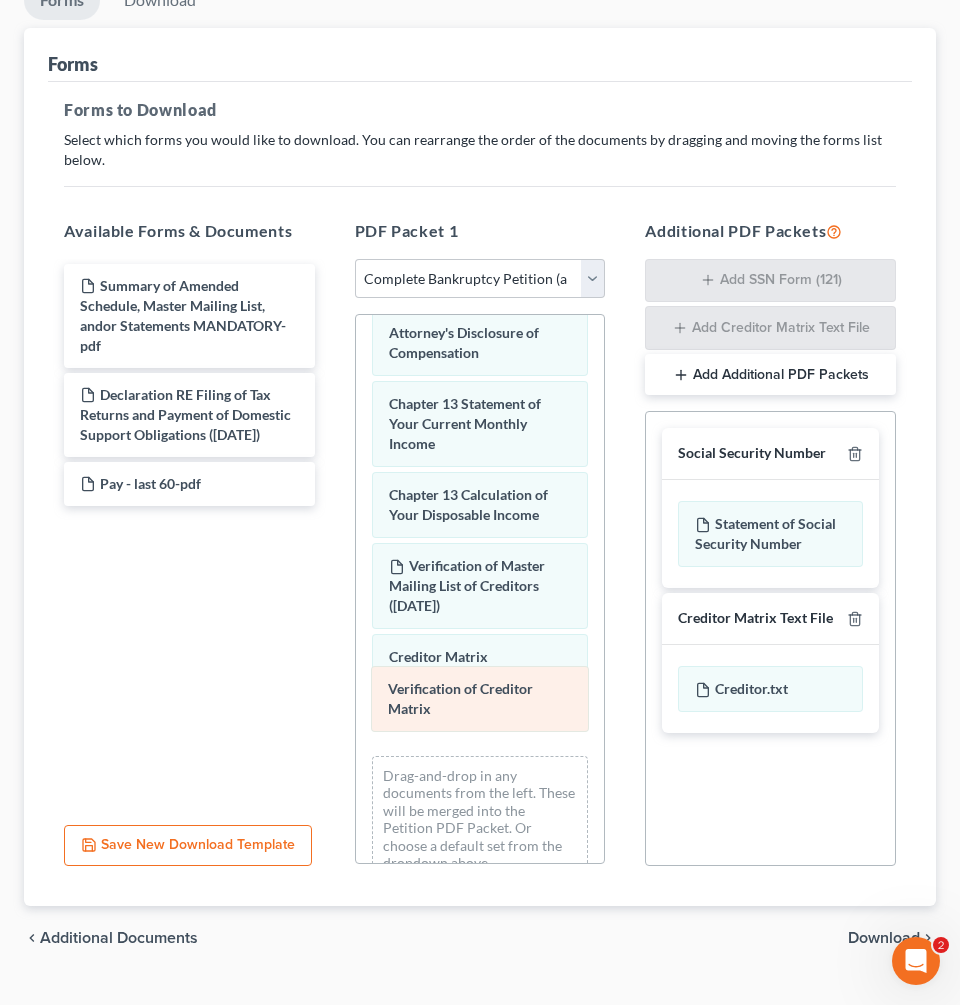 scroll, scrollTop: 1320, scrollLeft: 0, axis: vertical 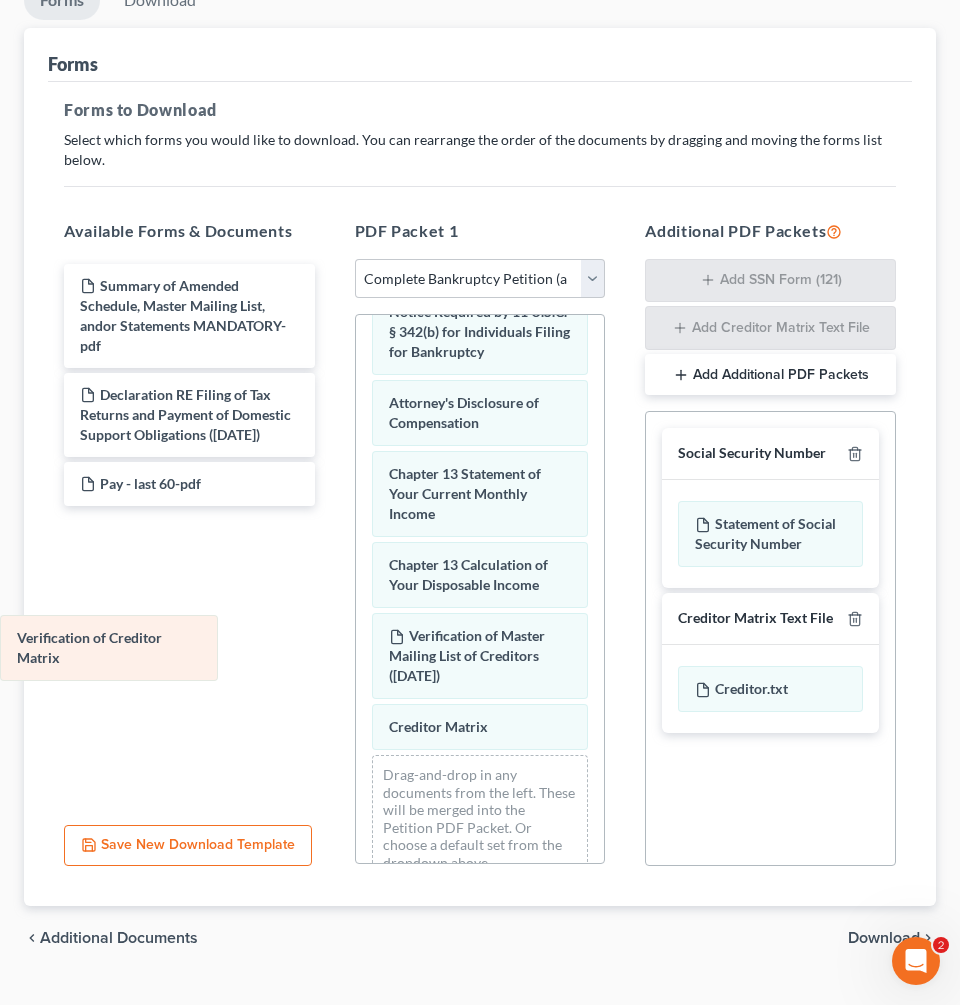 drag, startPoint x: 493, startPoint y: 714, endPoint x: 105, endPoint y: 661, distance: 391.60312 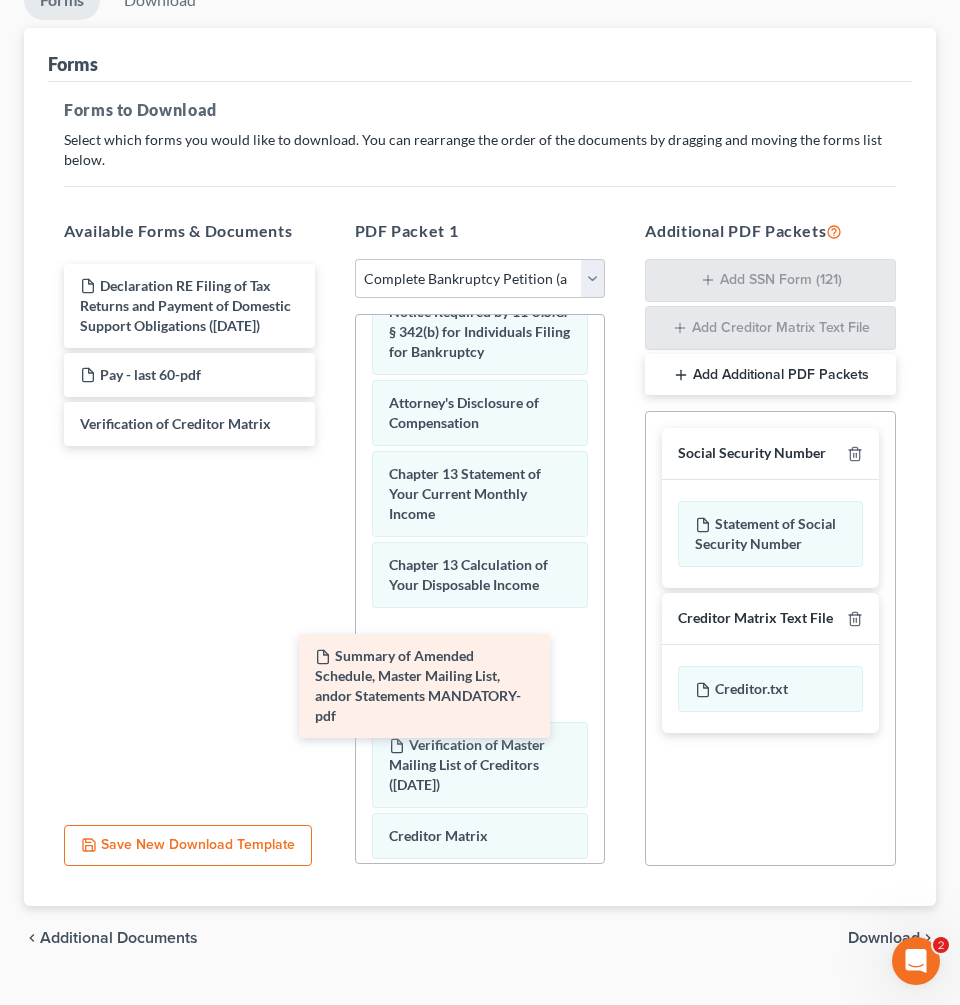 scroll, scrollTop: 1390, scrollLeft: 0, axis: vertical 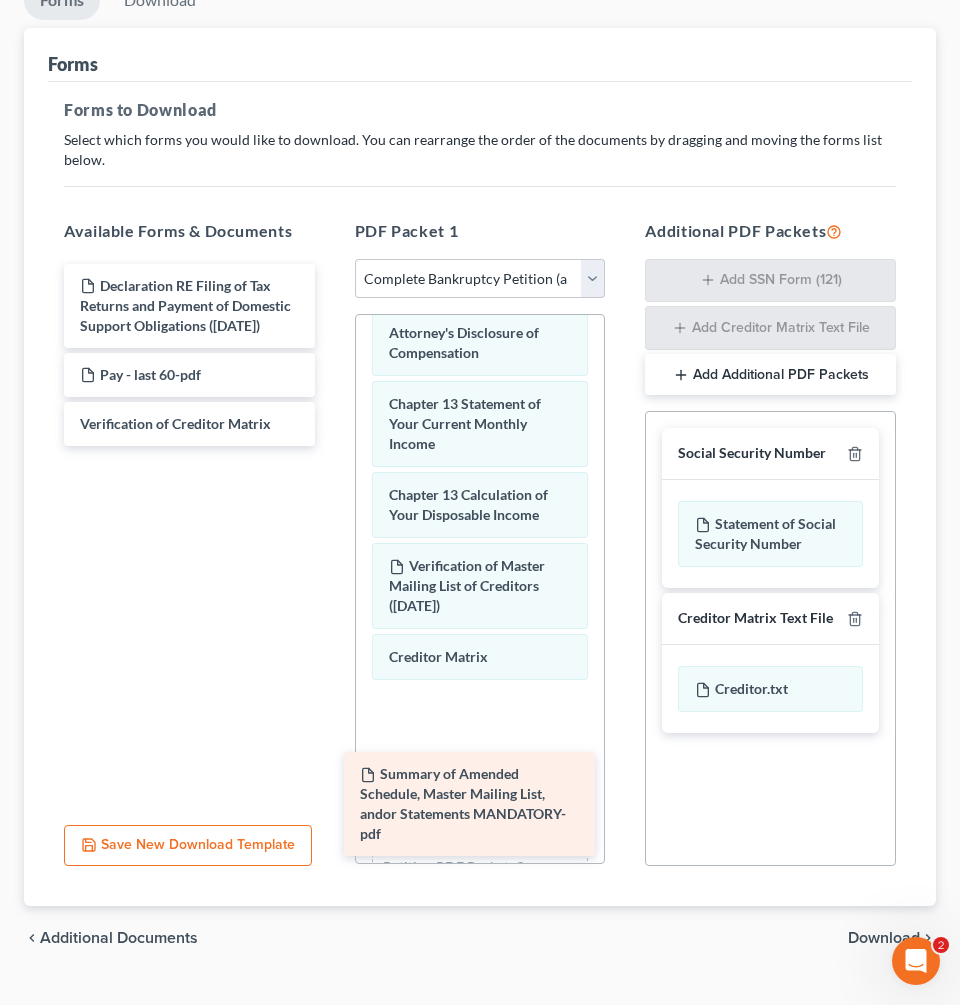 drag, startPoint x: 225, startPoint y: 296, endPoint x: 505, endPoint y: 782, distance: 560.8886 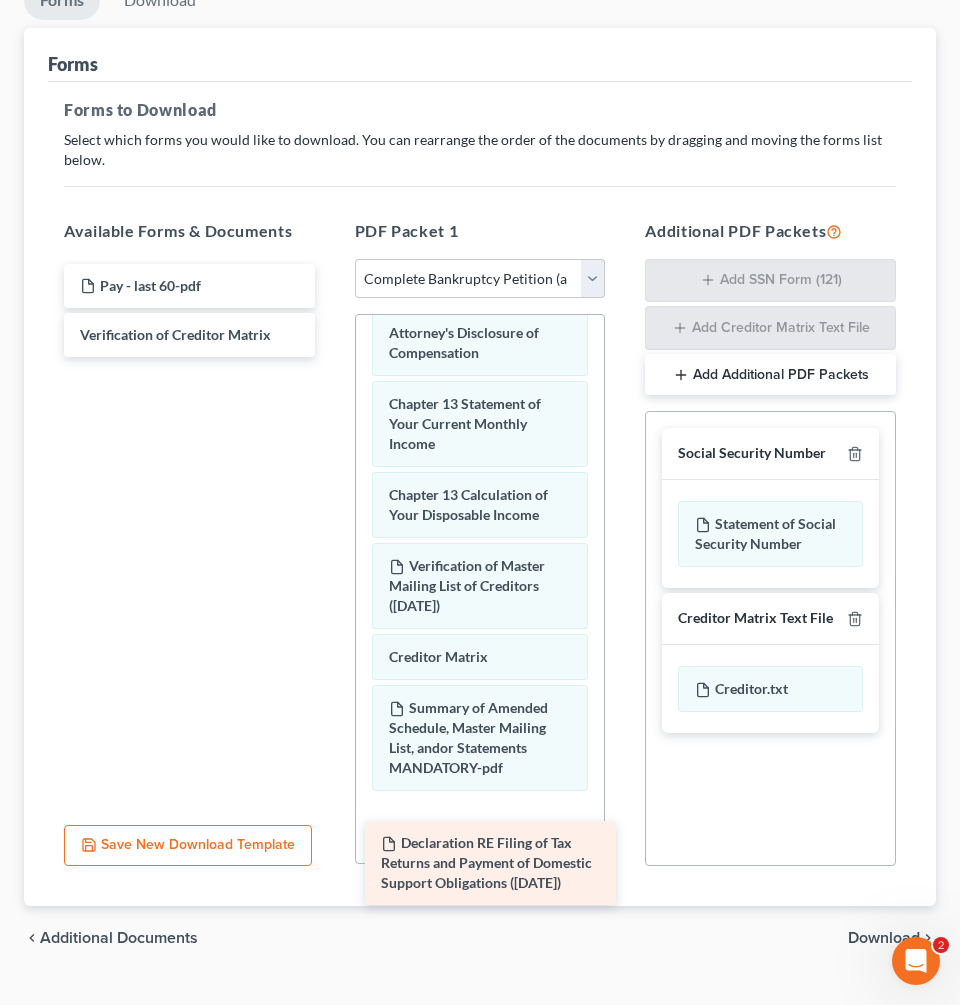 drag, startPoint x: 250, startPoint y: 304, endPoint x: 551, endPoint y: 852, distance: 625.22394 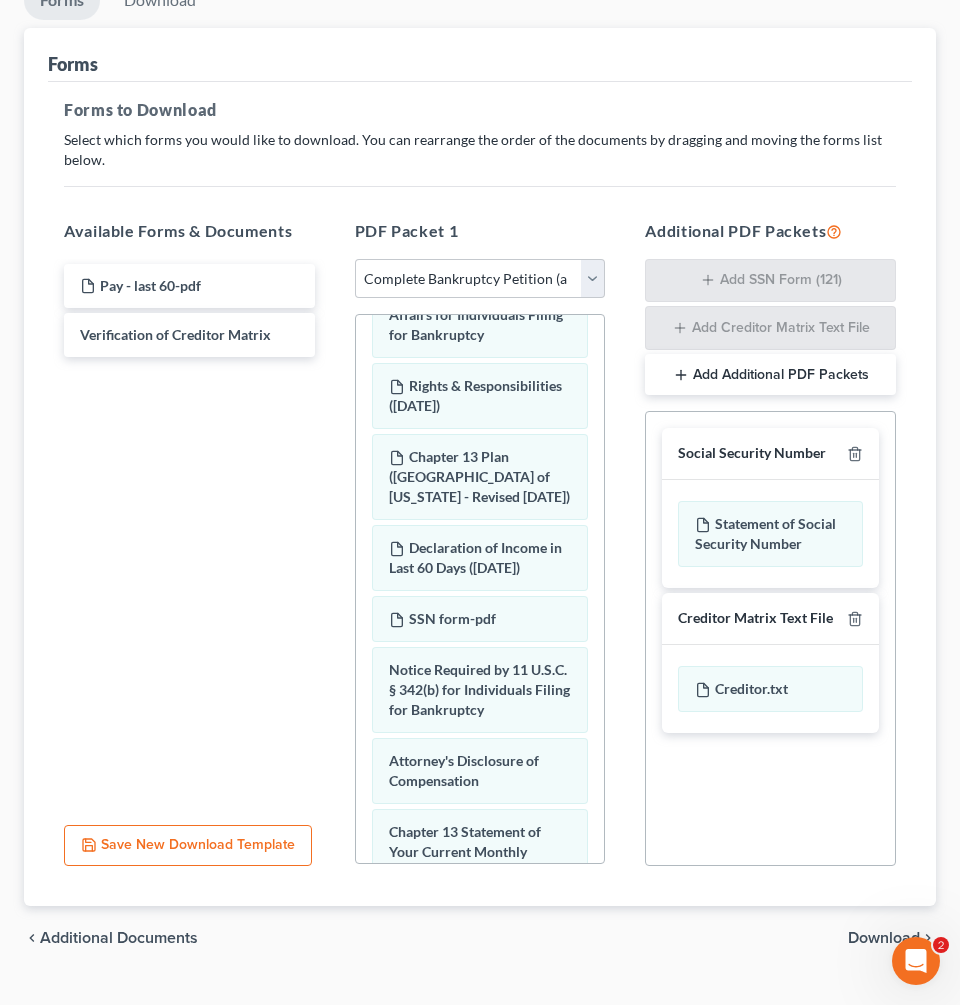 scroll, scrollTop: 961, scrollLeft: 0, axis: vertical 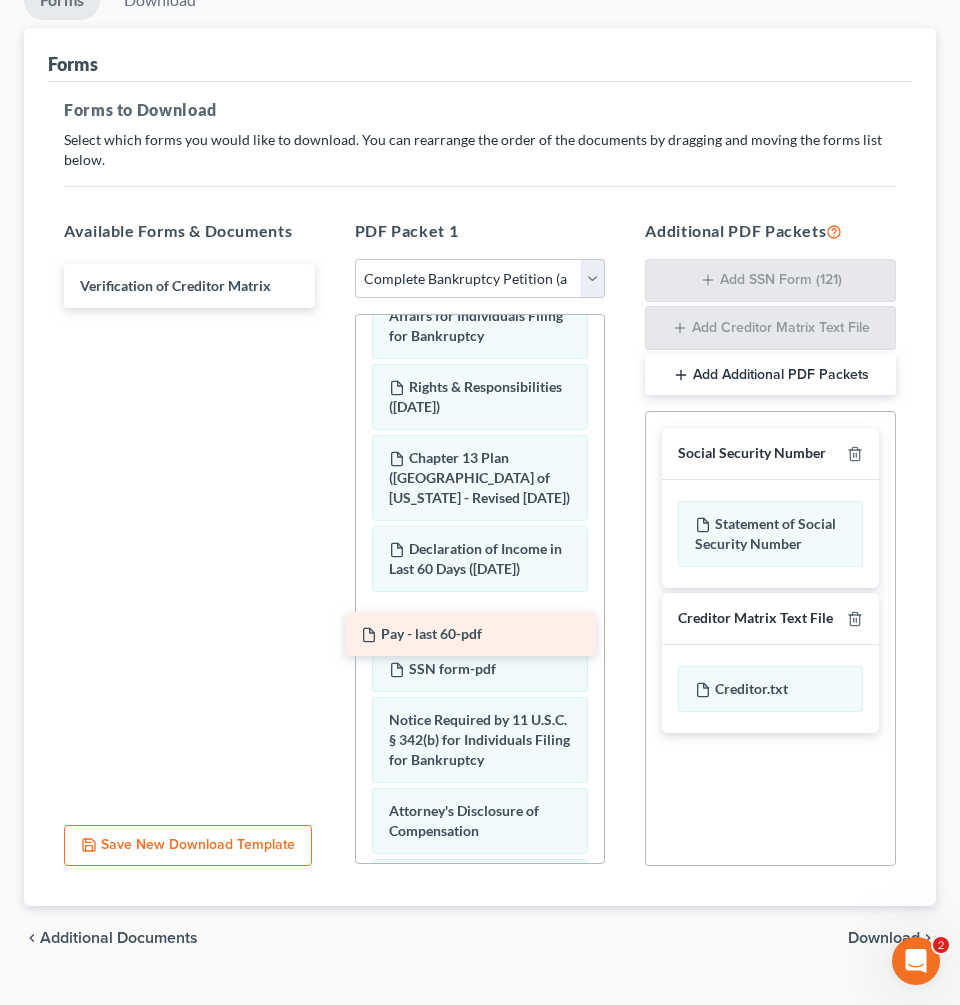 drag, startPoint x: 233, startPoint y: 286, endPoint x: 514, endPoint y: 621, distance: 437.2482 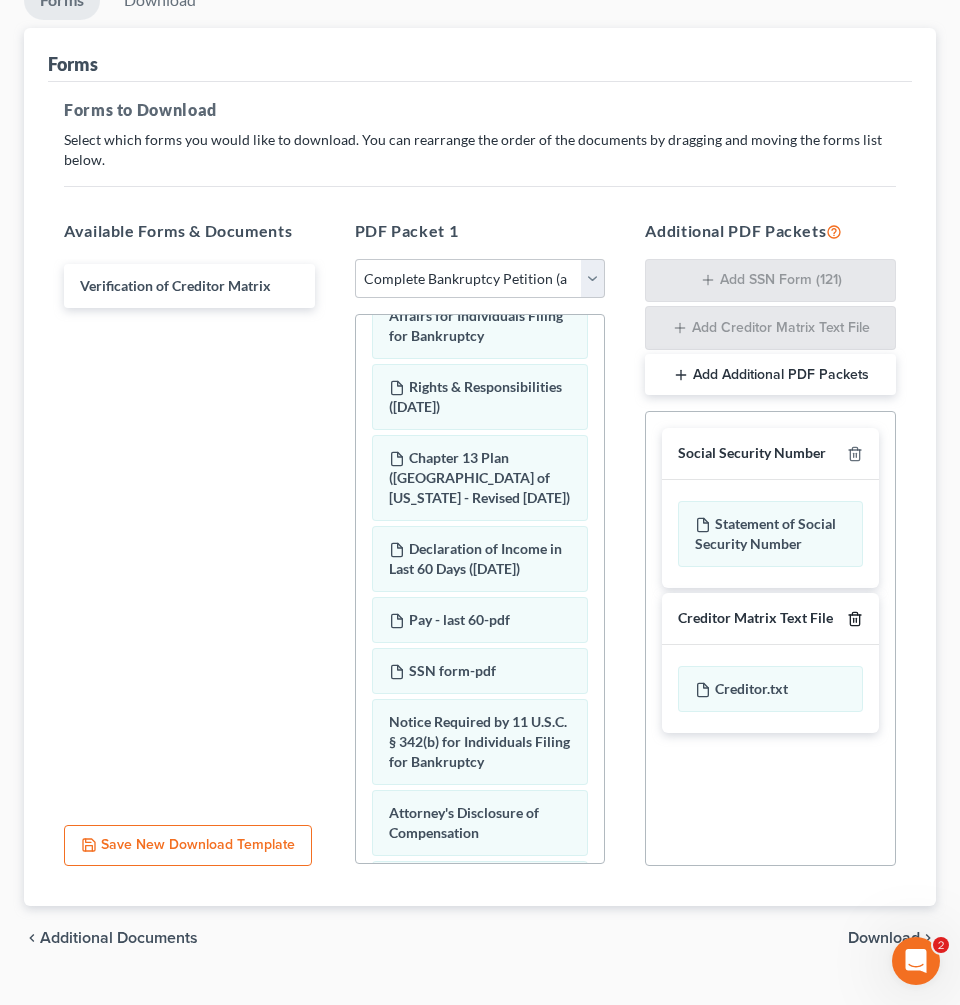 click 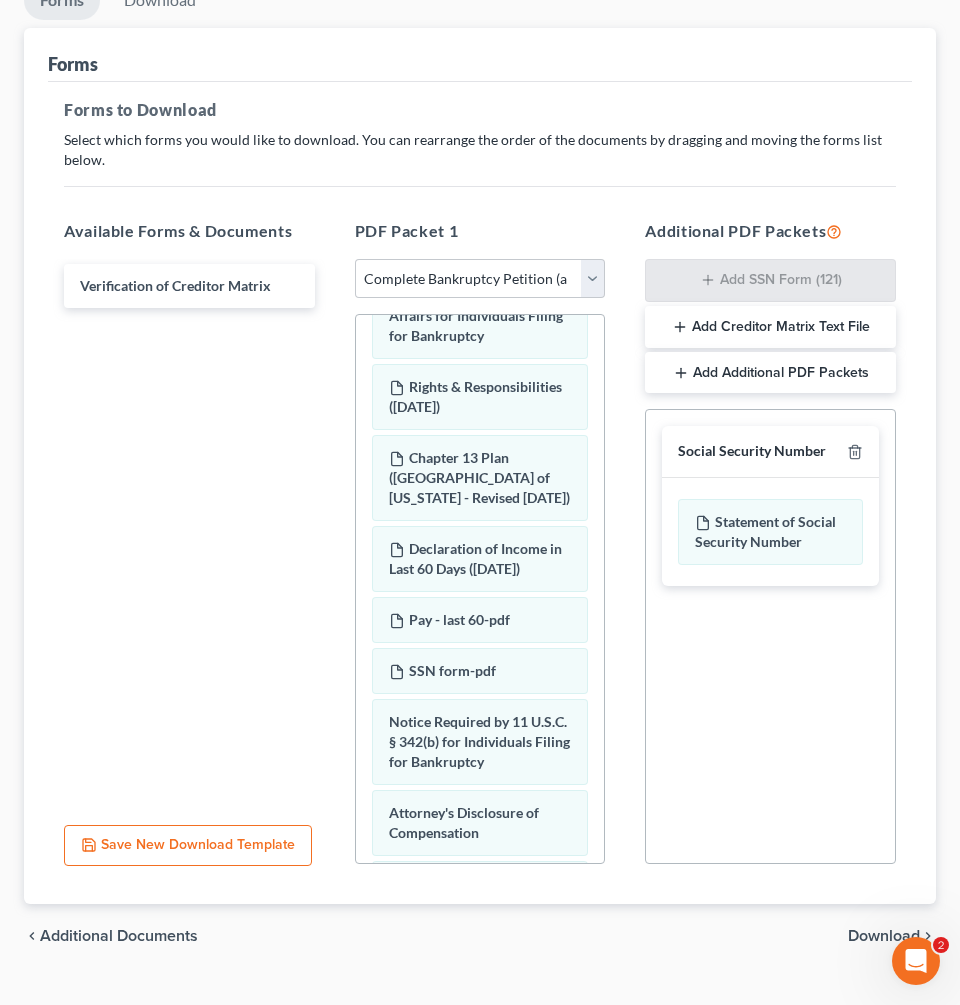 click on "Social Security Number" at bounding box center (770, 452) 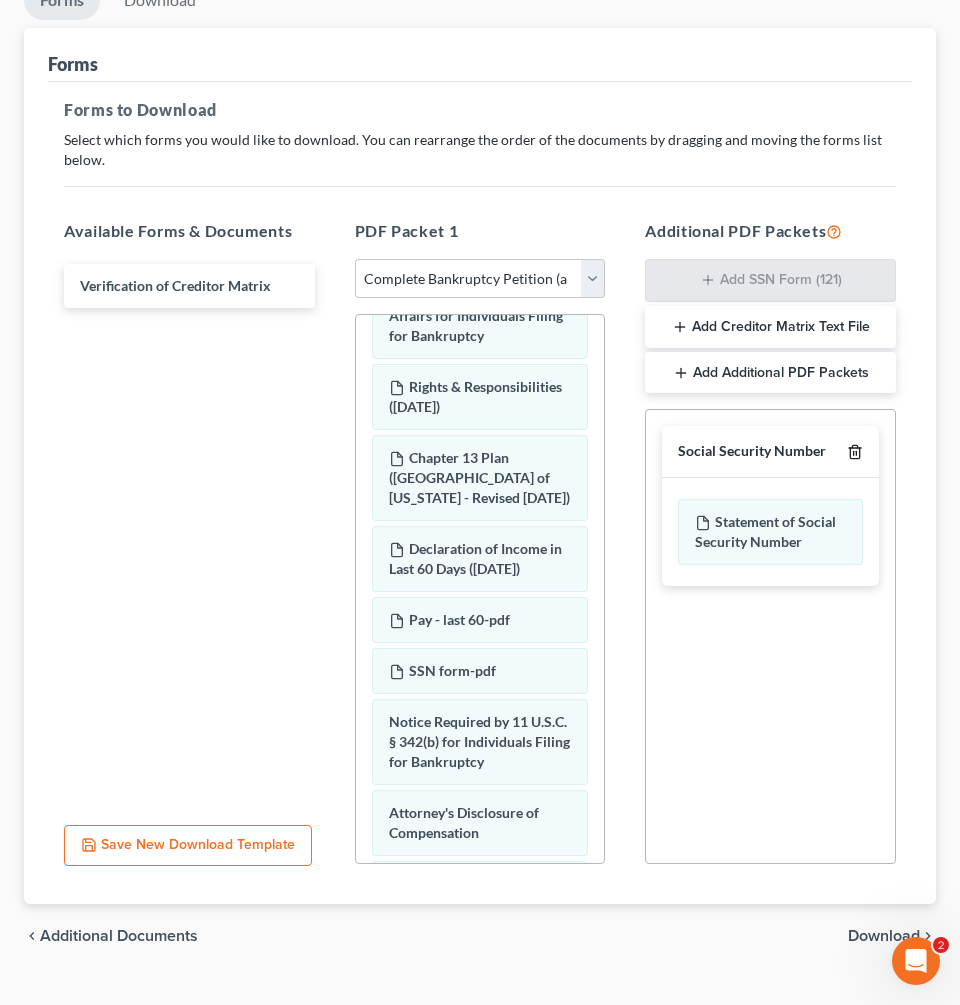 click 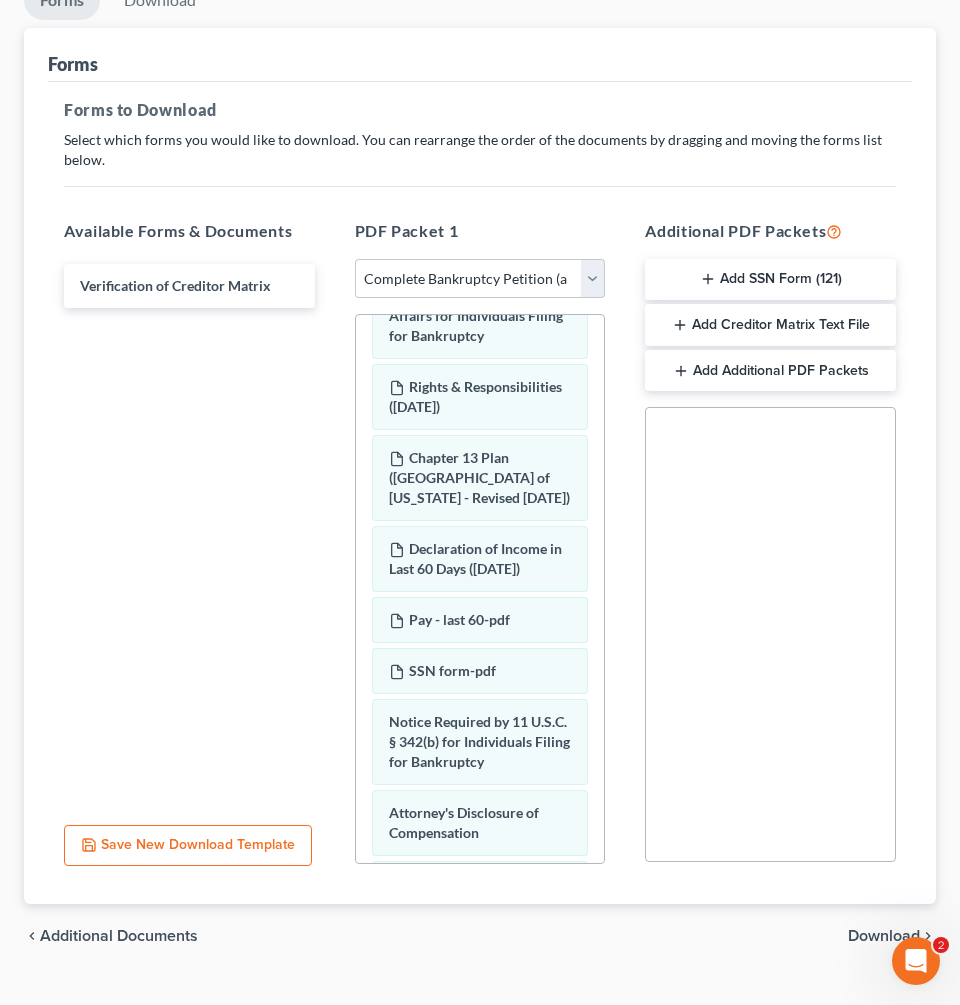 click on "Download" at bounding box center [884, 936] 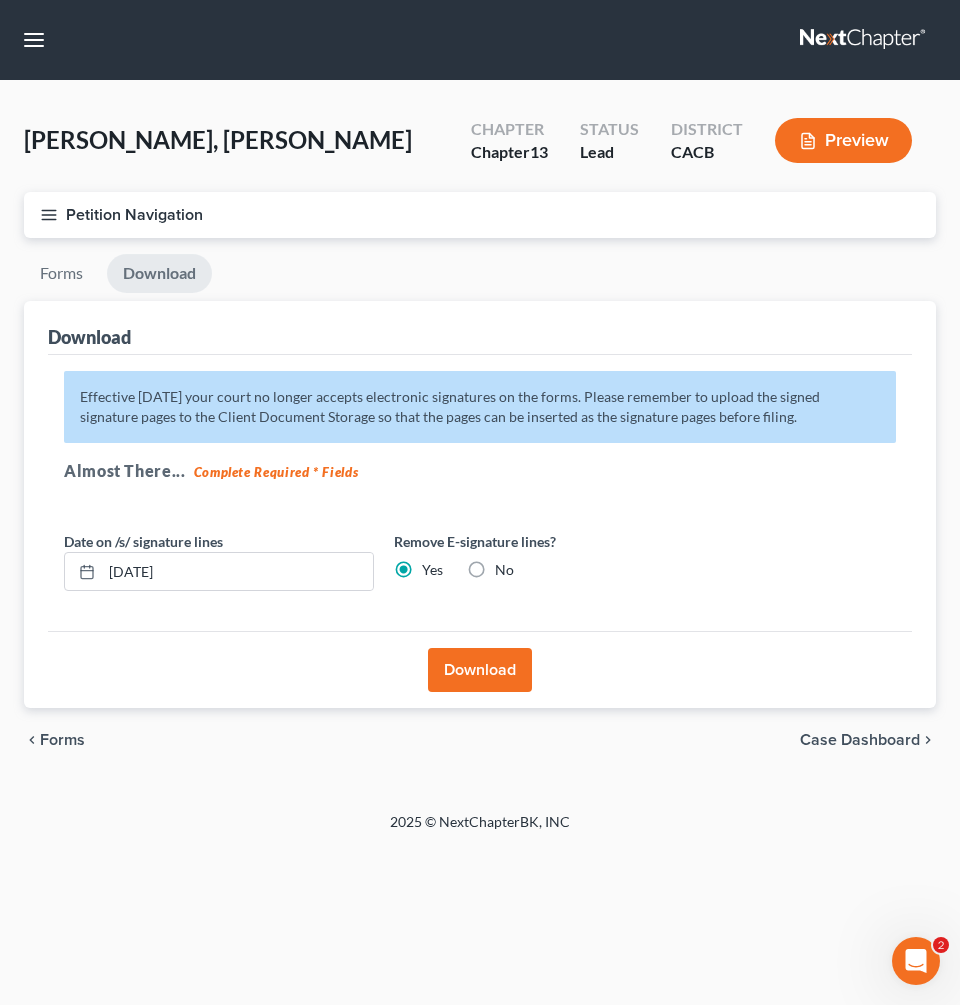 click on "Download" at bounding box center [480, 670] 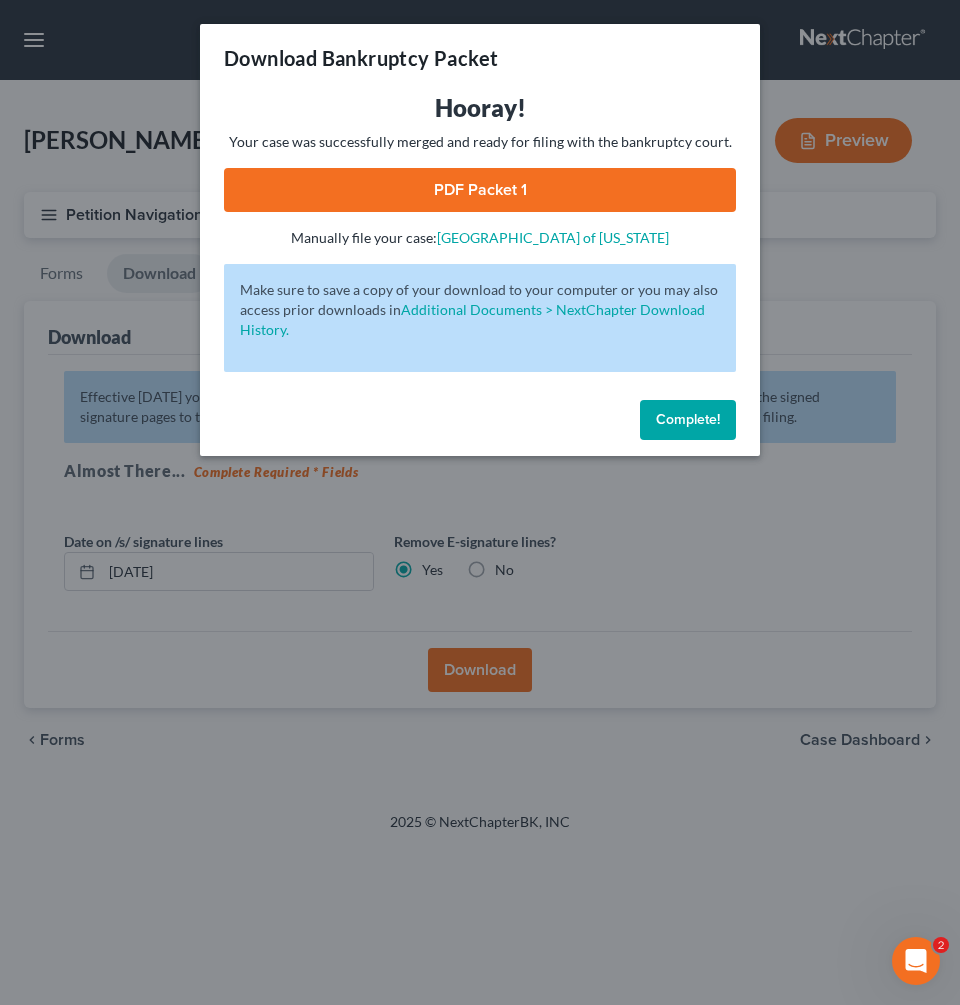 click on "PDF Packet 1" at bounding box center [480, 190] 